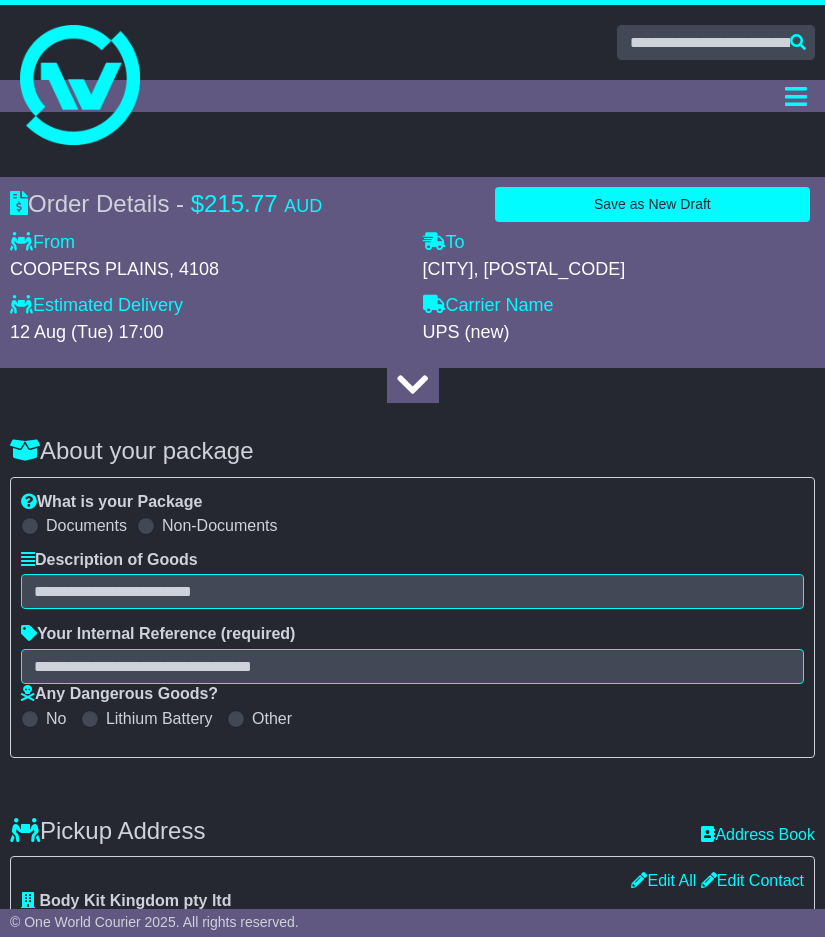 select on "**********" 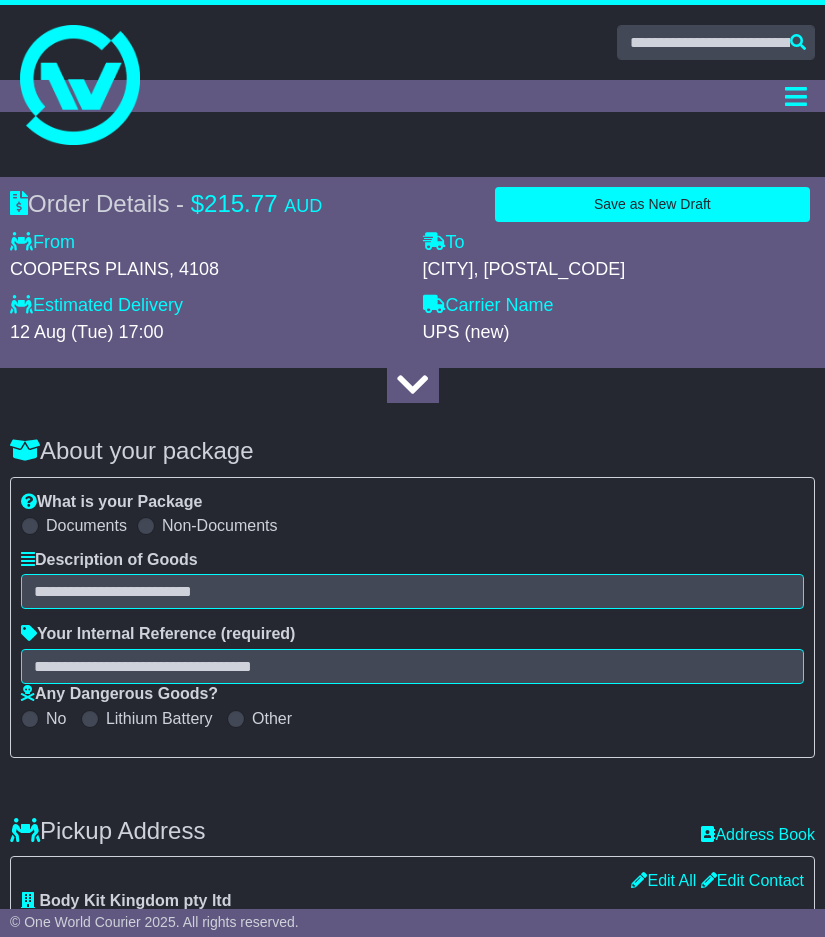scroll, scrollTop: 0, scrollLeft: 0, axis: both 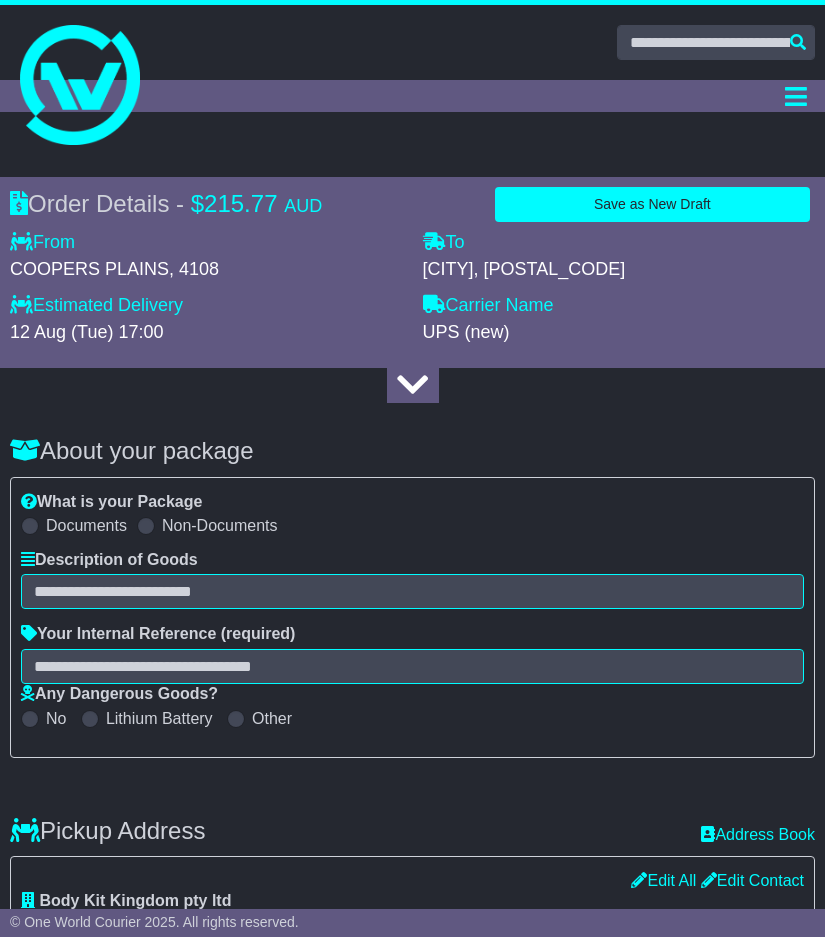 click on "Description of Goods
Attention: dangerous goods are not allowed by service." at bounding box center [412, 587] 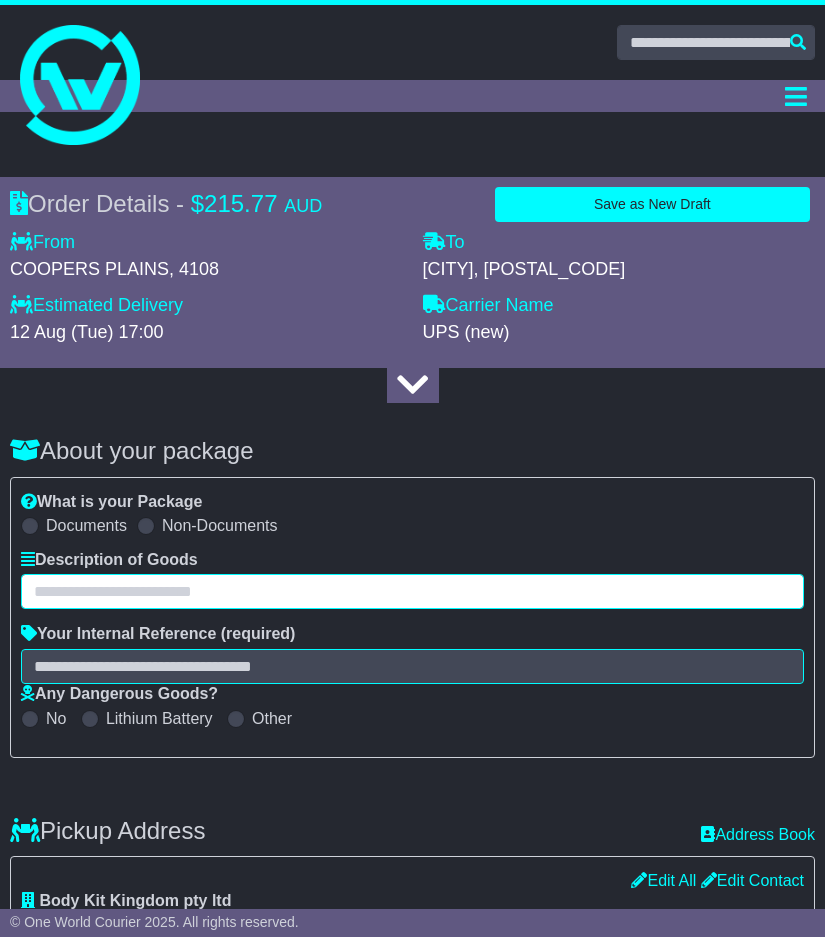 click at bounding box center [412, 591] 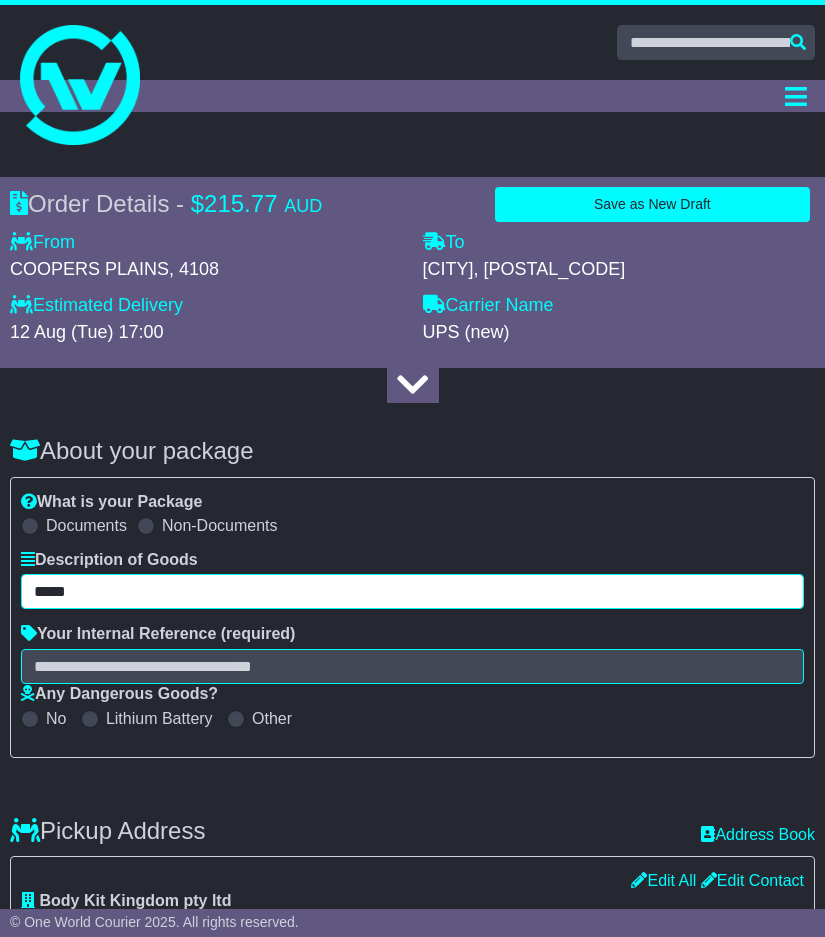 type on "*****" 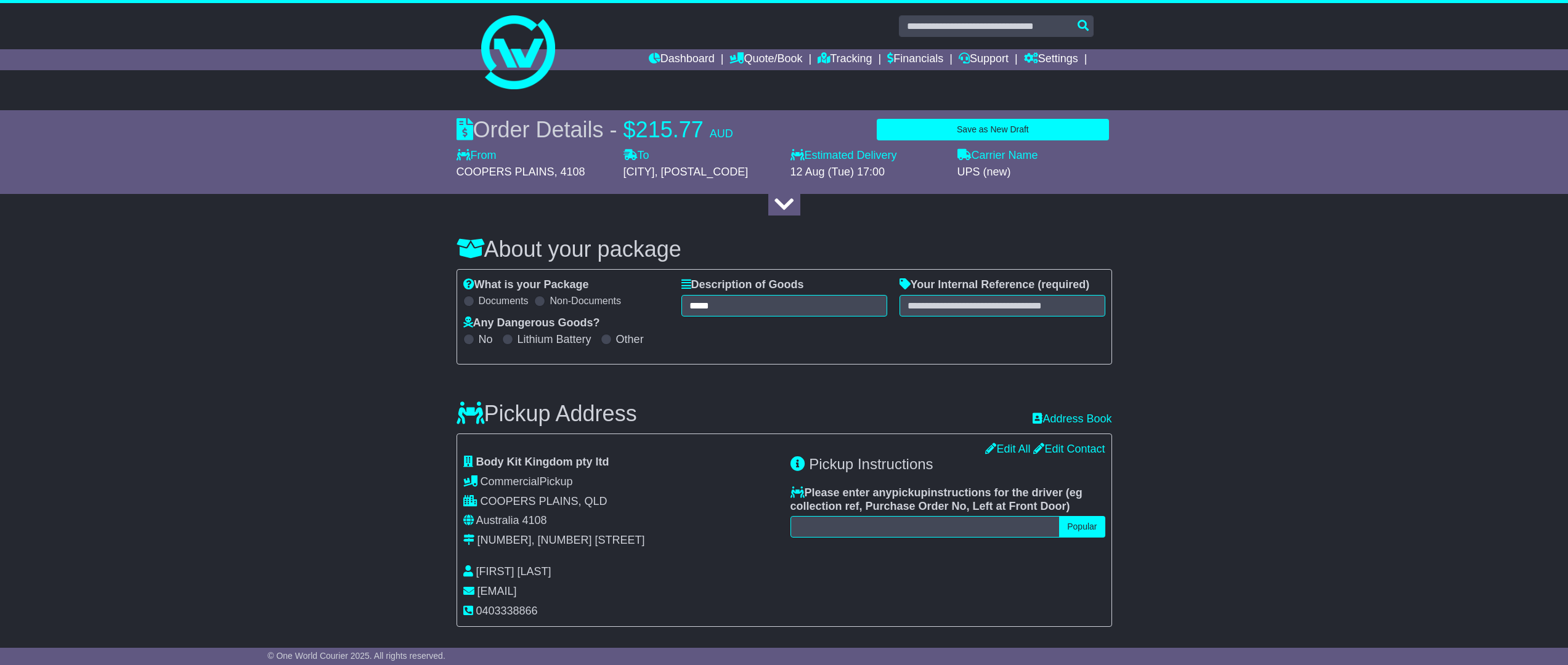 click at bounding box center [784, 47] 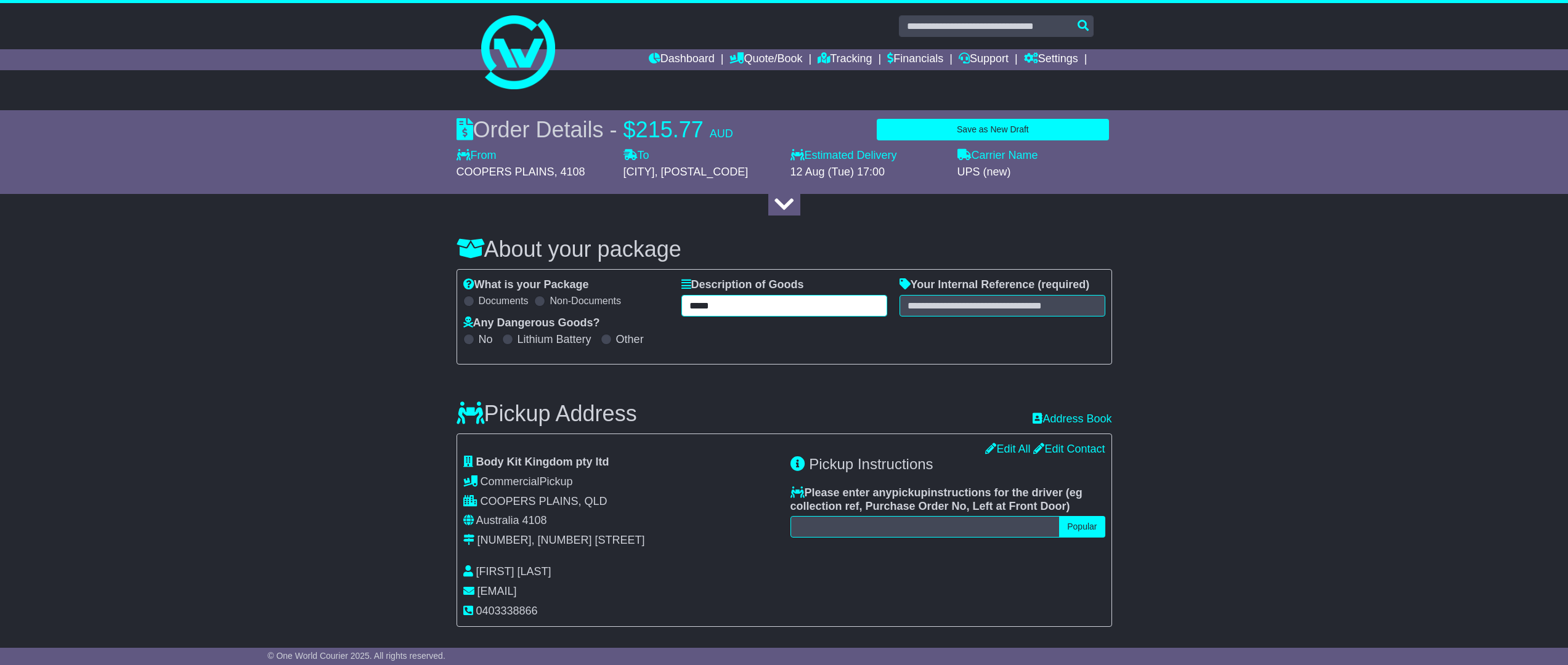 click on "*****" at bounding box center [784, 305] 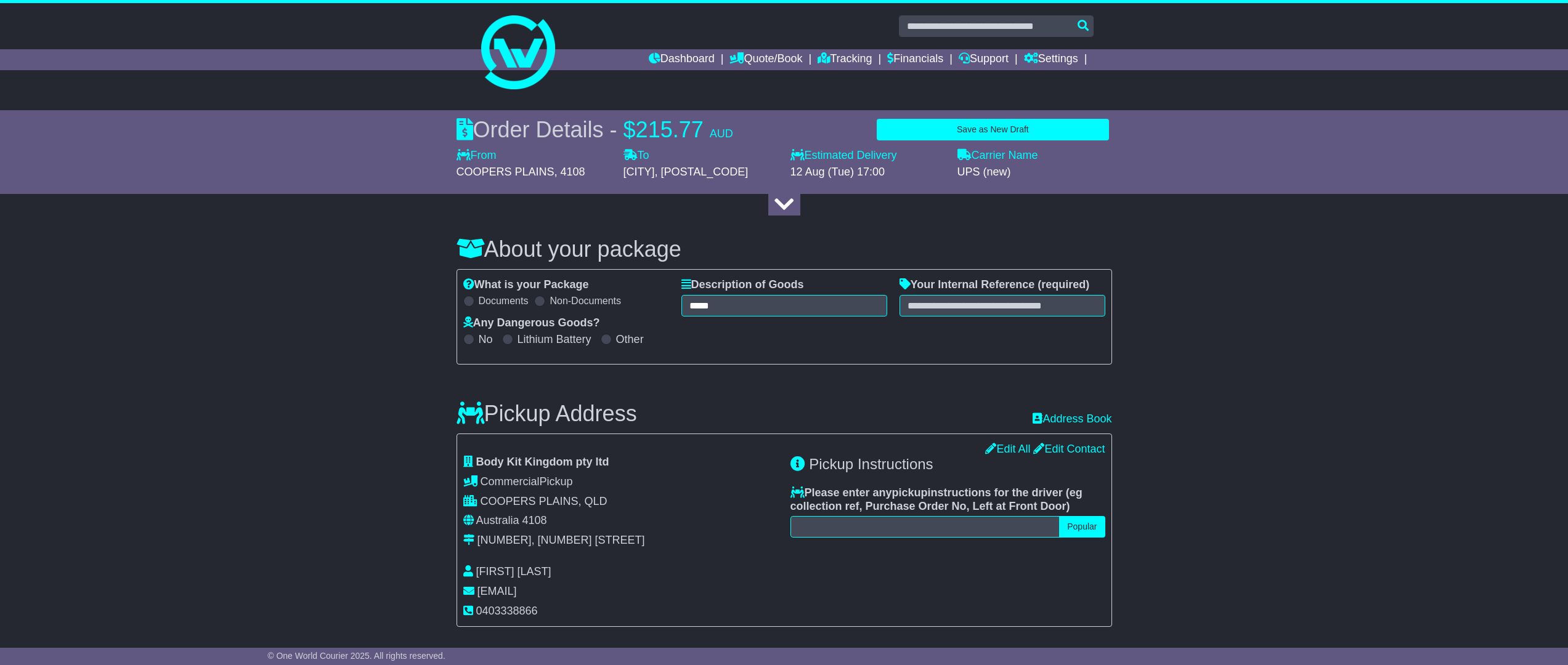 click on "Description of Goods
*****
Attention: dangerous goods are not allowed by service." at bounding box center (784, 297) 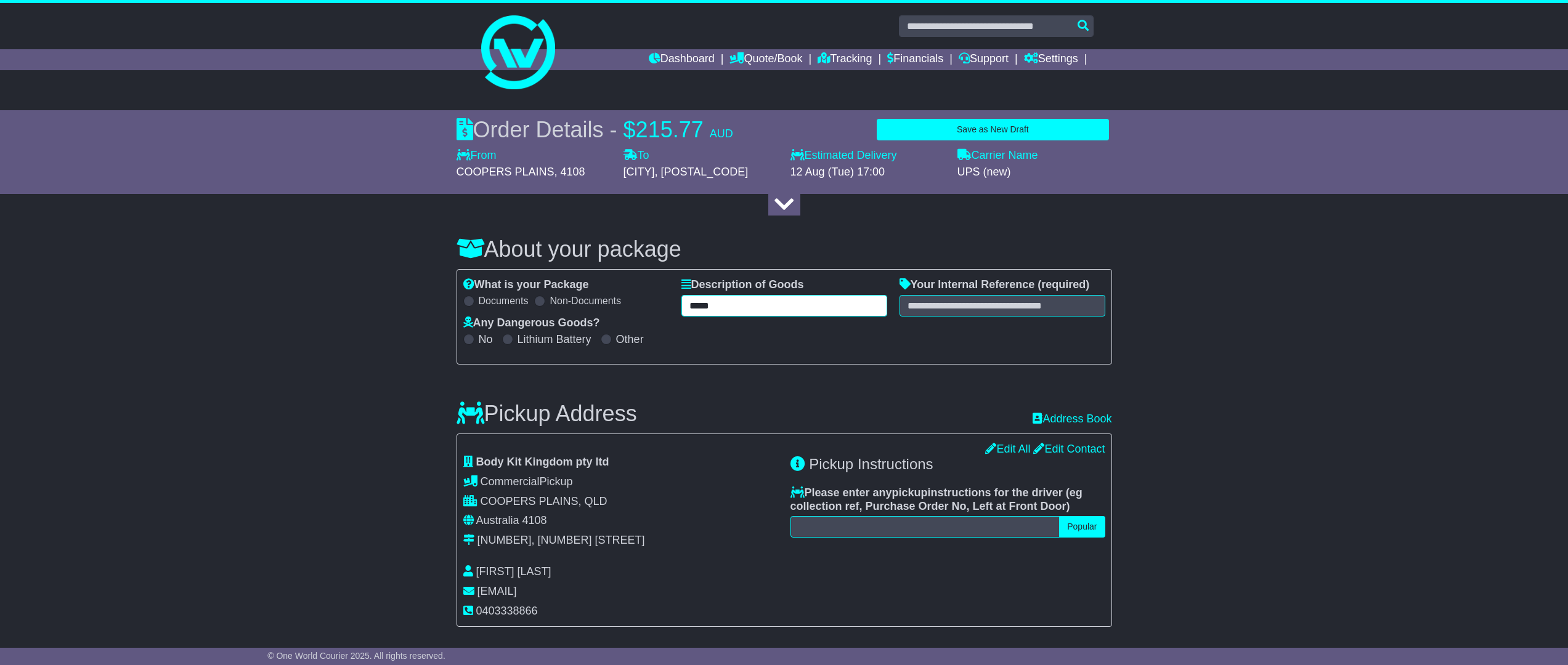 click on "*****" at bounding box center [784, 305] 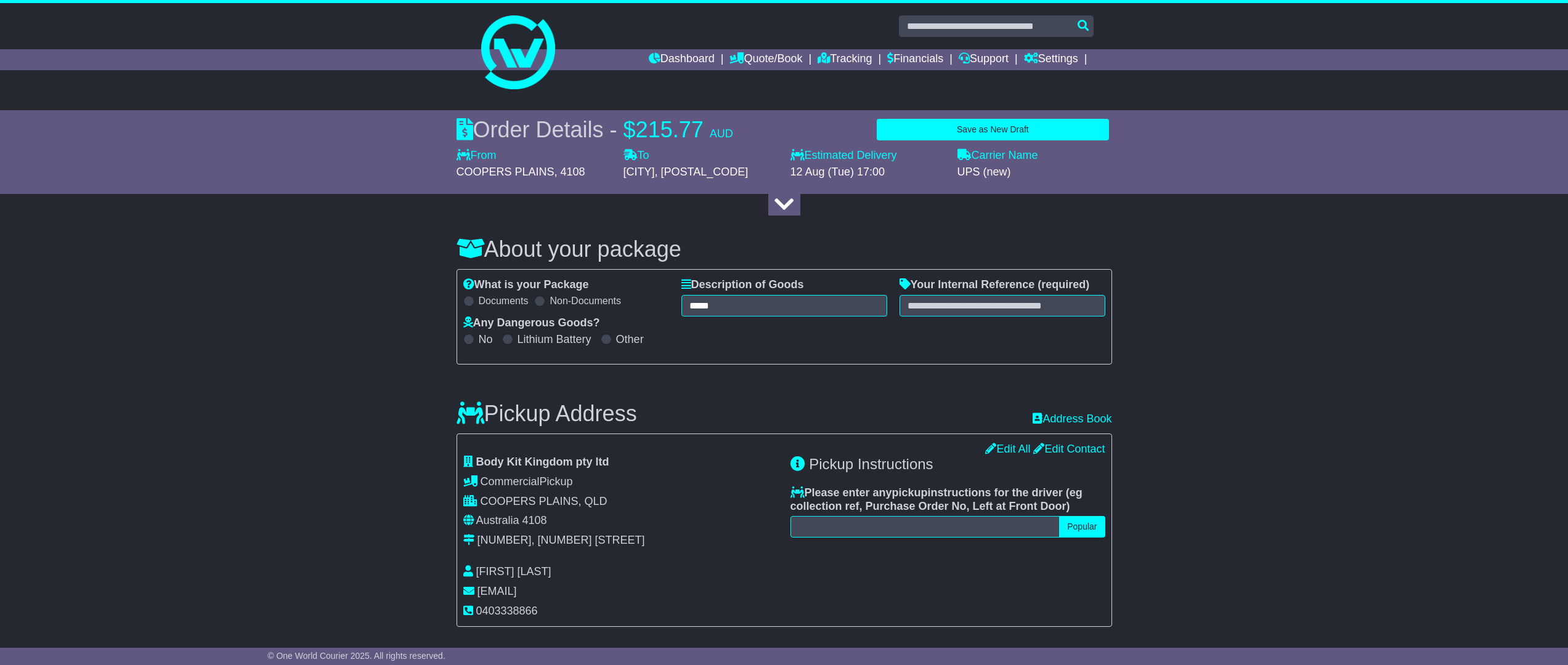 drag, startPoint x: 713, startPoint y: 304, endPoint x: 1212, endPoint y: 451, distance: 520.2019 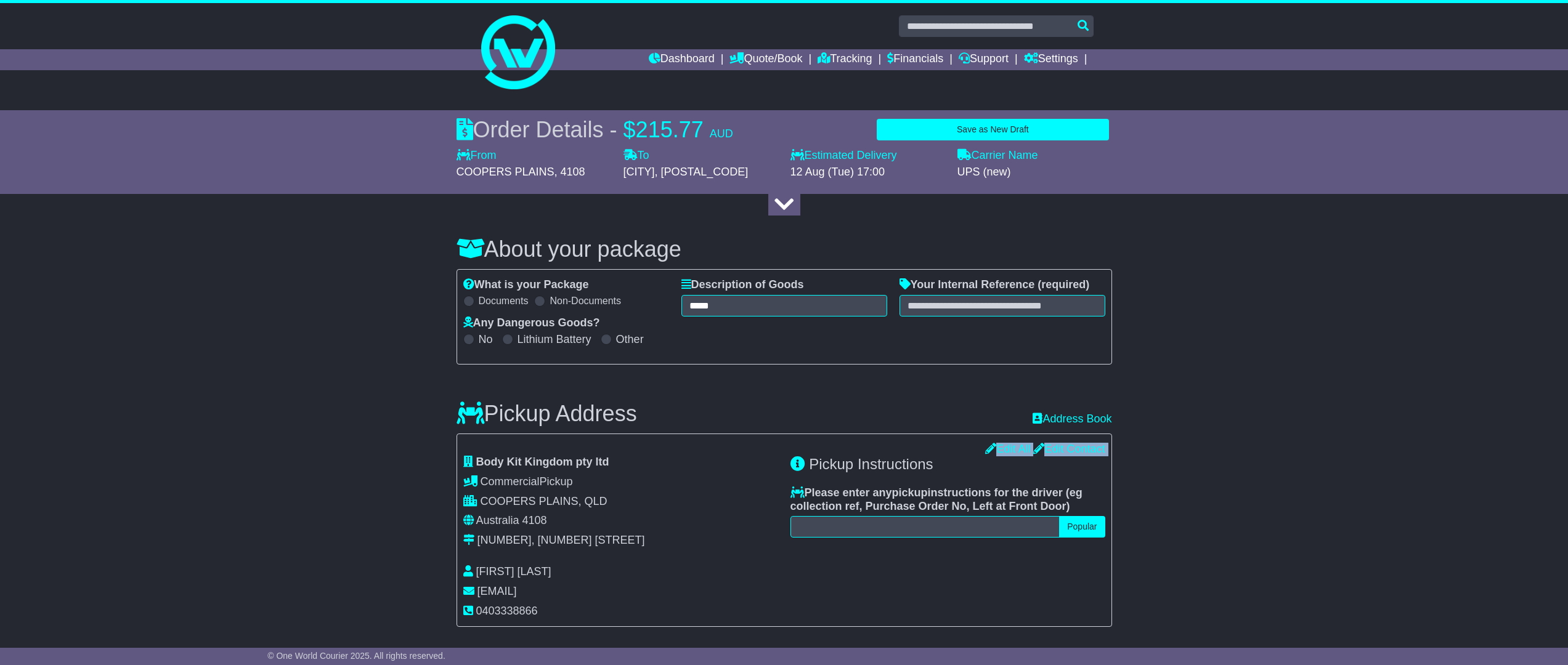click on "About your package
What is your Package
Documents
Non-Documents
What are the Incoterms?
***
***
***
***
***
***
Description of Goods
*****
Attention: dangerous goods are not allowed by service.
Your Internal Reference (required)
Any Dangerous Goods?
No  Lithium Battery" at bounding box center [784, 1221] 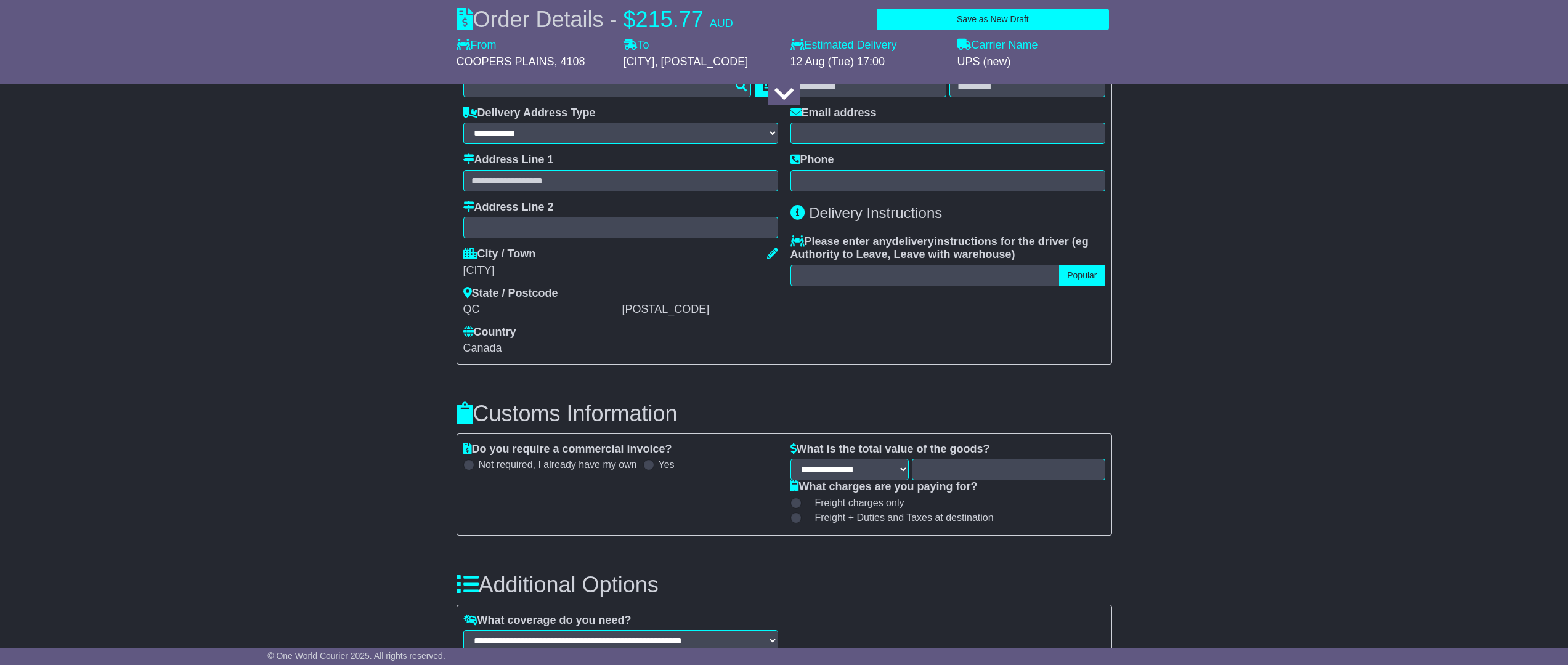 scroll, scrollTop: 823, scrollLeft: 0, axis: vertical 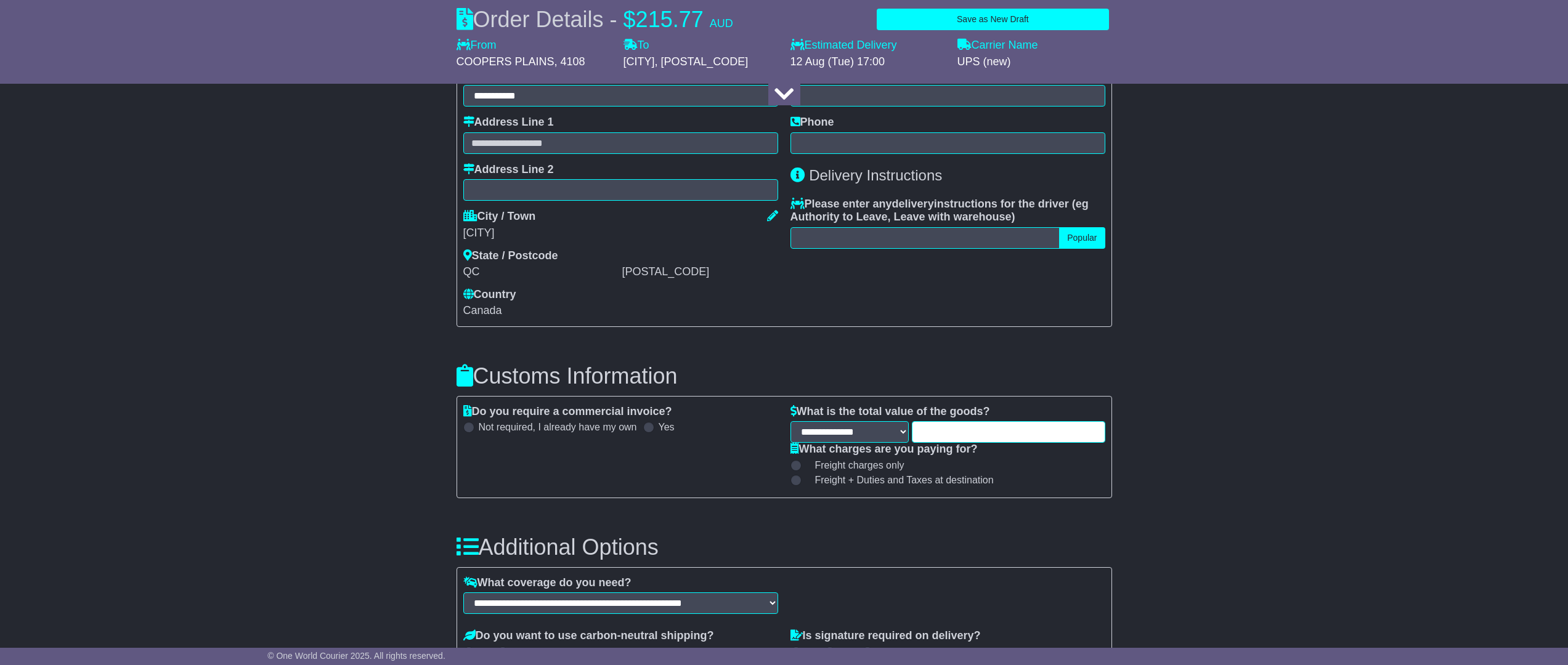 click at bounding box center [1008, 432] 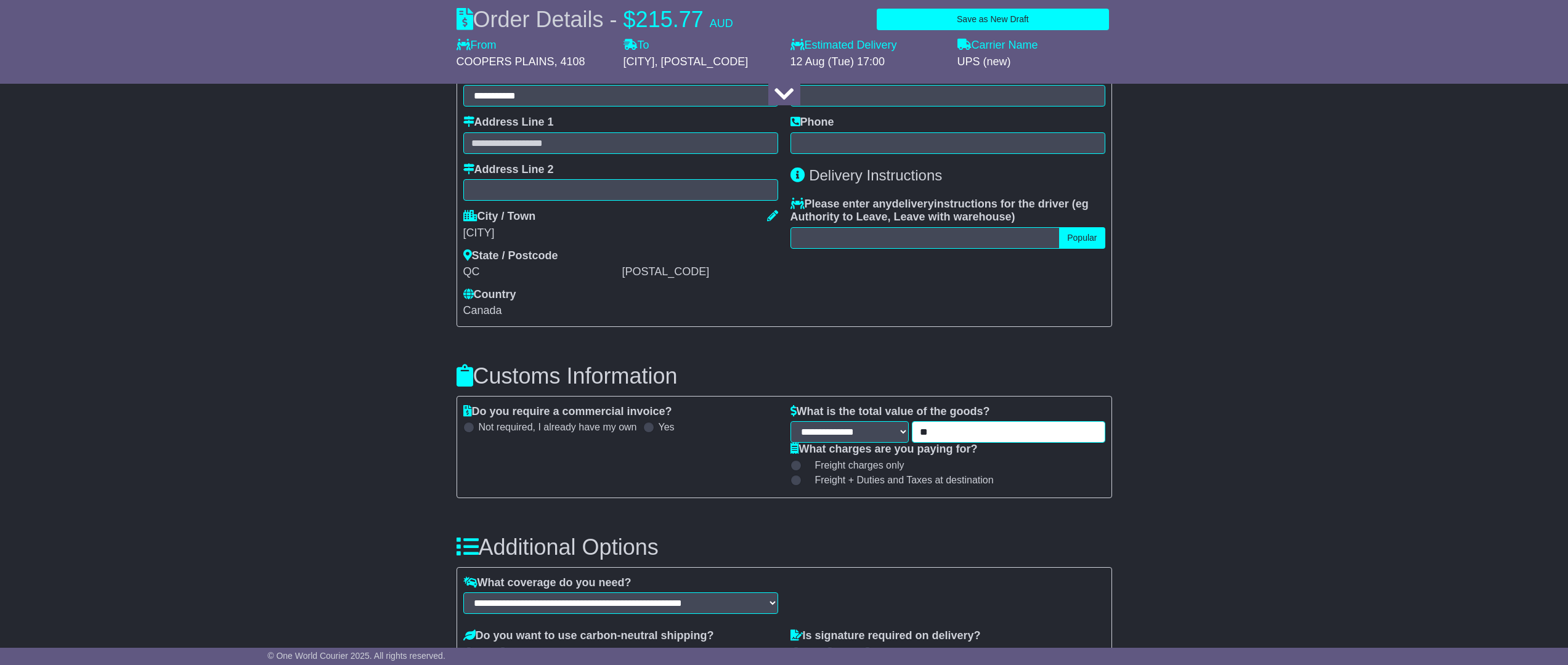 type on "*" 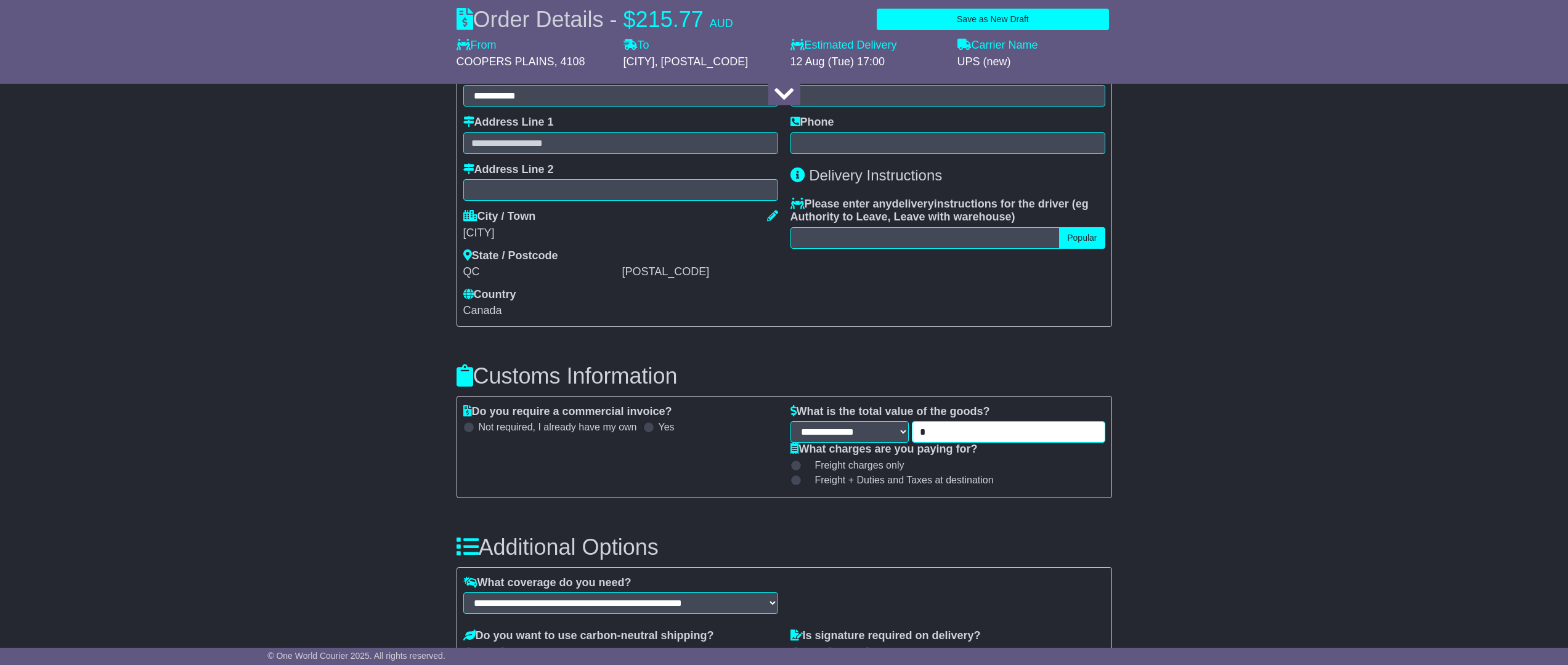 type 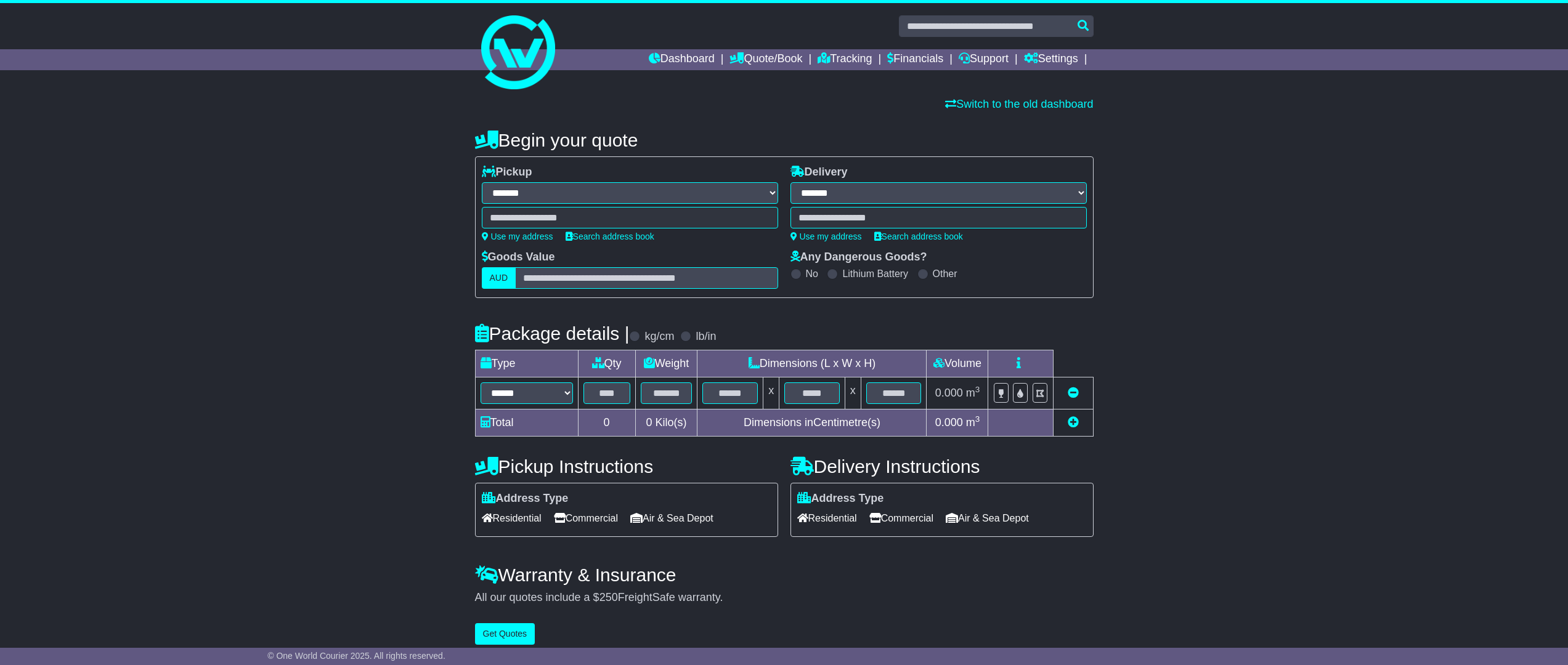 select on "**" 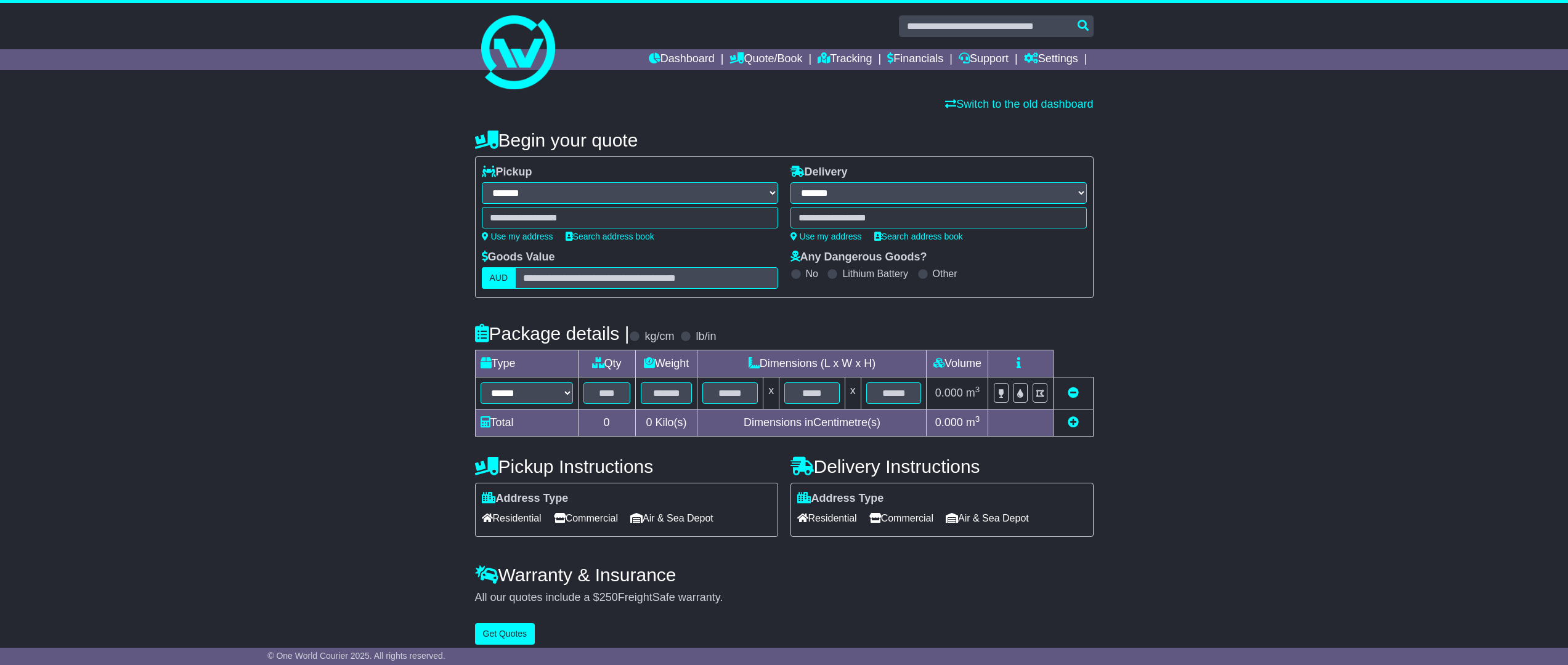 scroll, scrollTop: 0, scrollLeft: 0, axis: both 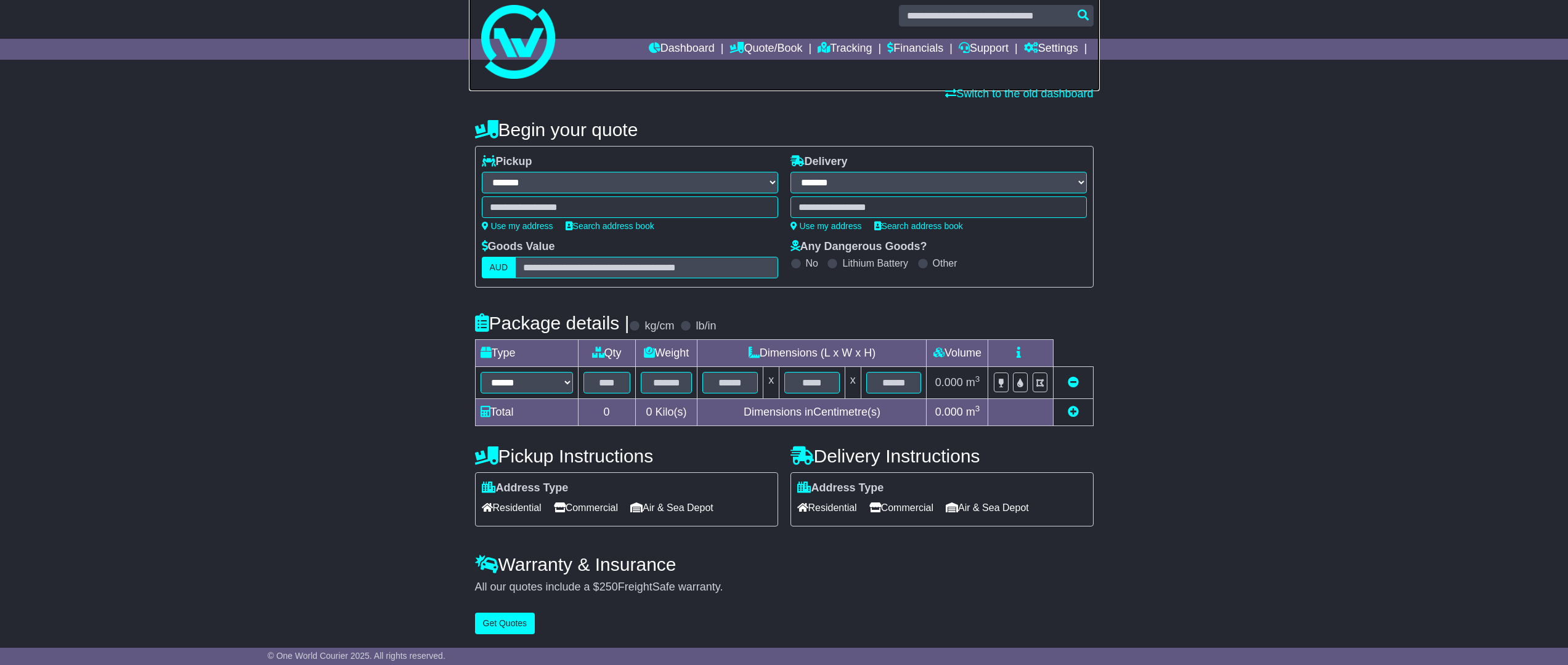 click at bounding box center [784, 42] 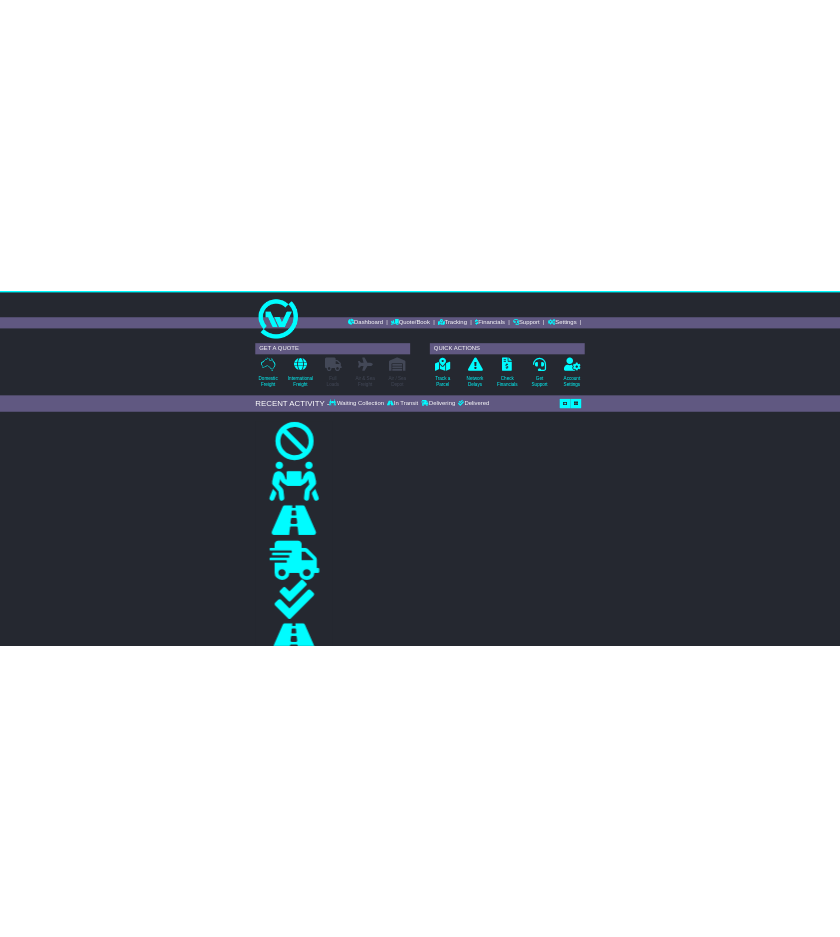 scroll, scrollTop: 0, scrollLeft: 0, axis: both 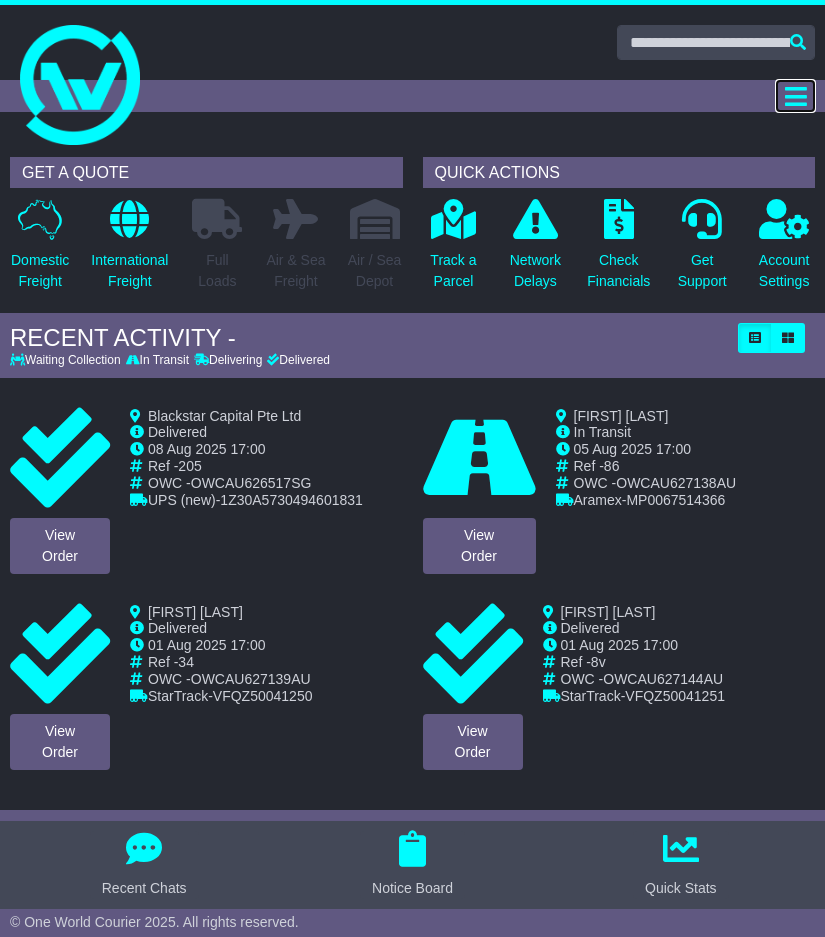 click at bounding box center (796, 96) 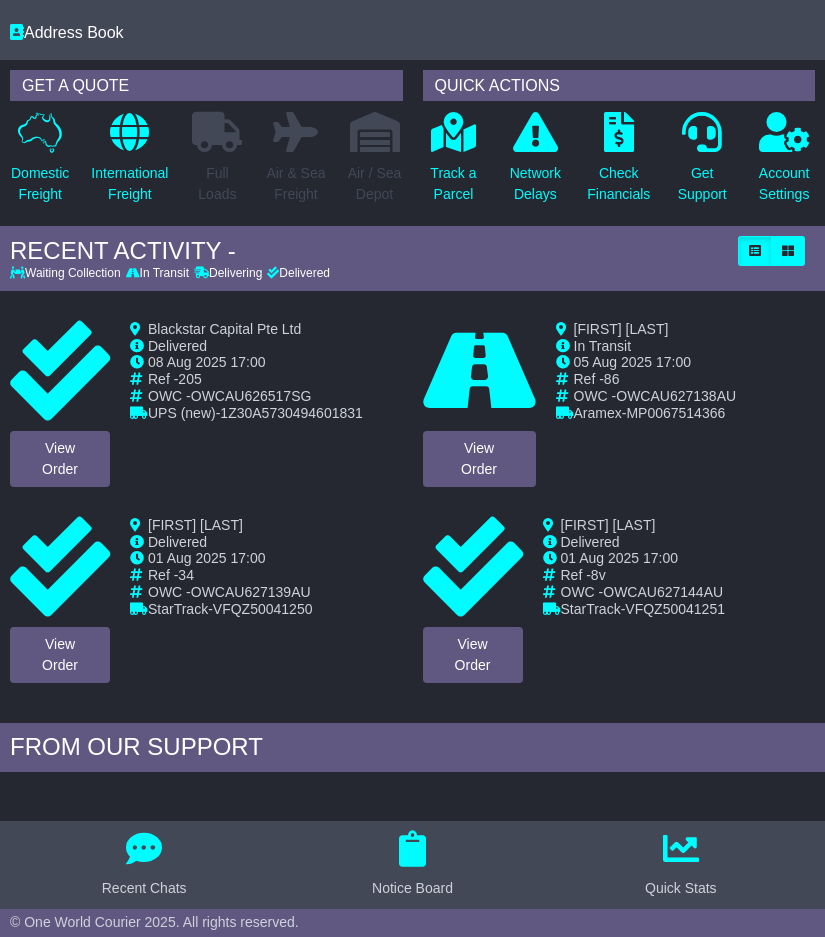 scroll, scrollTop: 0, scrollLeft: 0, axis: both 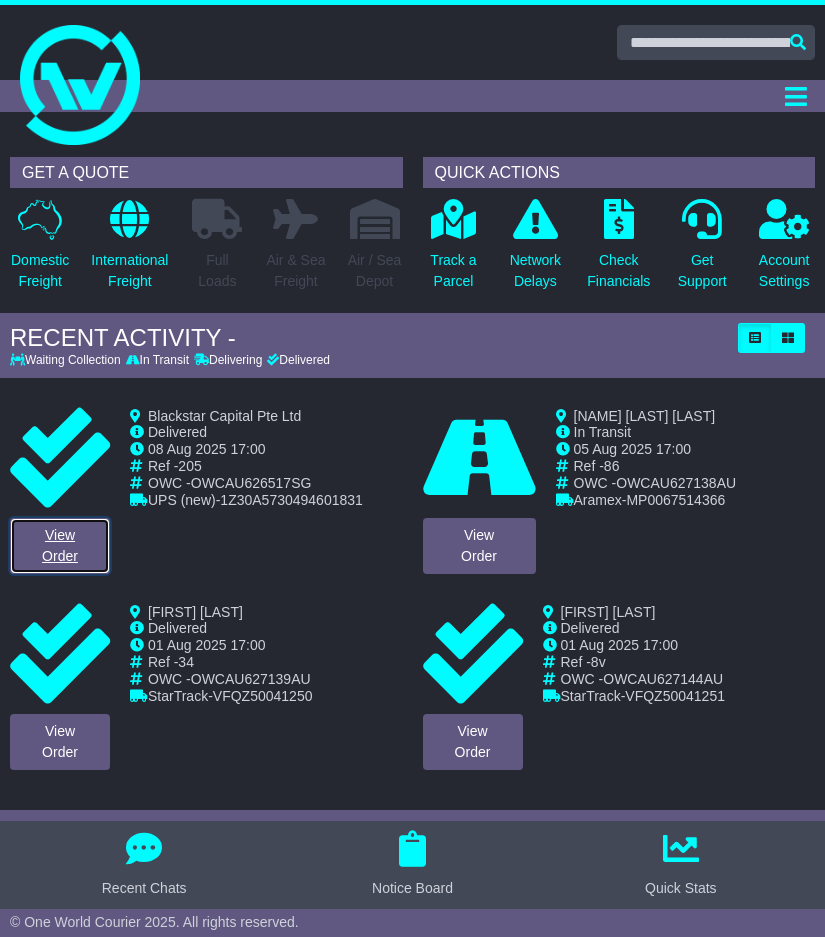 click on "View Order" at bounding box center [60, 546] 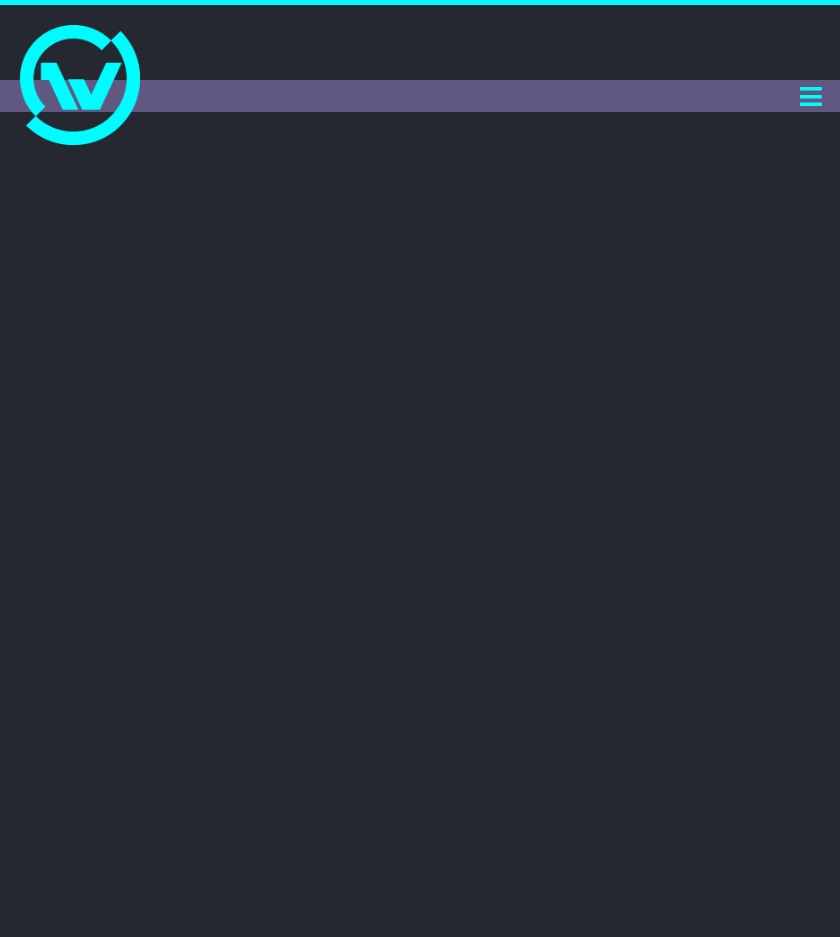 scroll, scrollTop: 0, scrollLeft: 0, axis: both 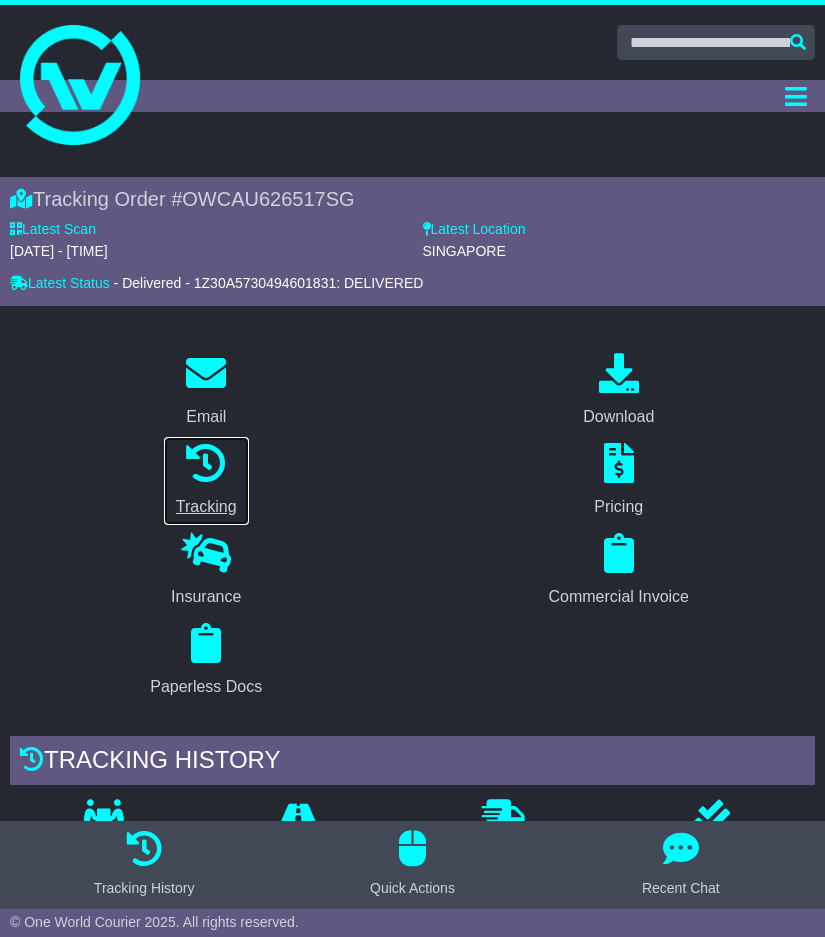 click at bounding box center (206, 463) 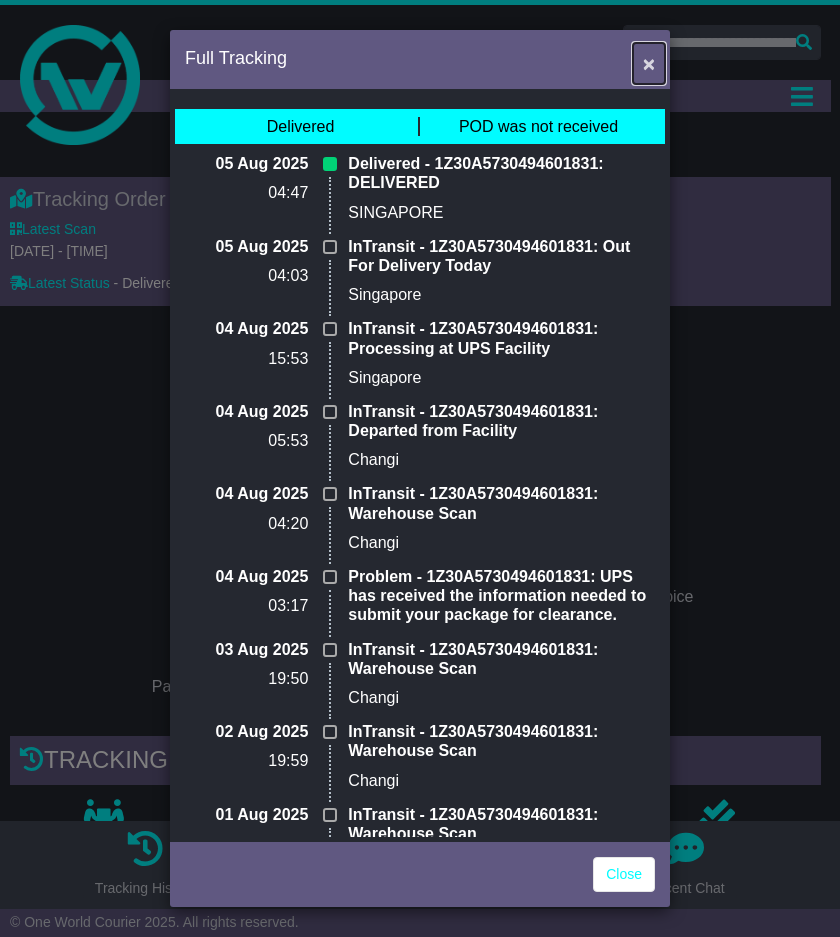click on "×" at bounding box center (649, 63) 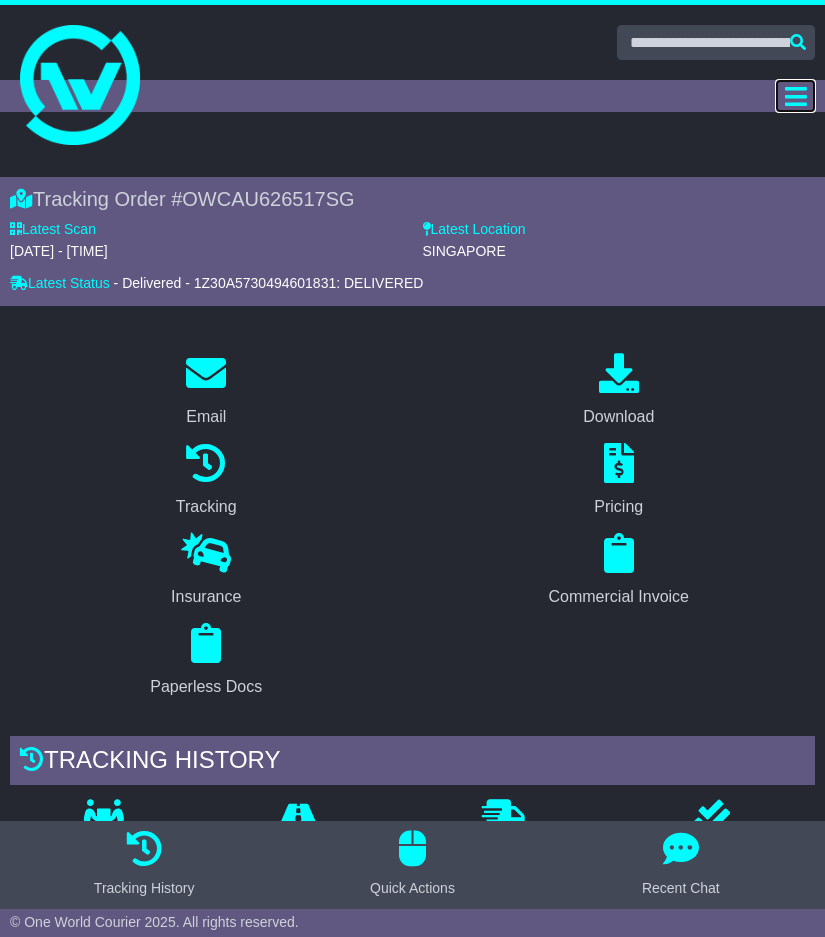click at bounding box center (796, 96) 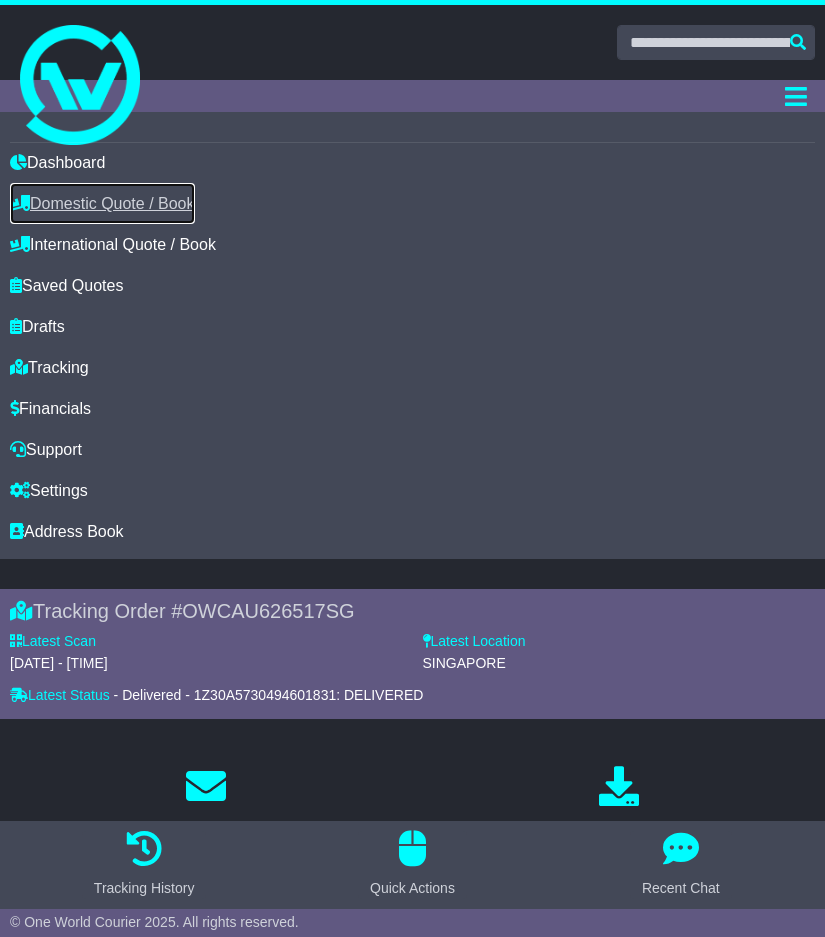 click on "Domestic Quote / Book" at bounding box center [102, 203] 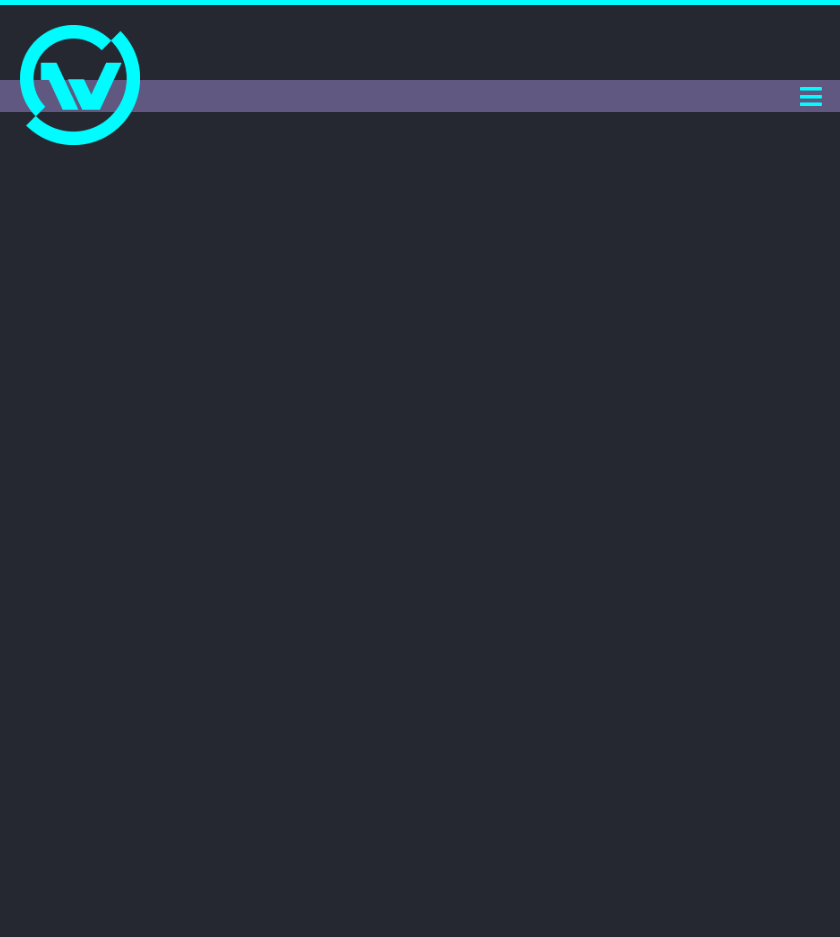 scroll, scrollTop: 0, scrollLeft: 0, axis: both 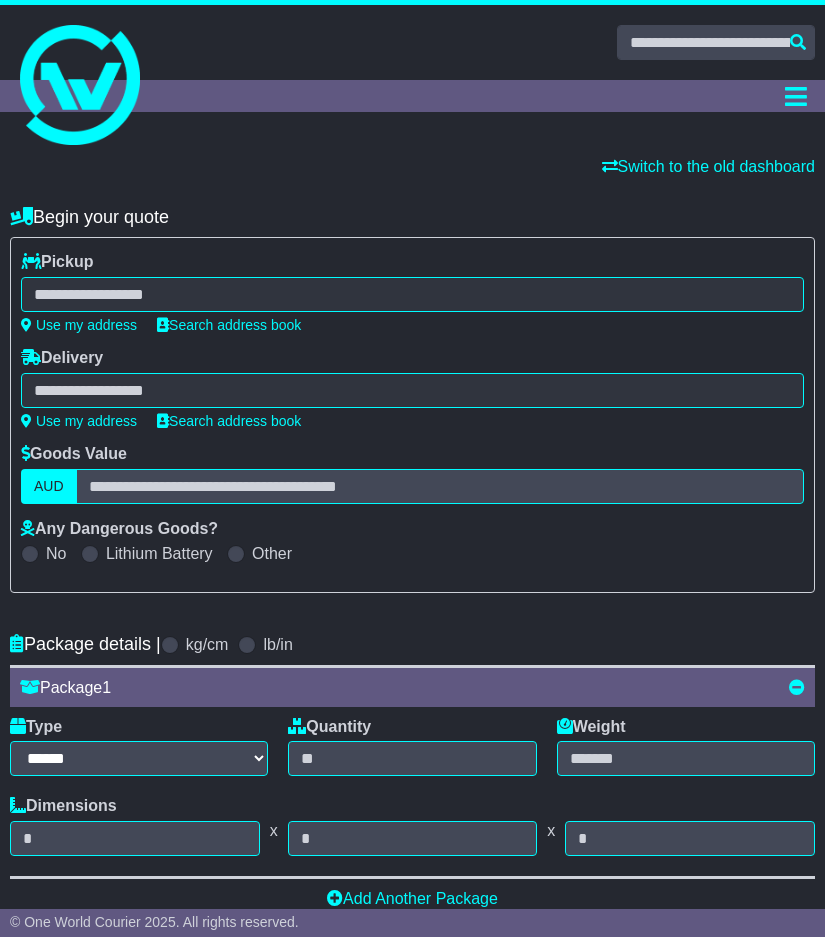 select 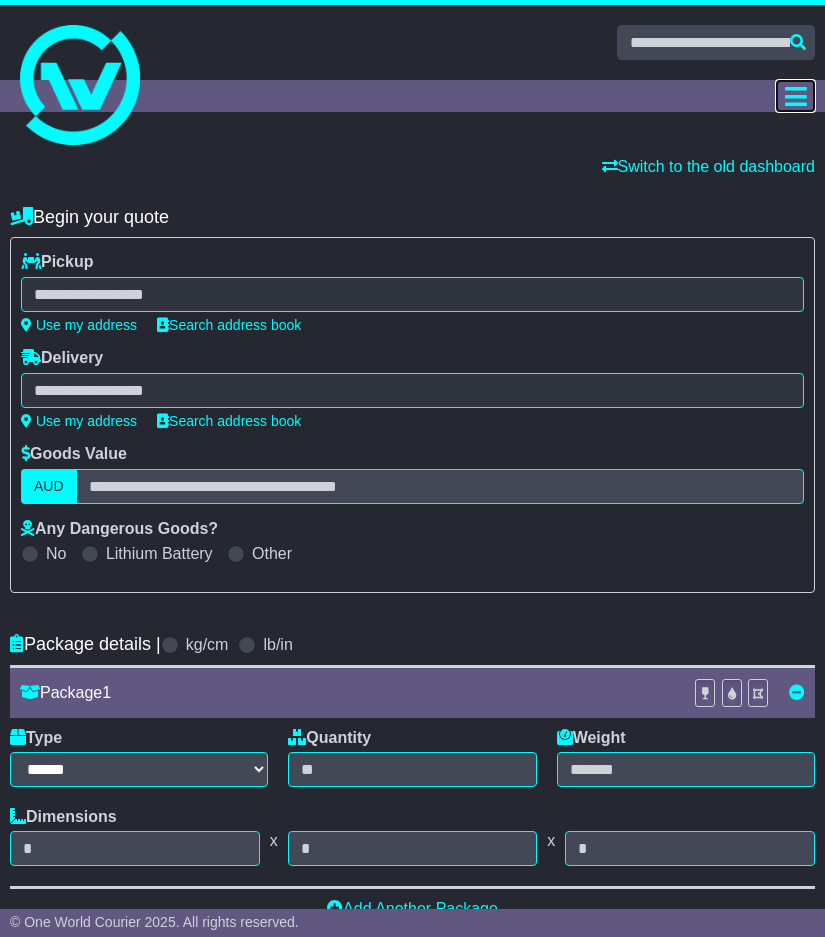 click at bounding box center (796, 96) 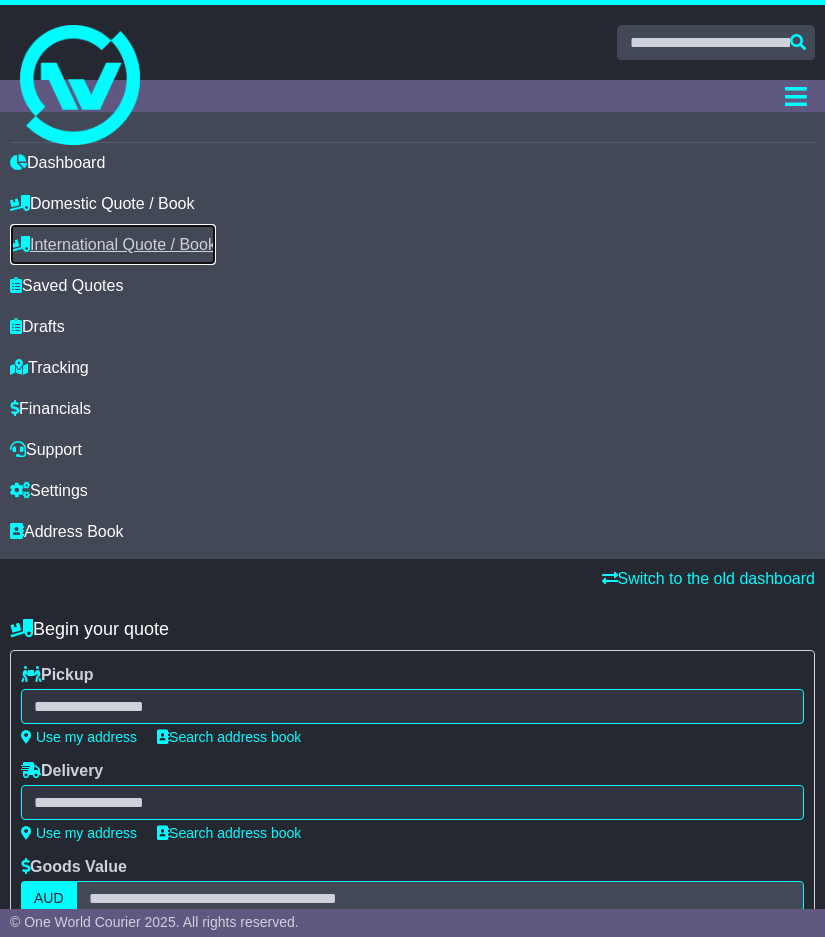 click on "International Quote / Book" at bounding box center (113, 244) 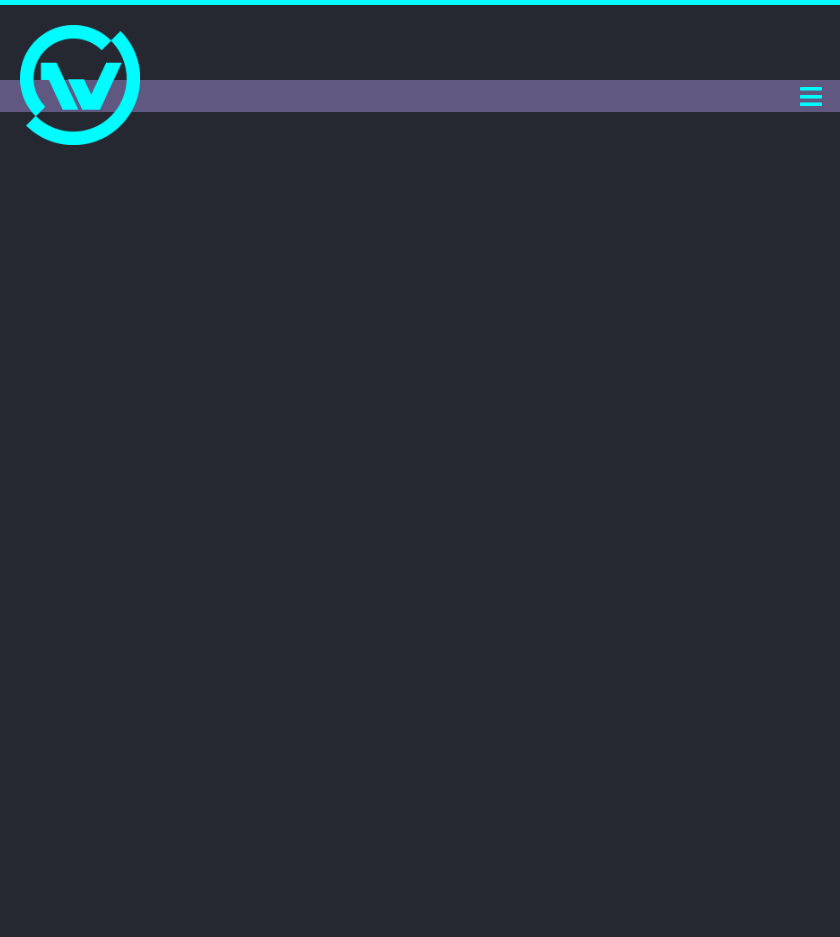 scroll, scrollTop: 0, scrollLeft: 0, axis: both 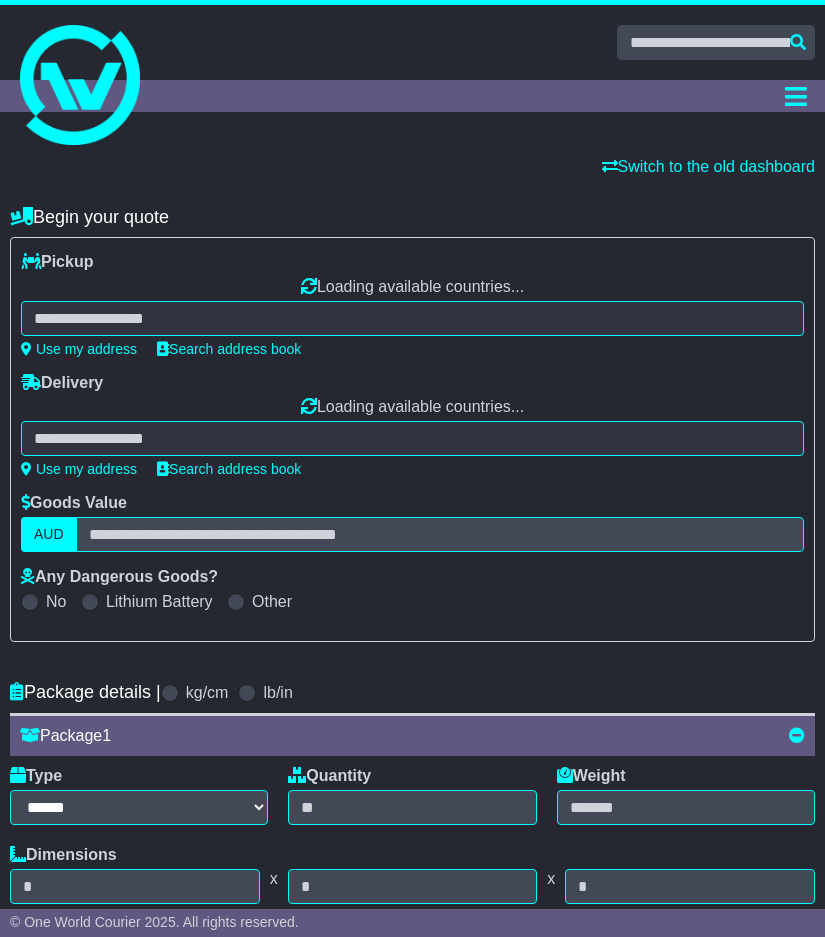 select on "**" 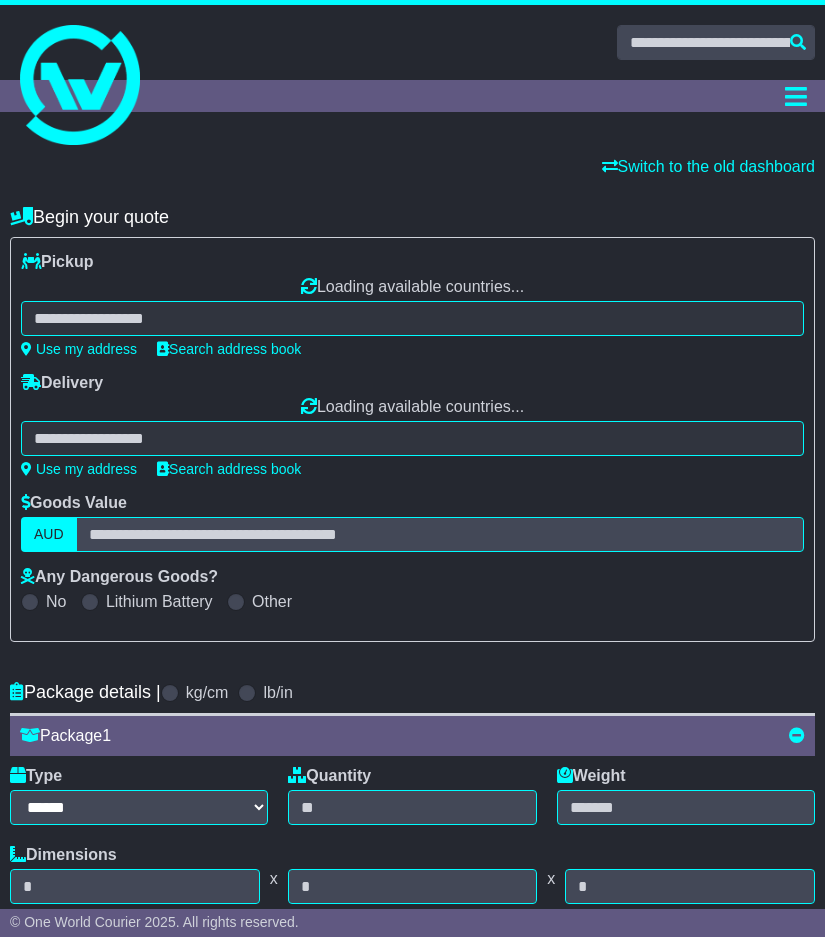 select on "**" 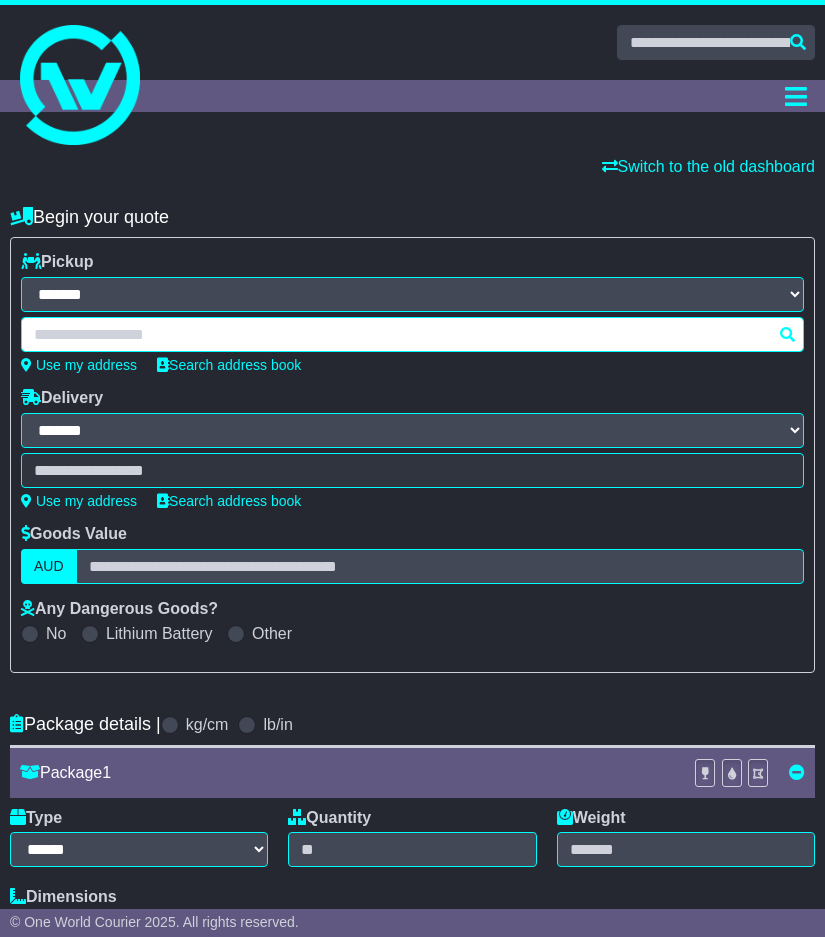 click at bounding box center [412, 334] 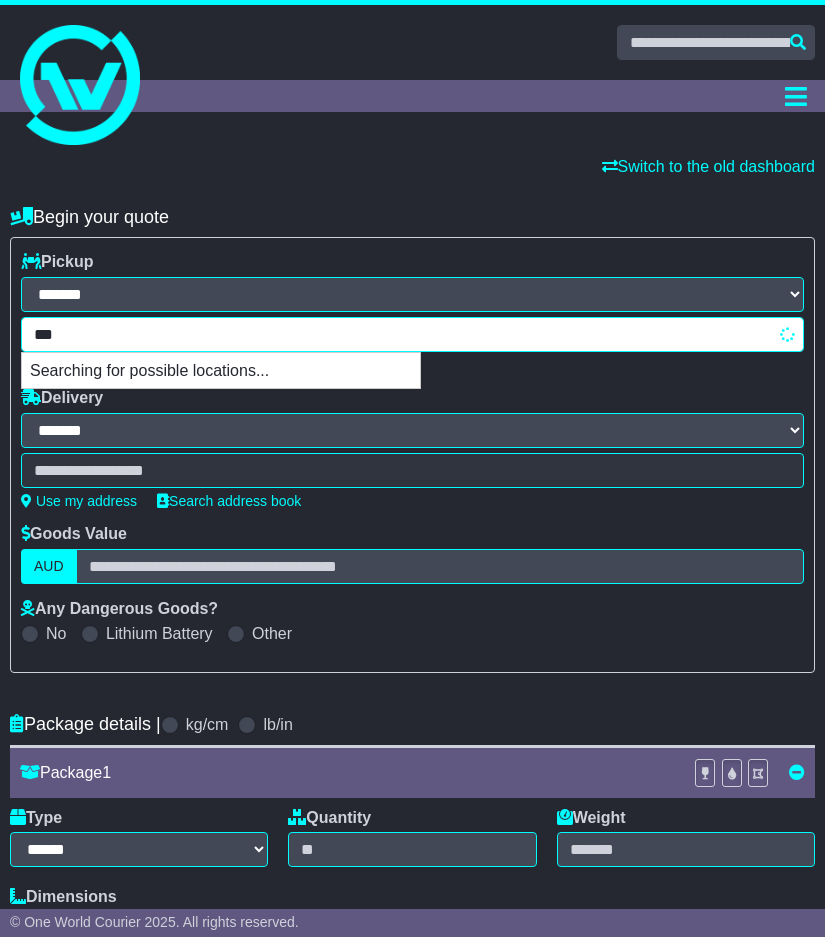 type on "****" 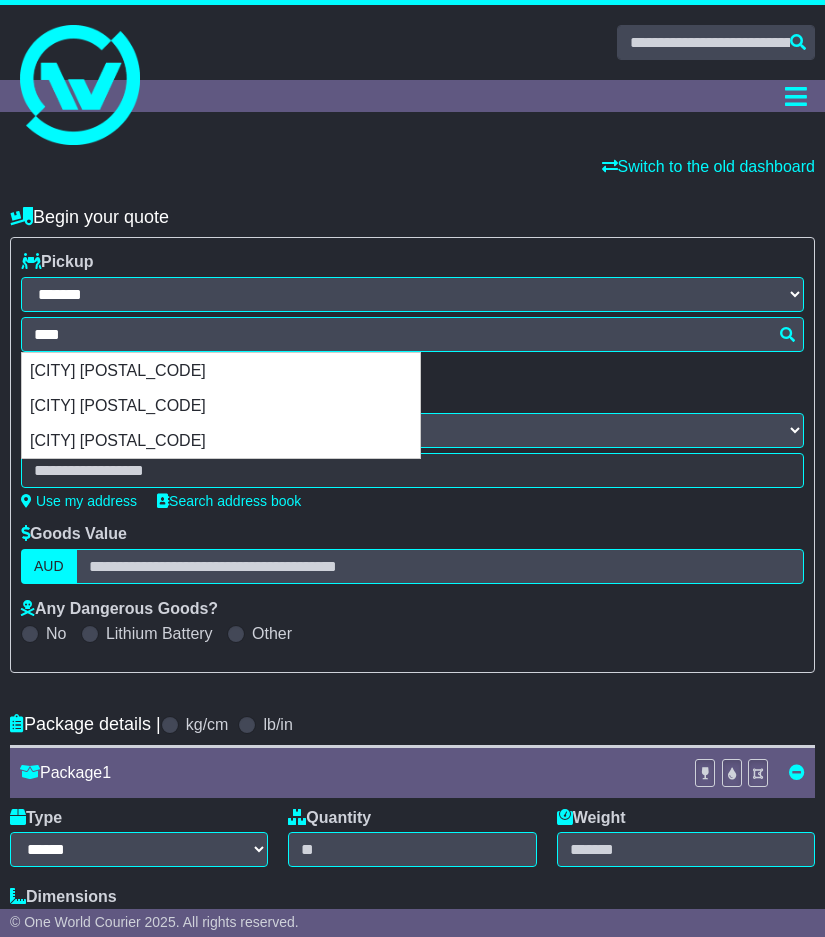 click on "**********" at bounding box center [412, 320] 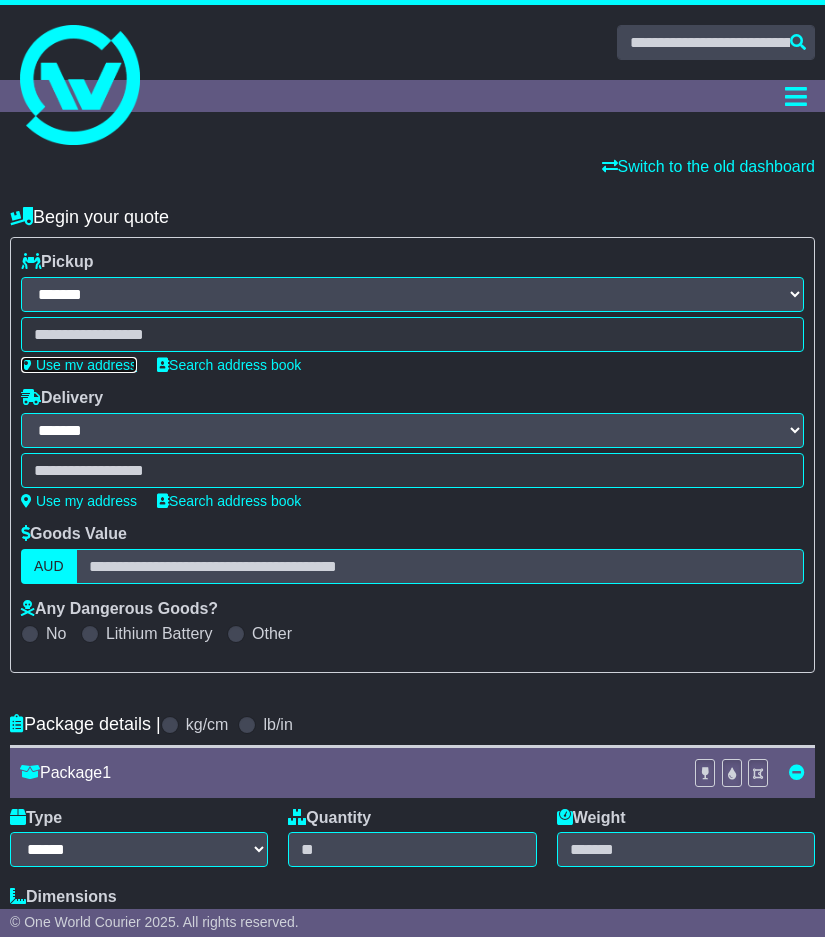 click on "Use my address" at bounding box center (79, 365) 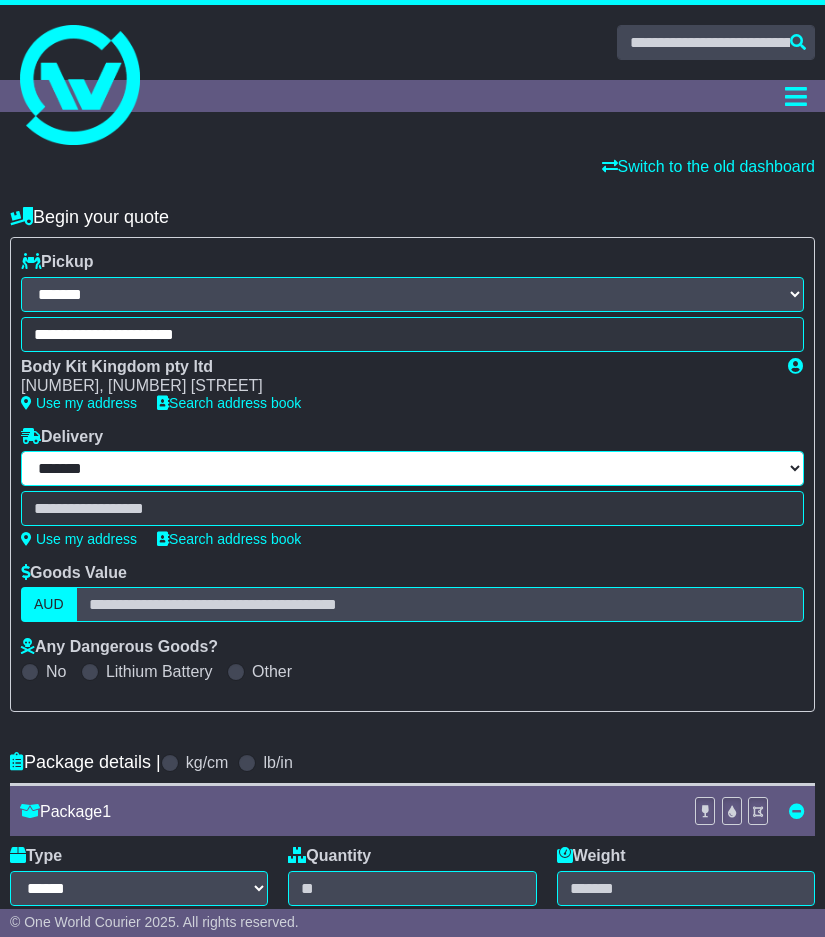 click on "**********" at bounding box center (412, 468) 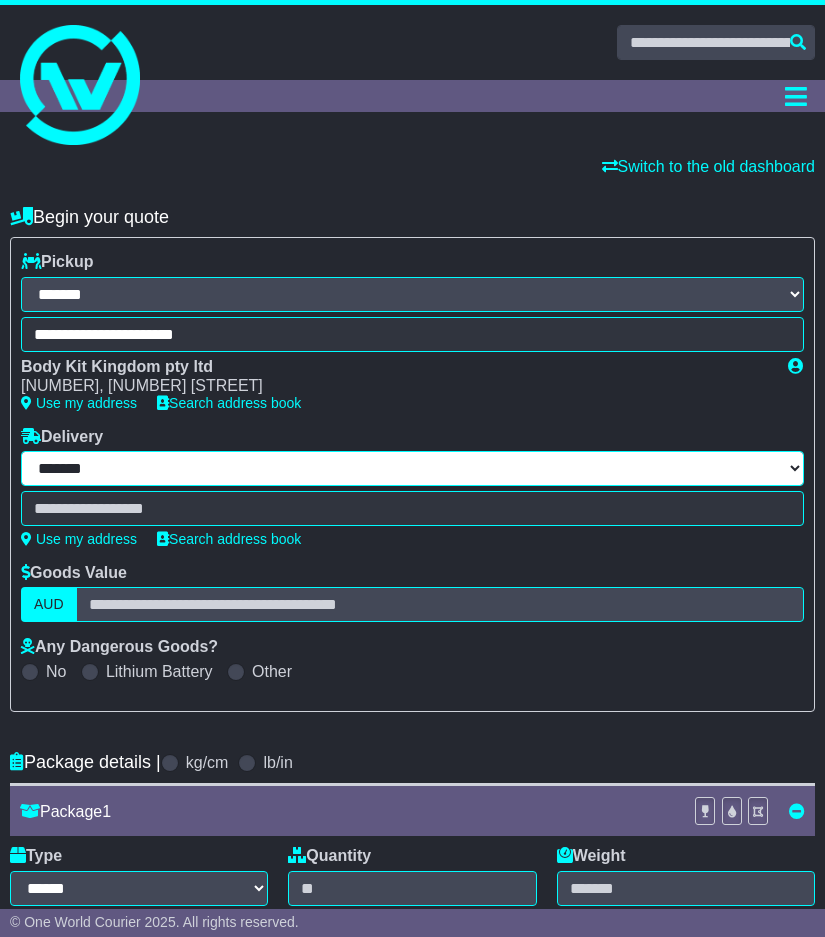 select on "**" 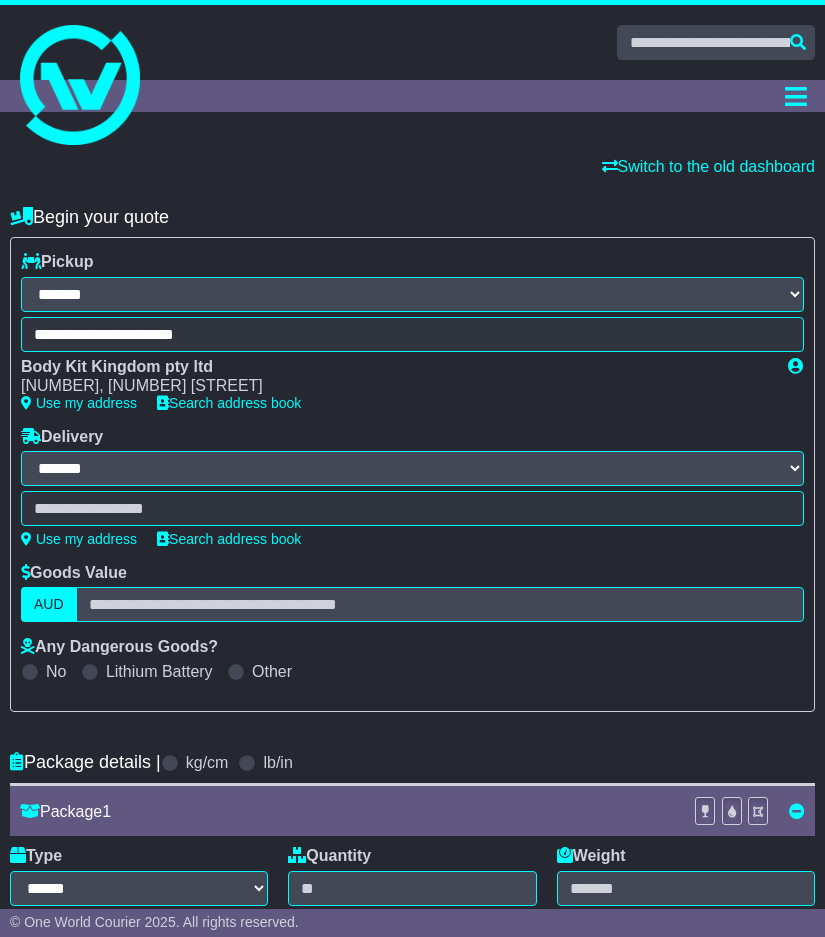 click on "**********" at bounding box center (412, 468) 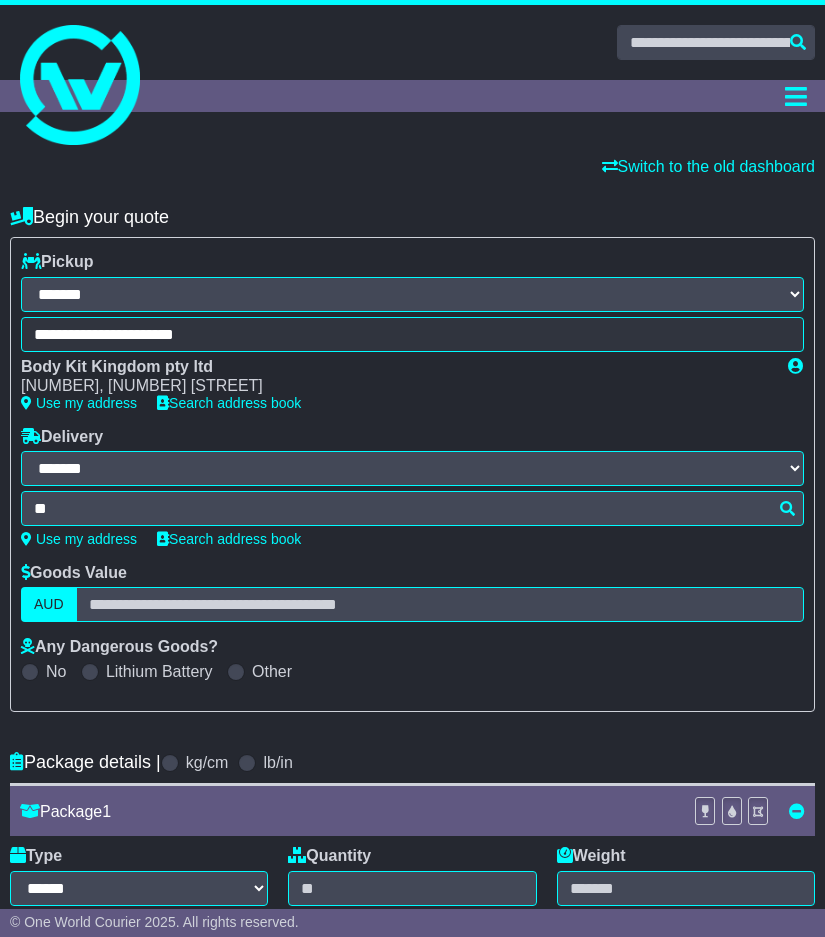 type on "***" 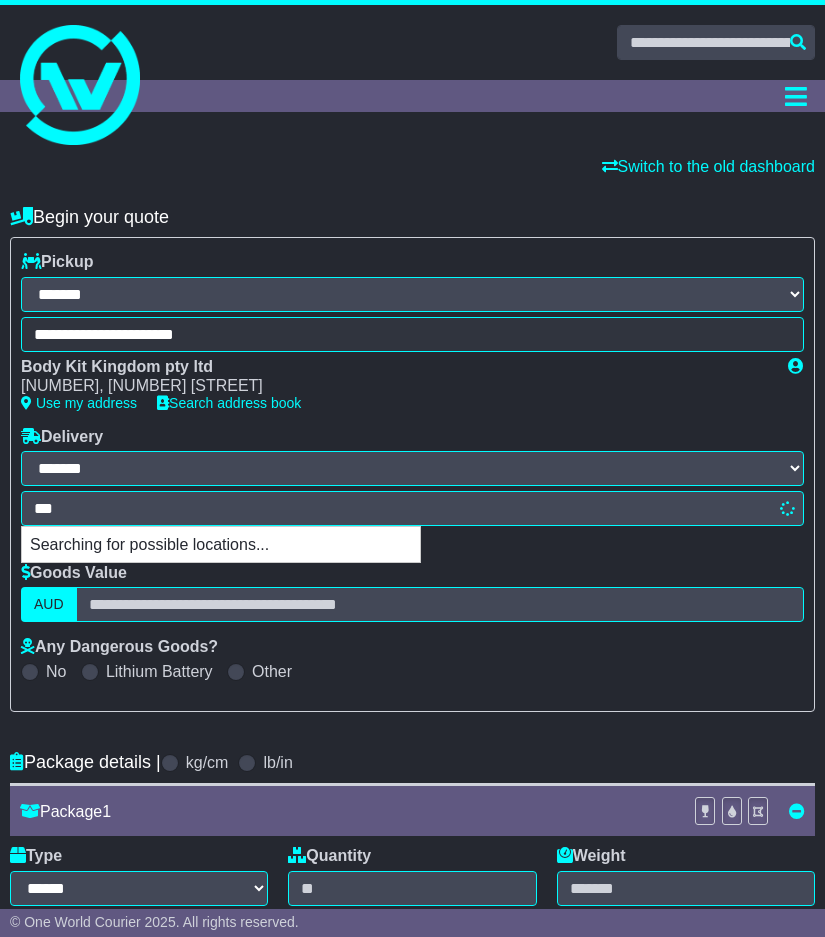 type on "**********" 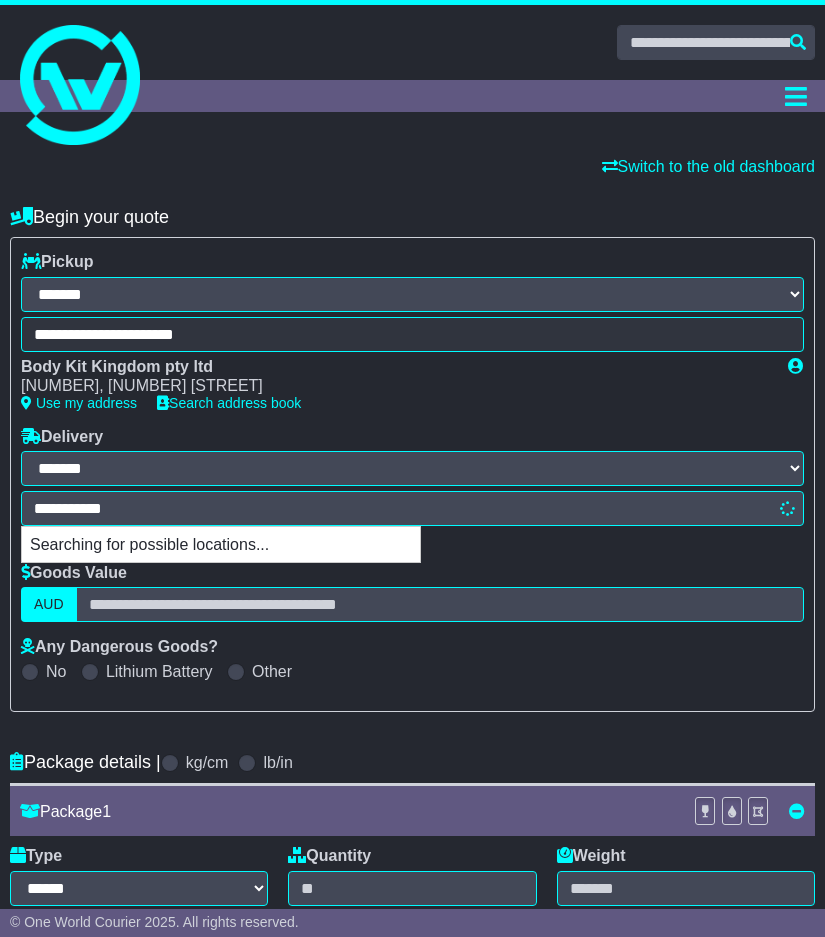 type 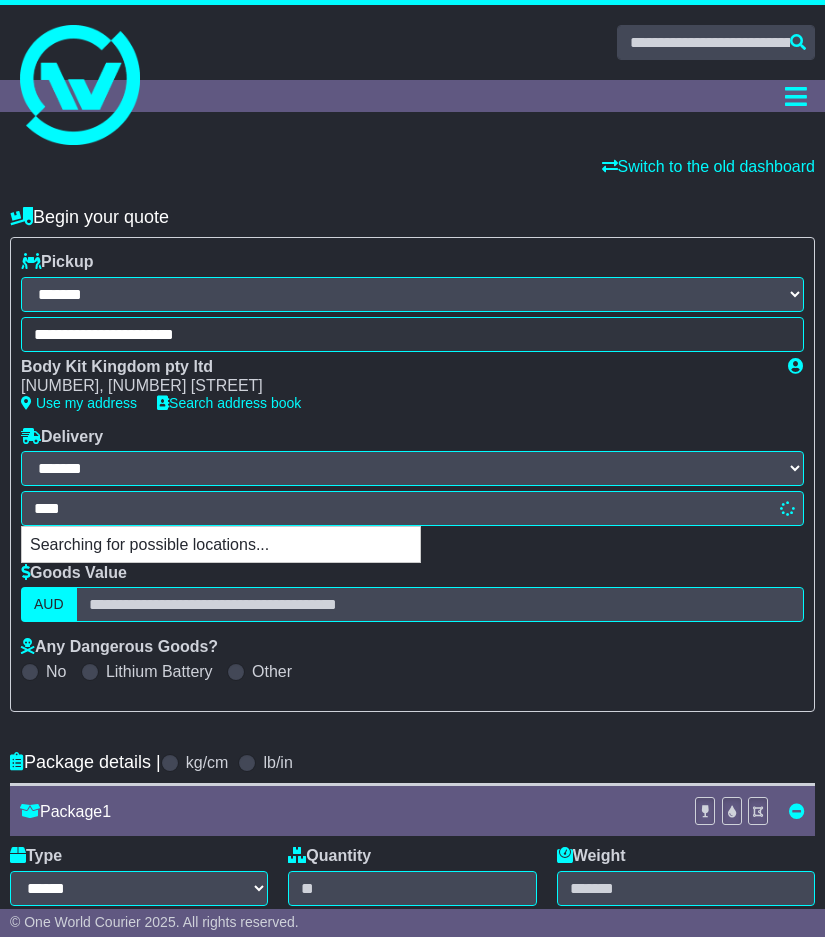 type on "**********" 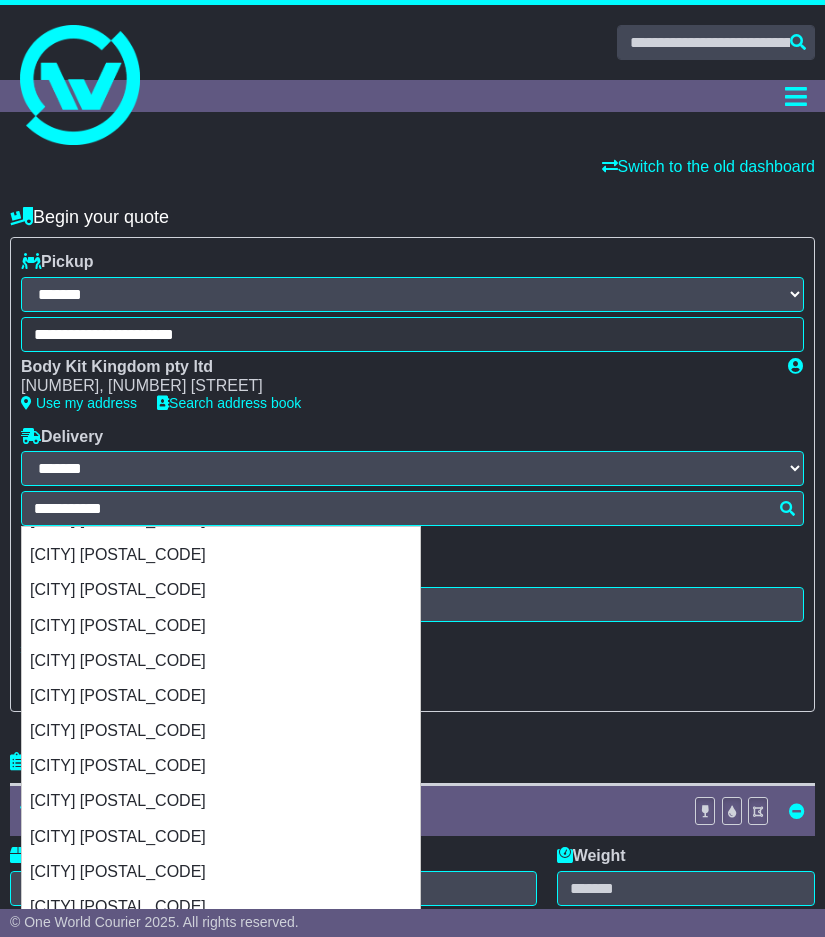 scroll, scrollTop: 3021, scrollLeft: 0, axis: vertical 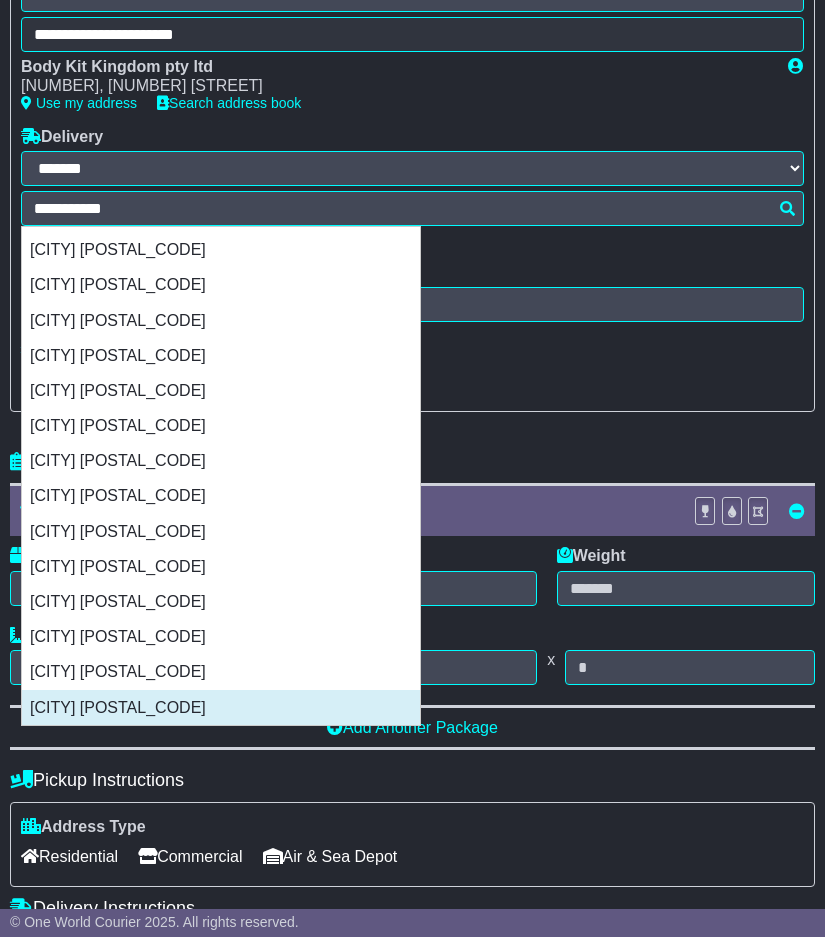 click on "BAIE COMEAU G4Z2T4" at bounding box center [221, 707] 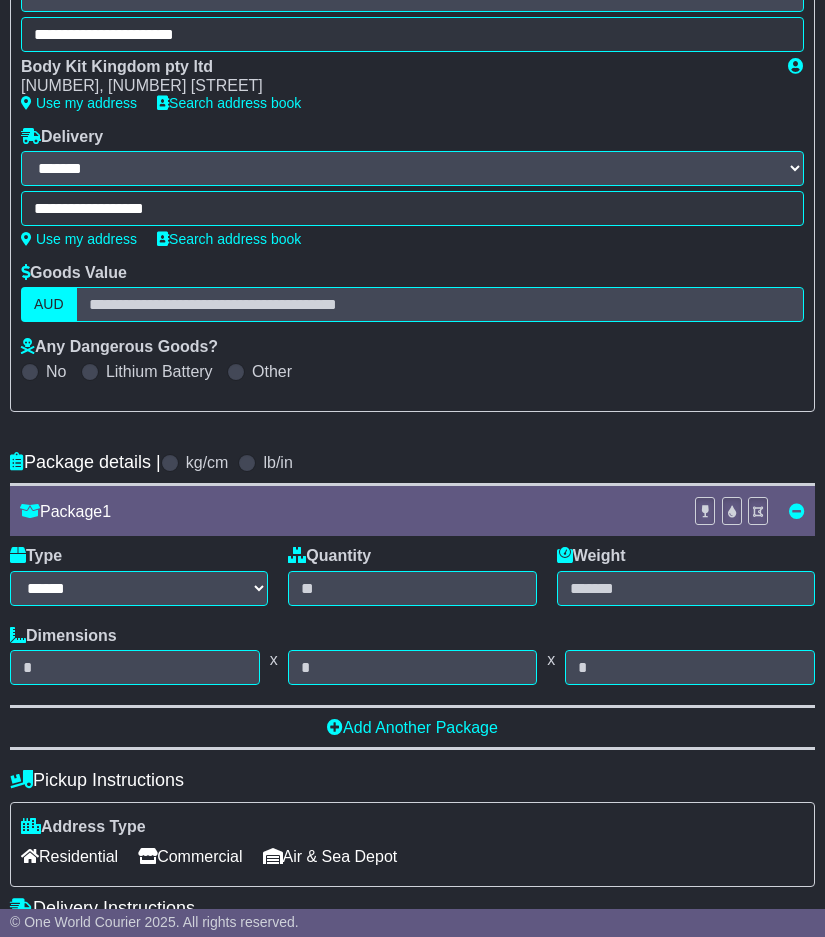 type on "**********" 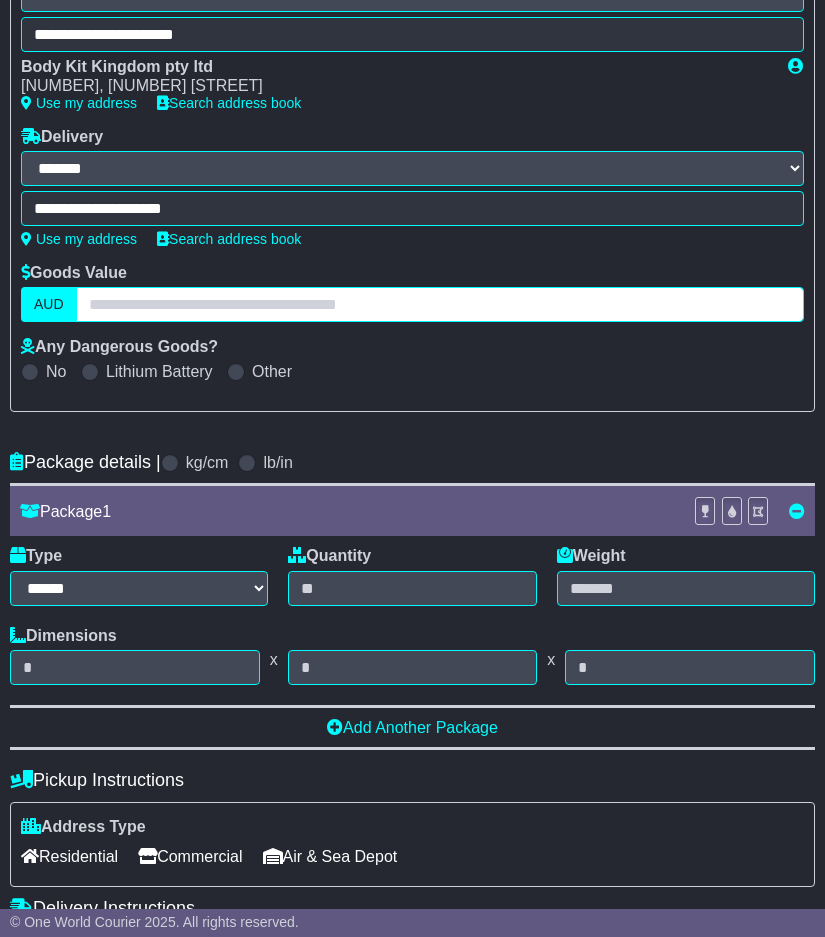 click at bounding box center (440, 304) 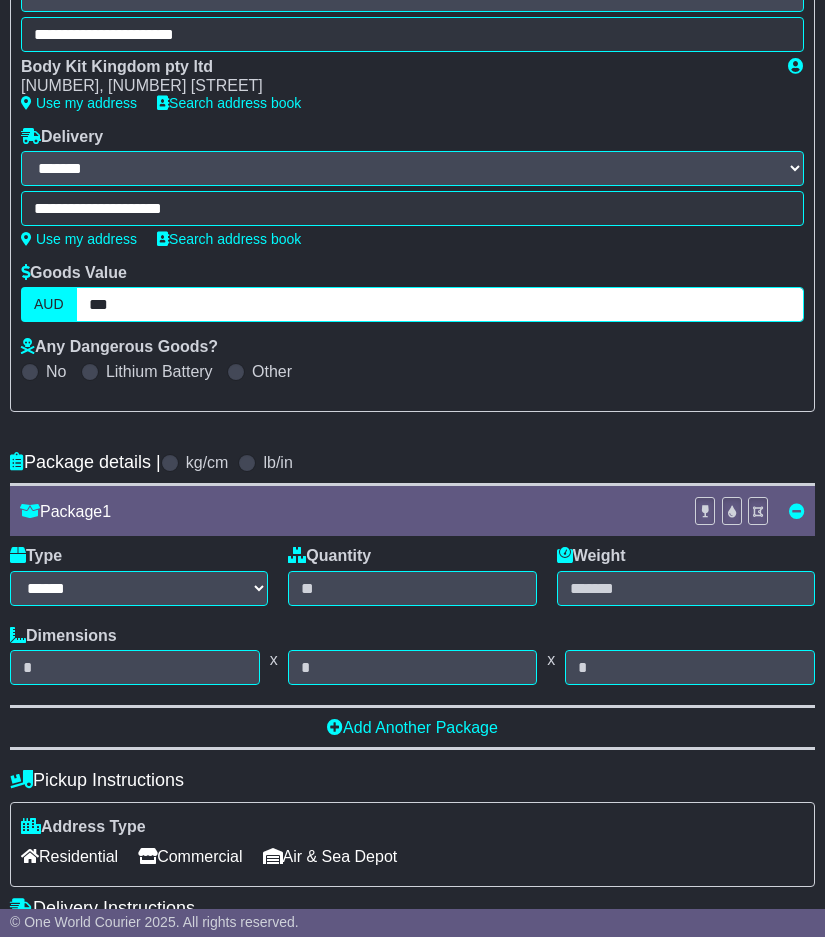type on "***" 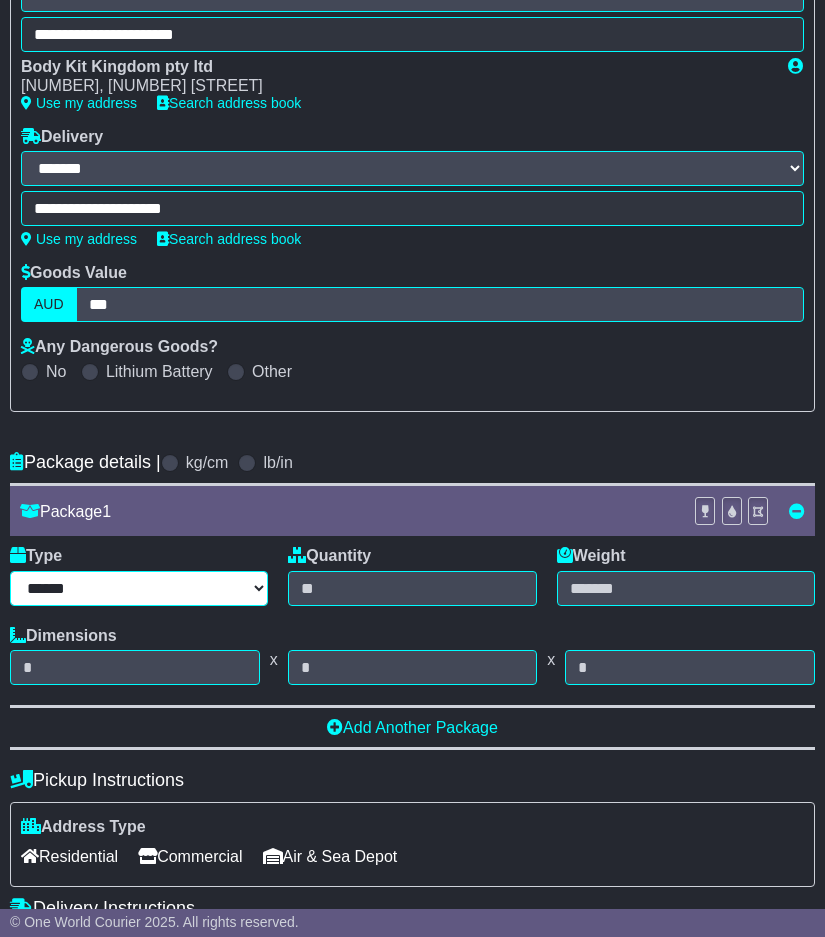 click on "****** ****** *** ******** ***** **** **** ****** *** *******" at bounding box center (139, 588) 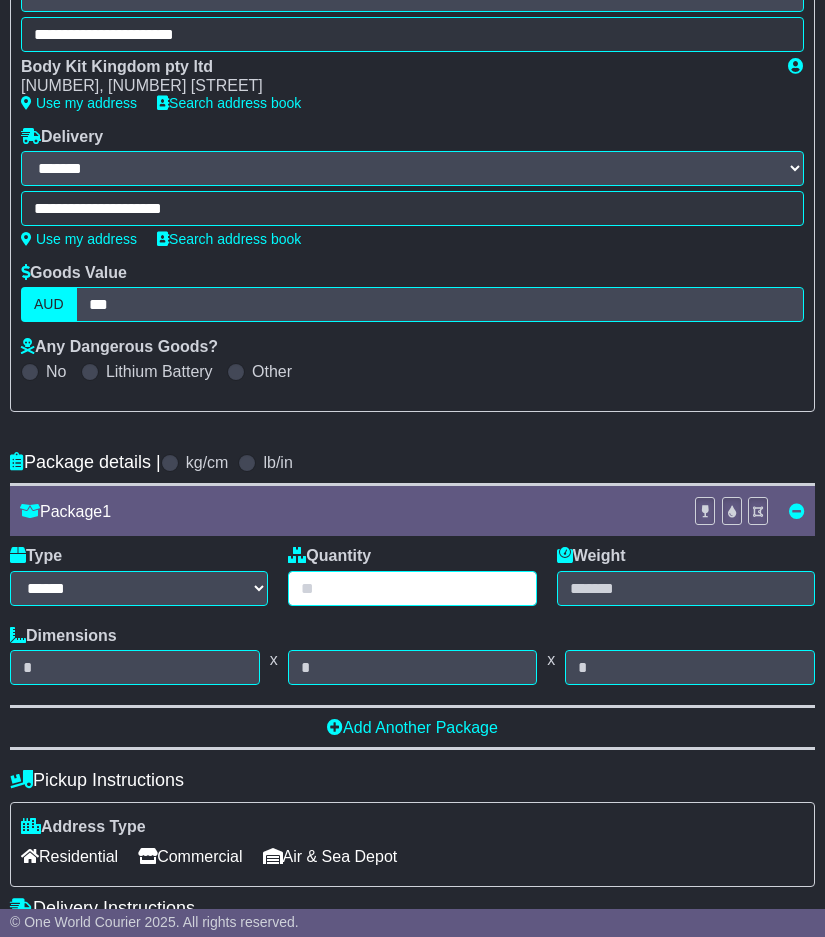 click at bounding box center (412, 588) 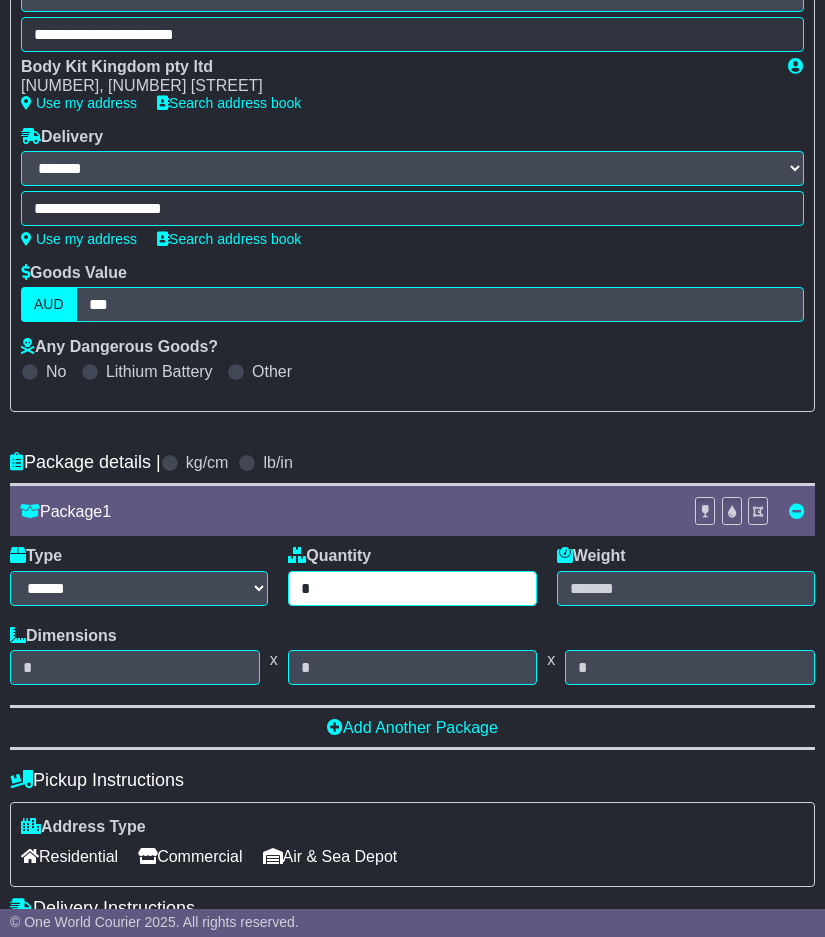 type on "*" 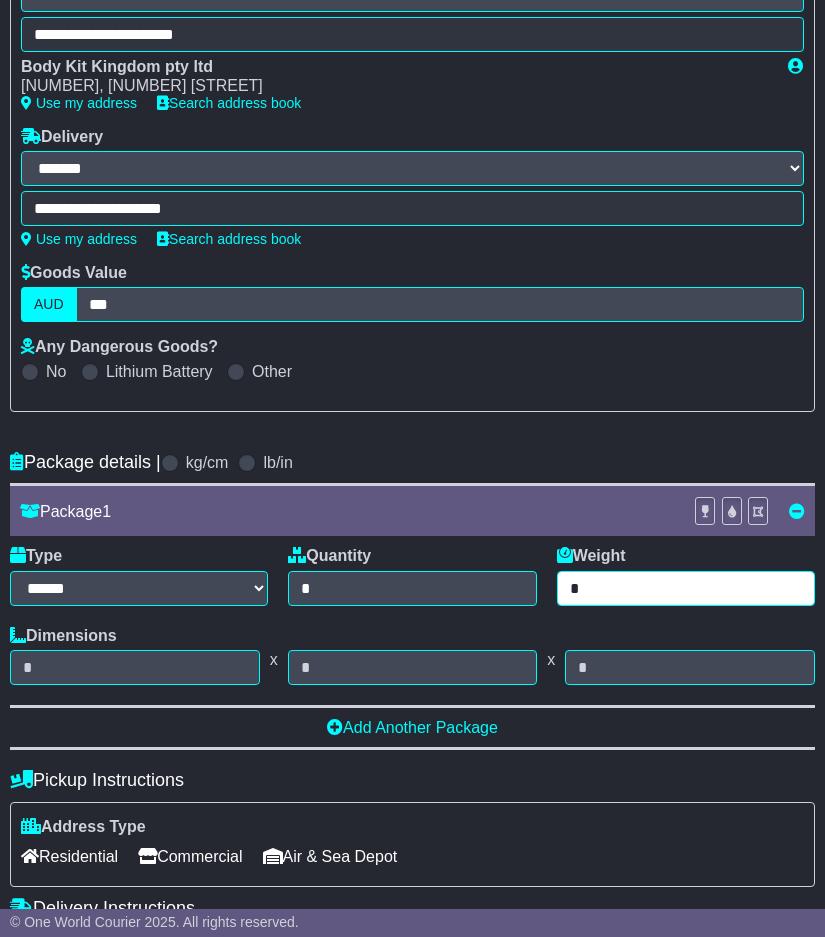type on "*" 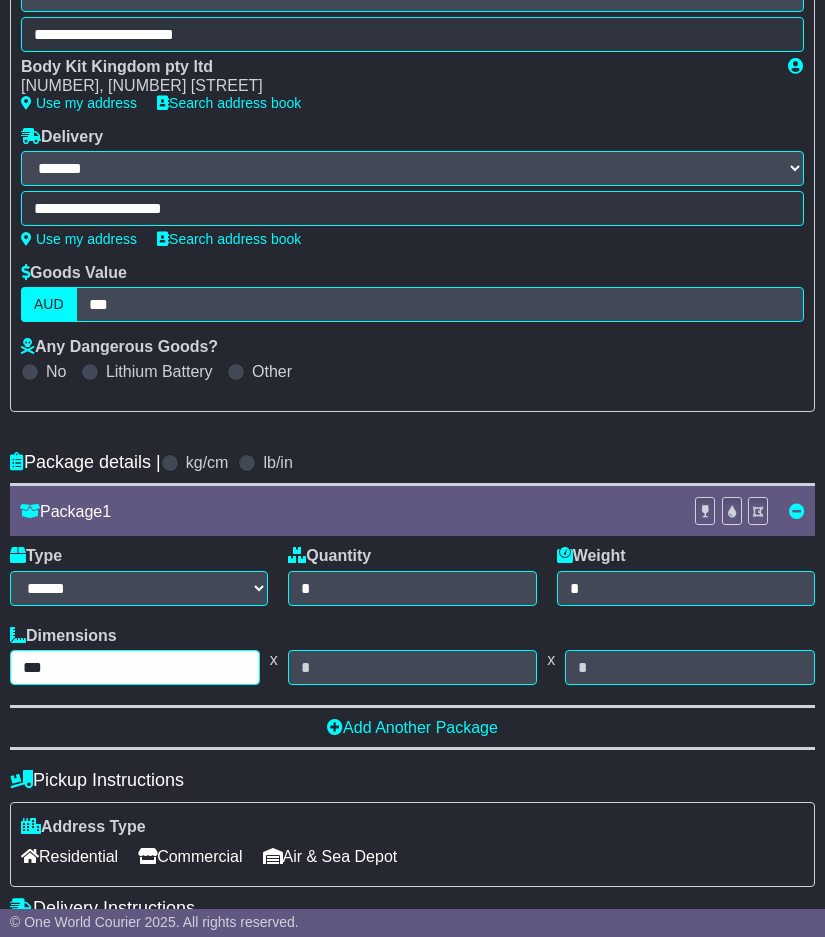 type on "***" 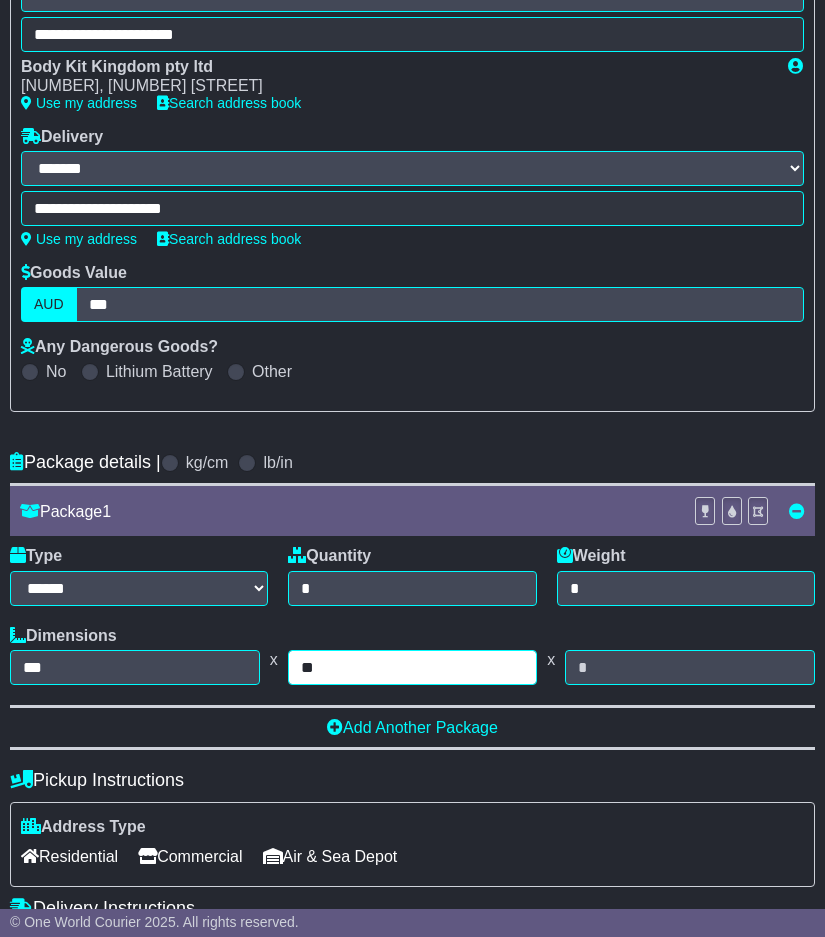 type on "**" 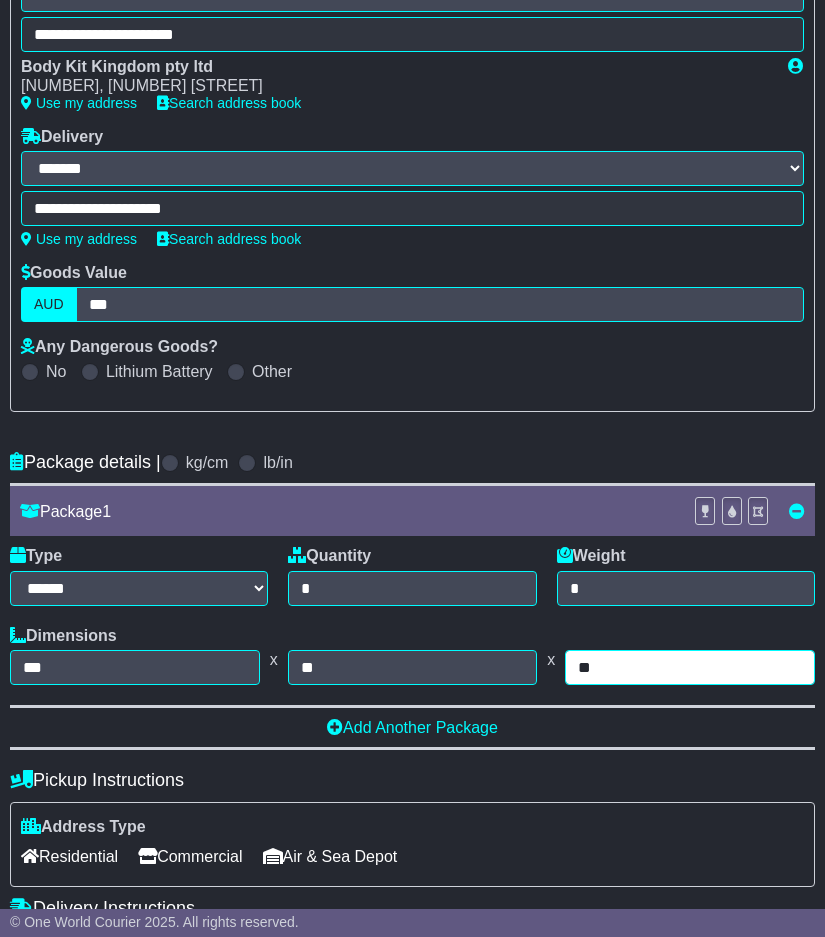 type on "**" 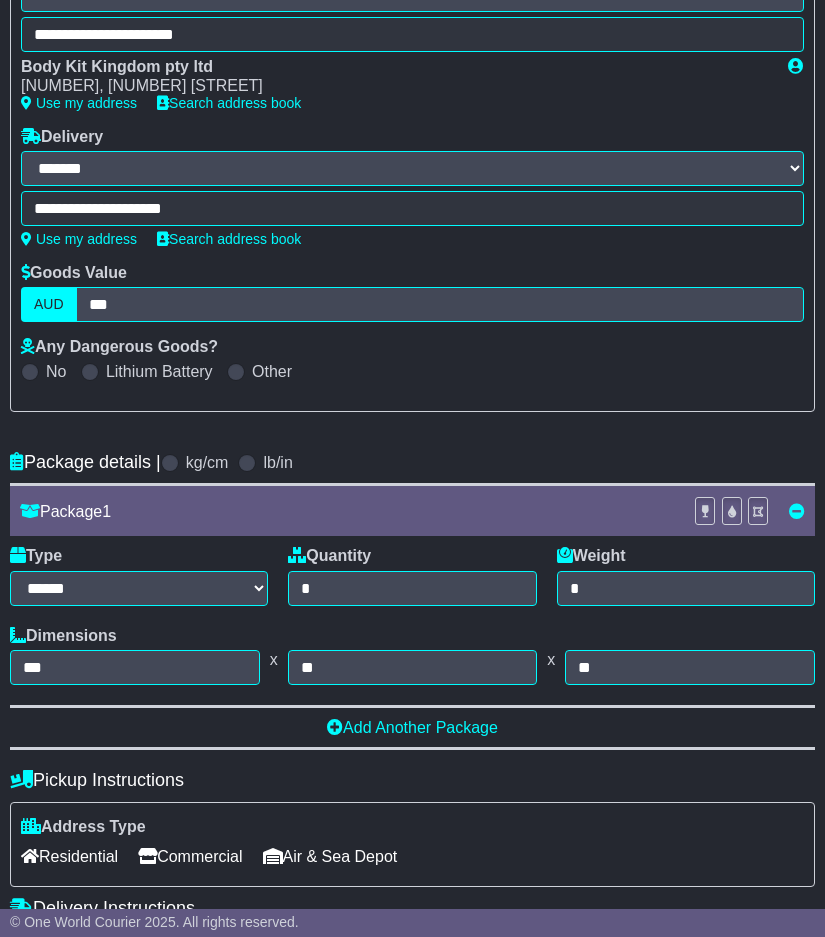 scroll, scrollTop: 884, scrollLeft: 0, axis: vertical 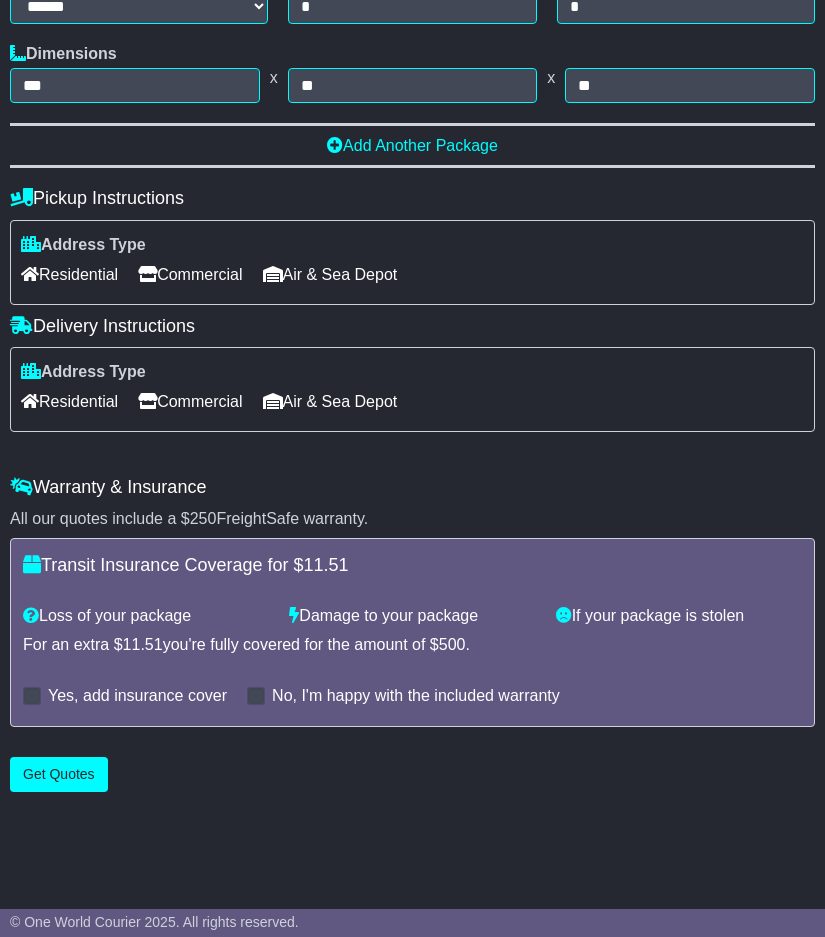 click on "Residential" at bounding box center [69, 401] 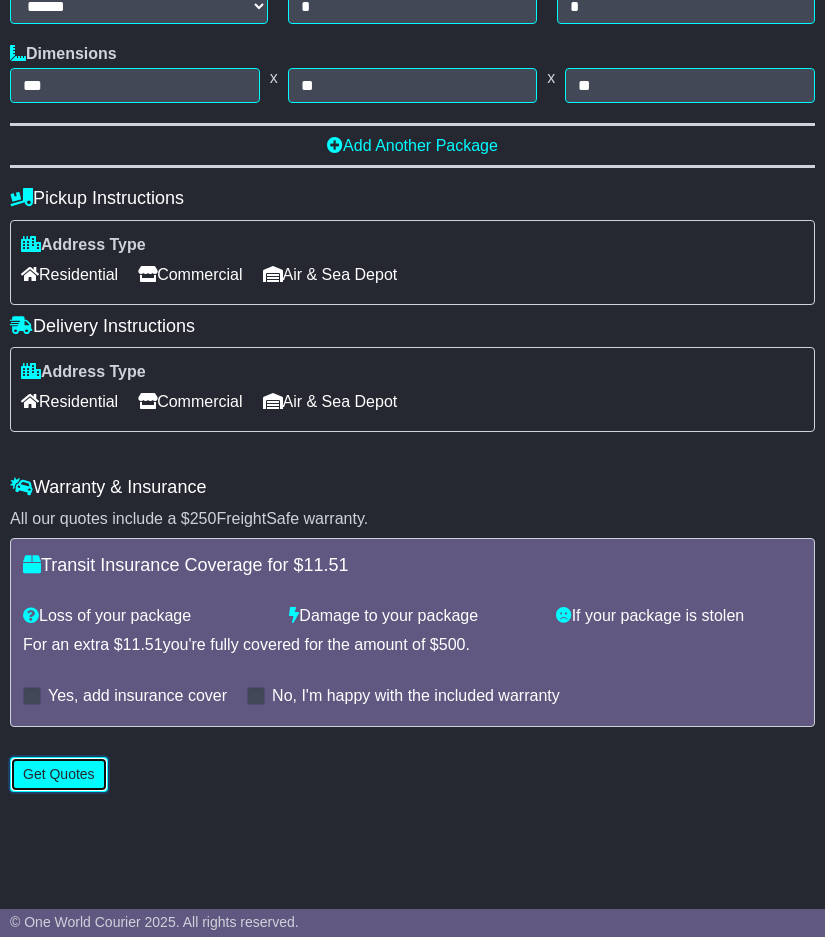 click on "Get Quotes" at bounding box center [59, 774] 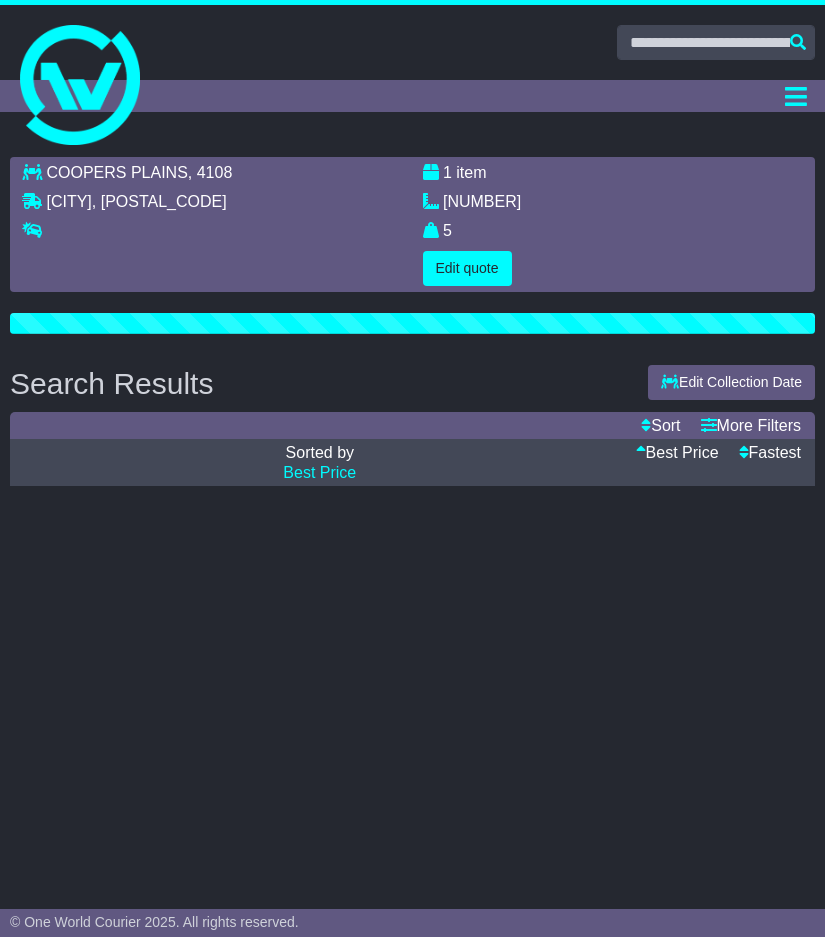 scroll, scrollTop: 0, scrollLeft: 0, axis: both 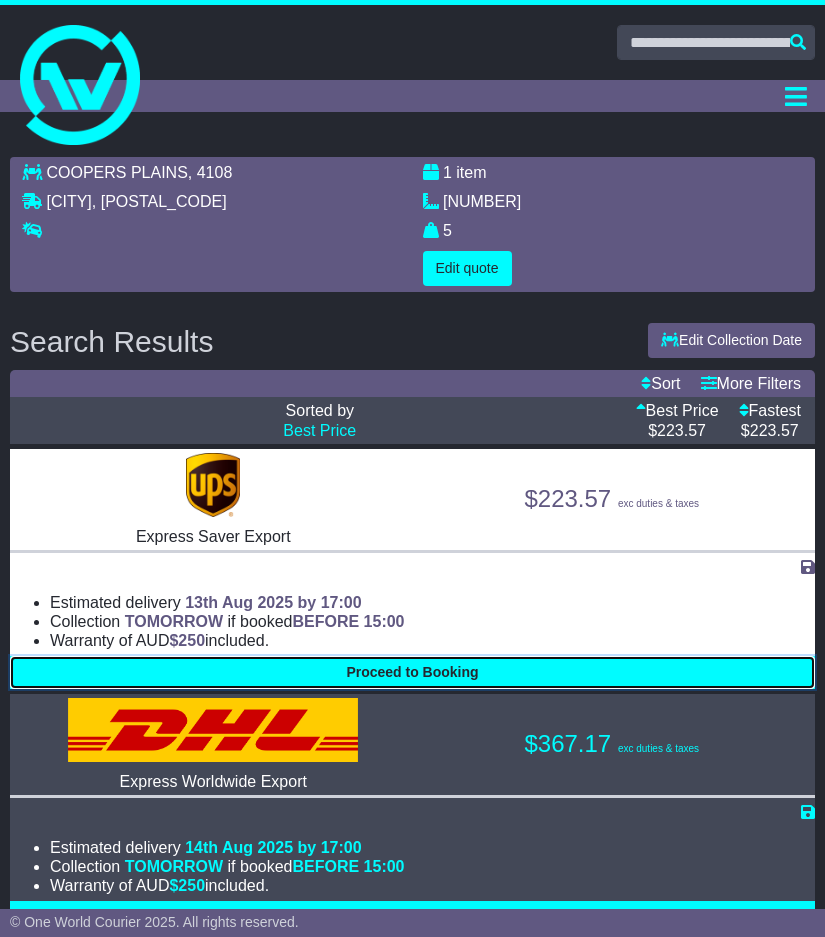click on "Proceed to Booking" at bounding box center (412, 672) 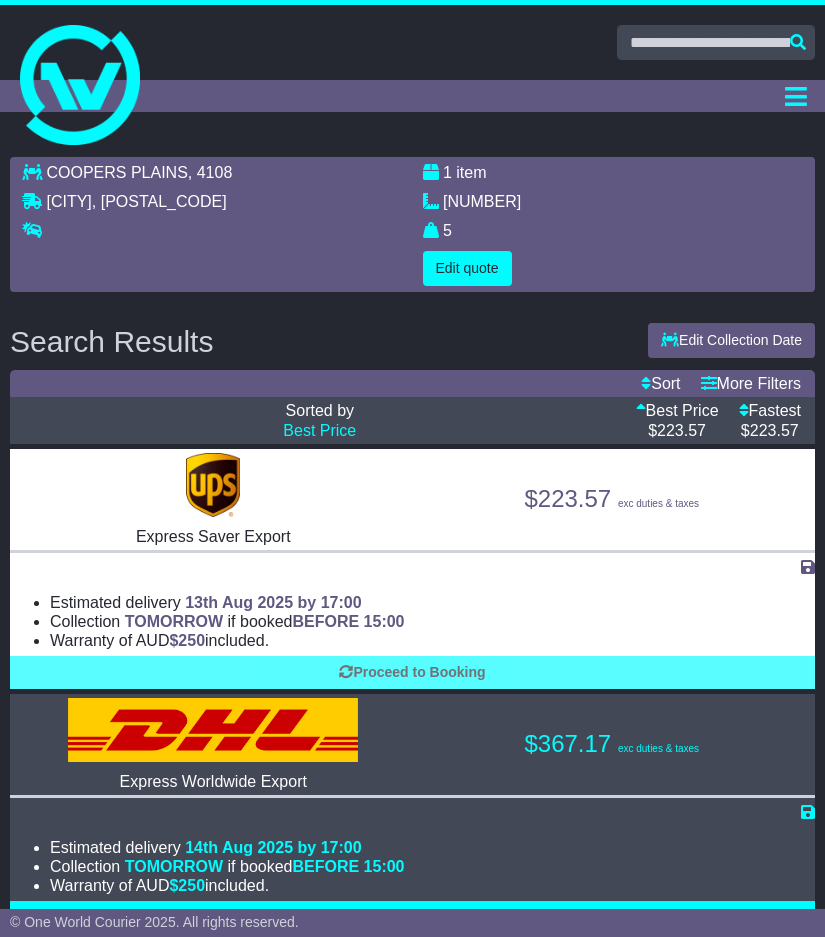 select on "**********" 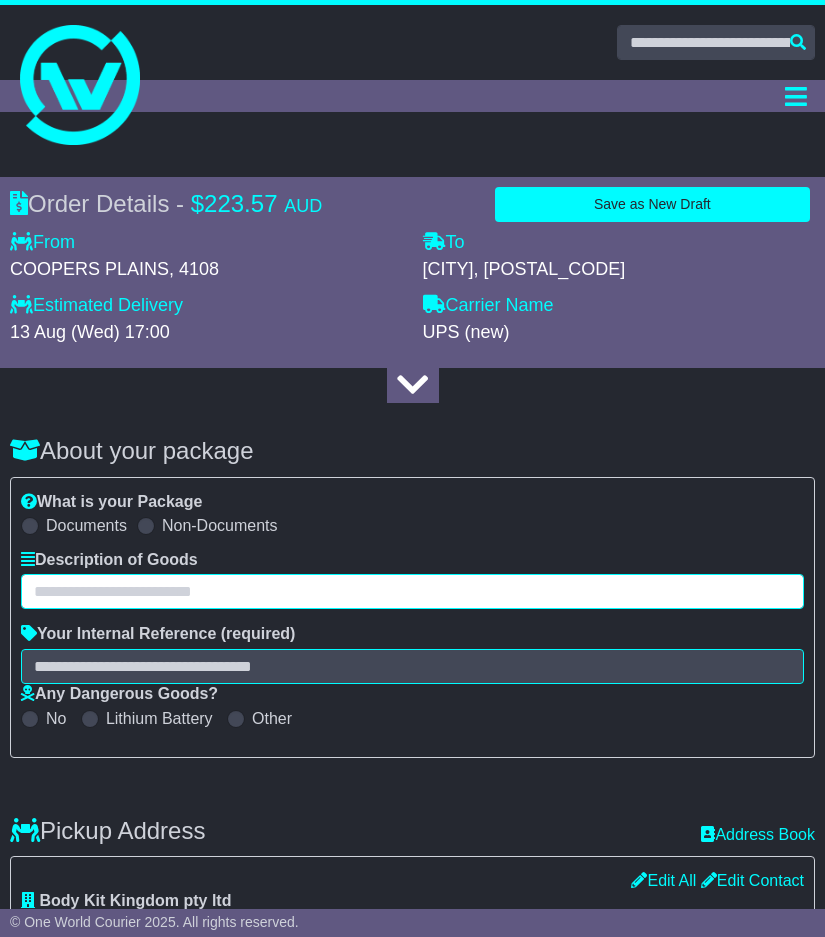 click at bounding box center [412, 591] 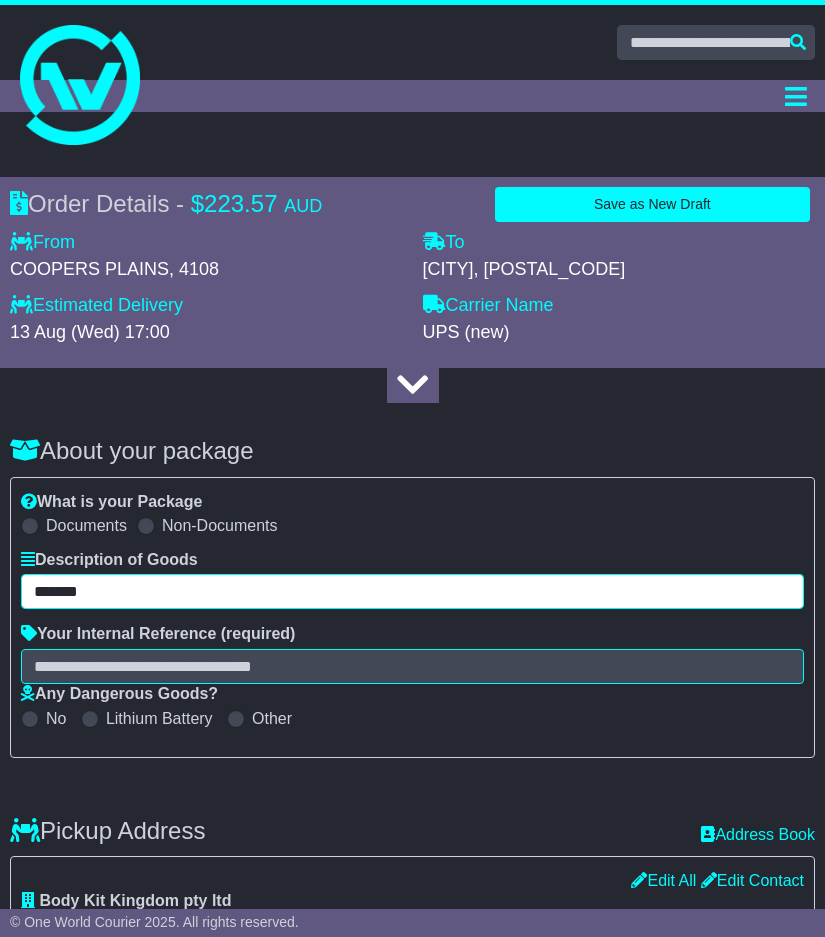 type on "*******" 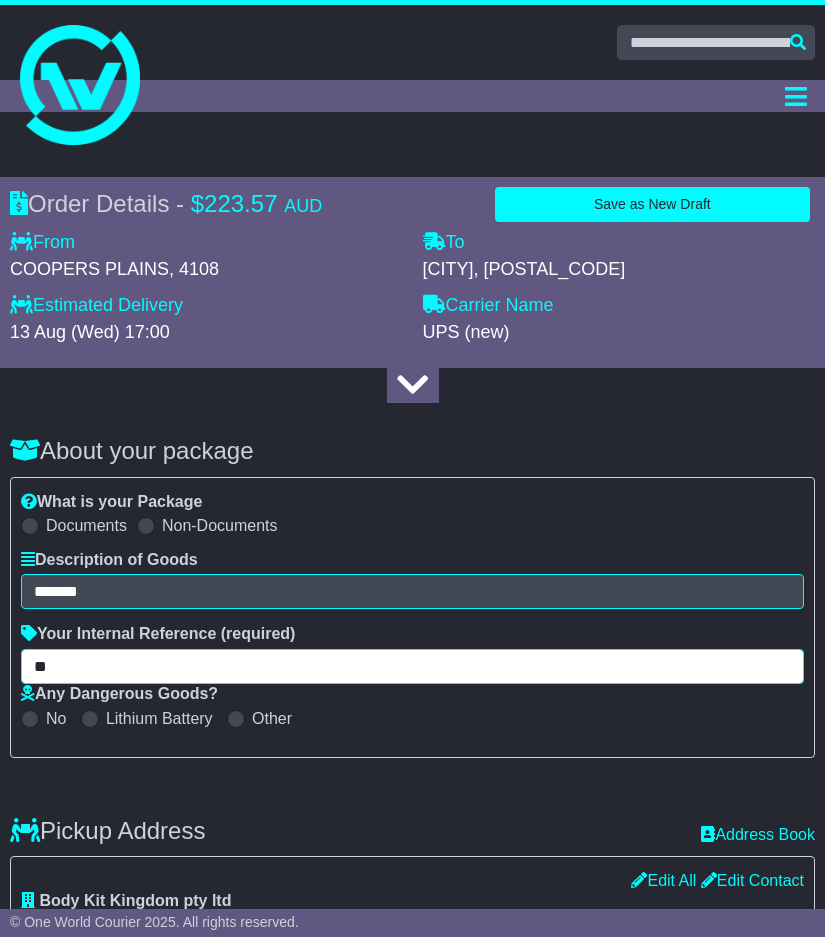 type on "**" 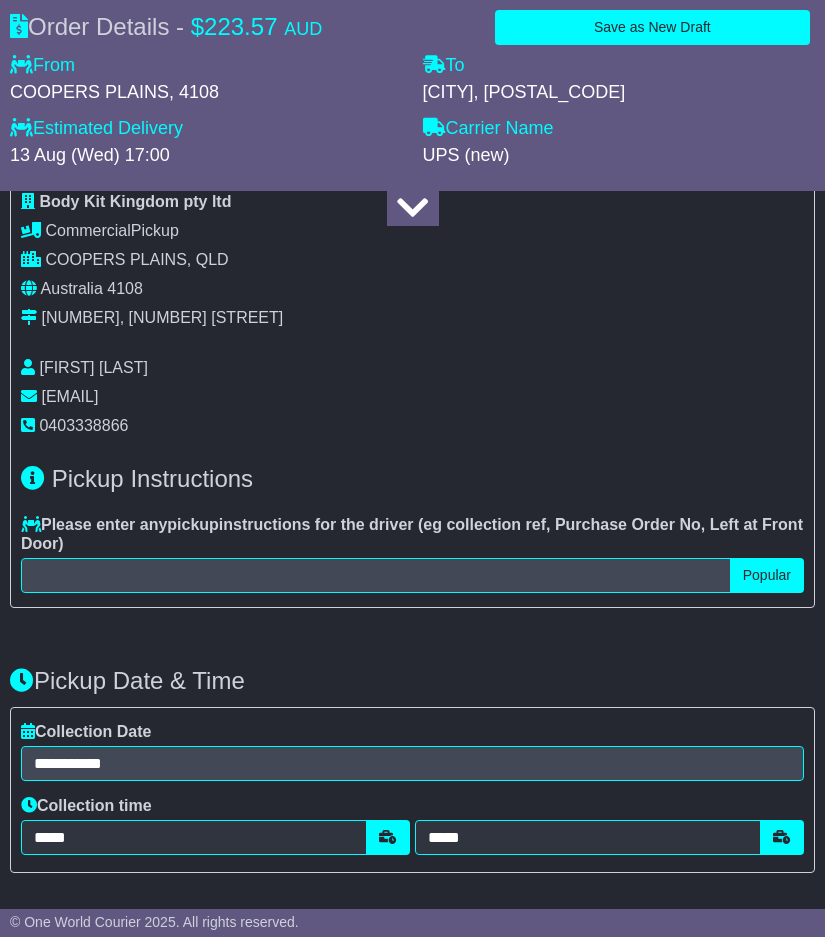 scroll, scrollTop: 700, scrollLeft: 0, axis: vertical 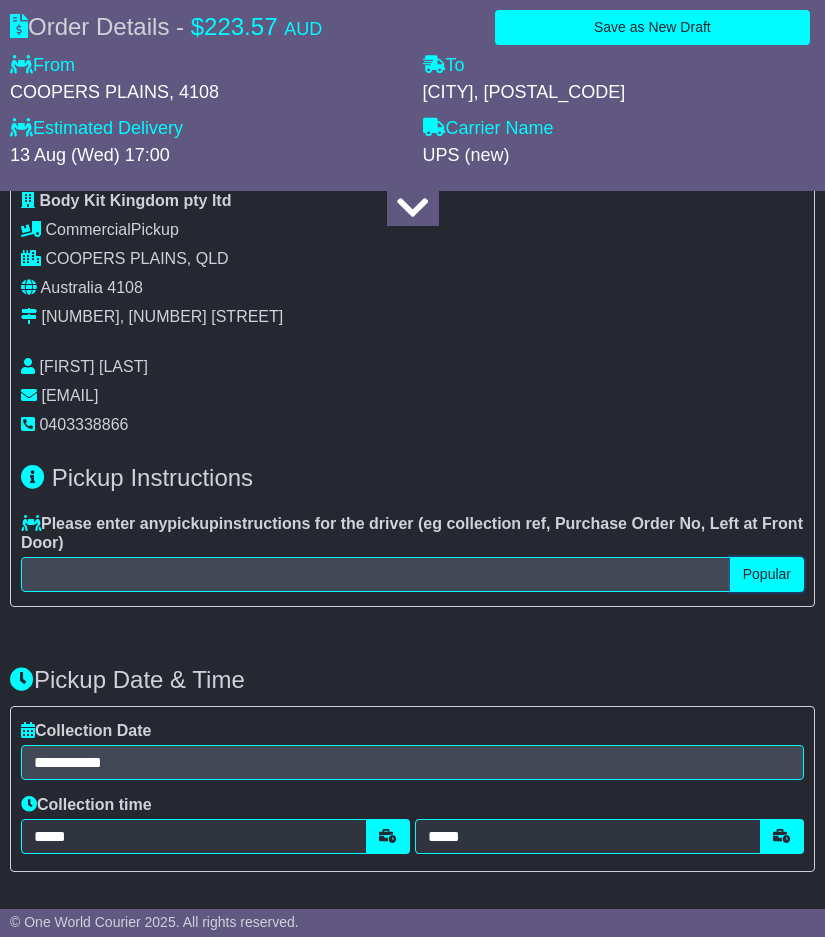 click on "Popular" at bounding box center (767, 574) 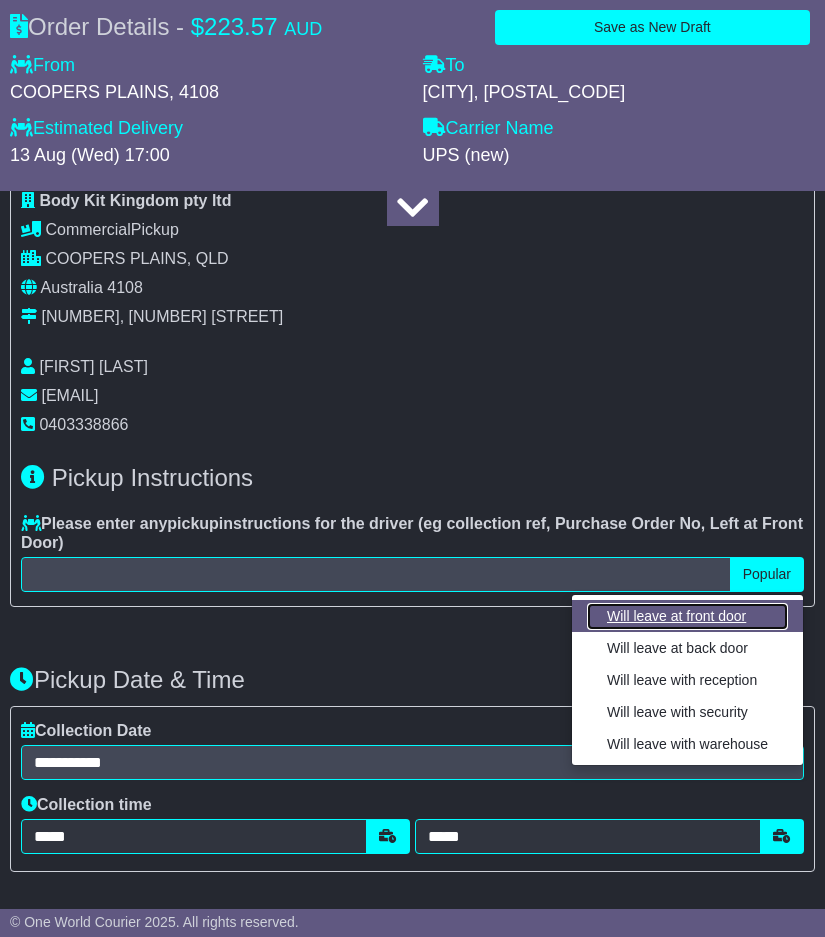 click on "Will leave at front door" at bounding box center [687, 616] 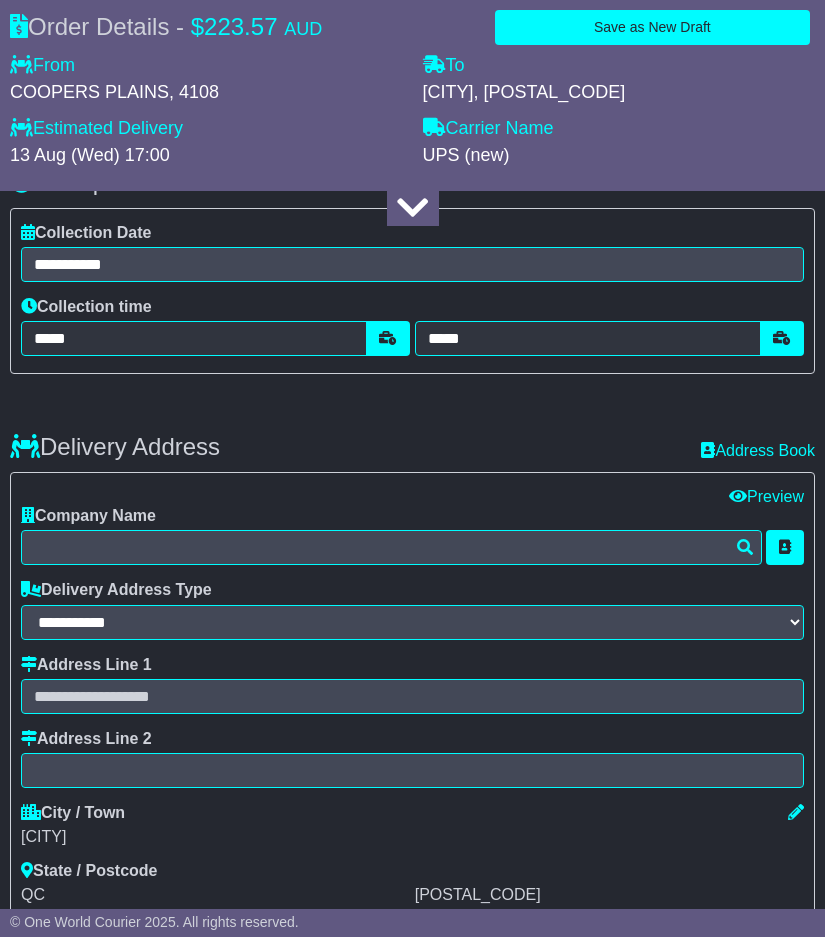 scroll, scrollTop: 1200, scrollLeft: 0, axis: vertical 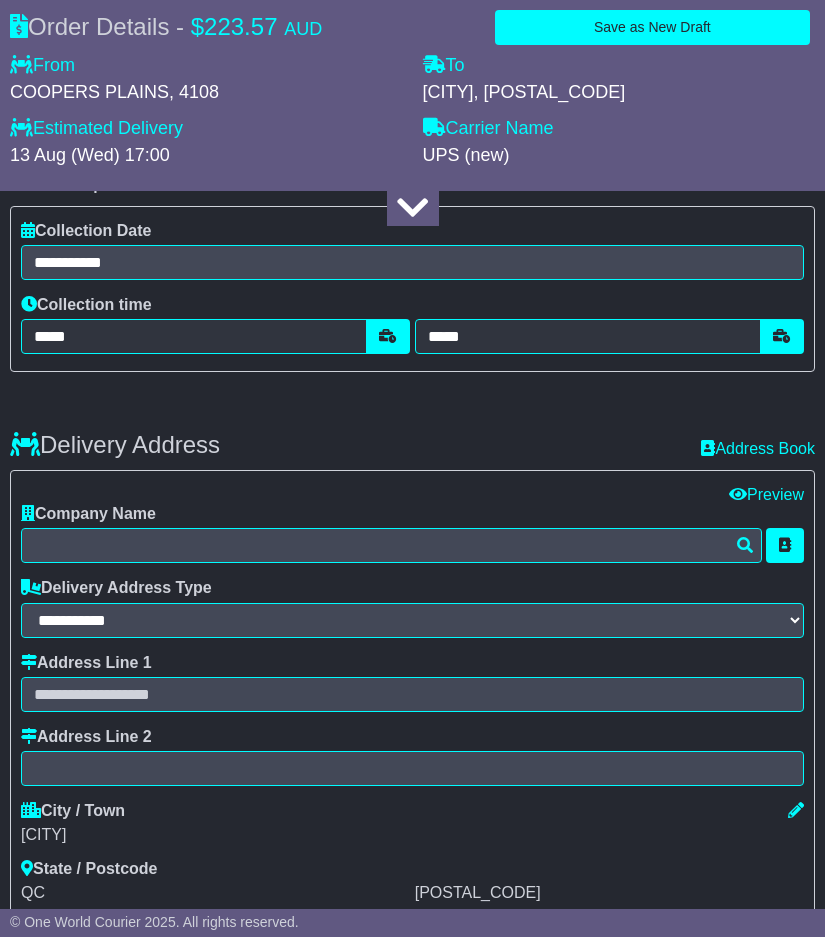 click on "Edit All
Edit Contact
Preview" at bounding box center (412, 494) 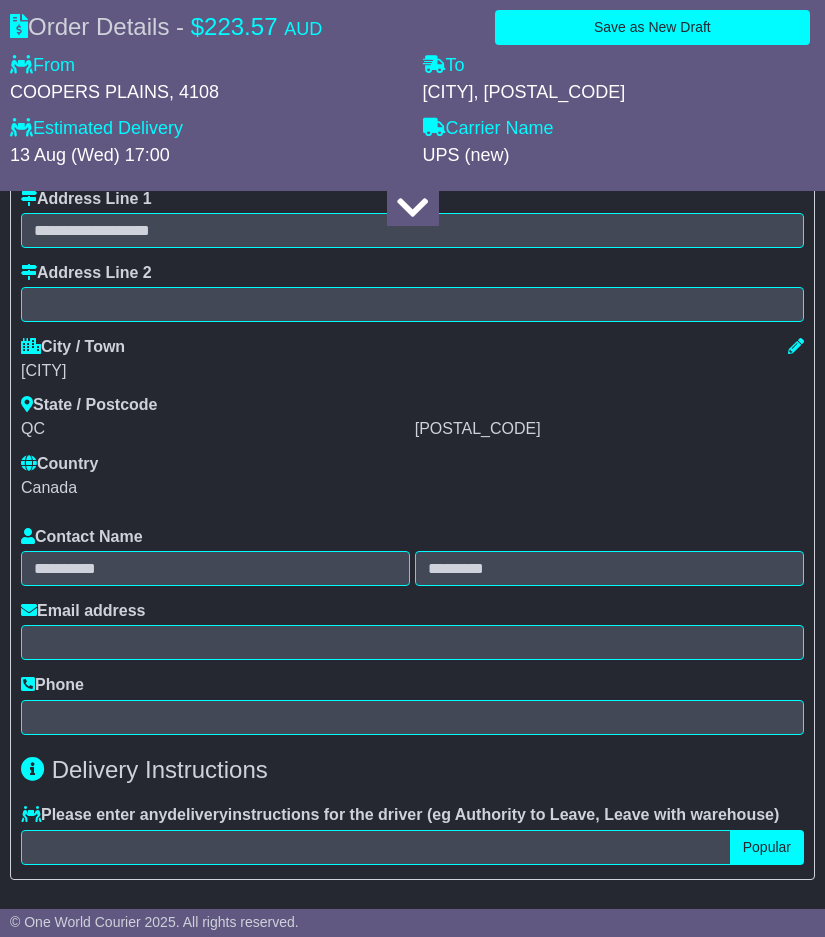 scroll, scrollTop: 1700, scrollLeft: 0, axis: vertical 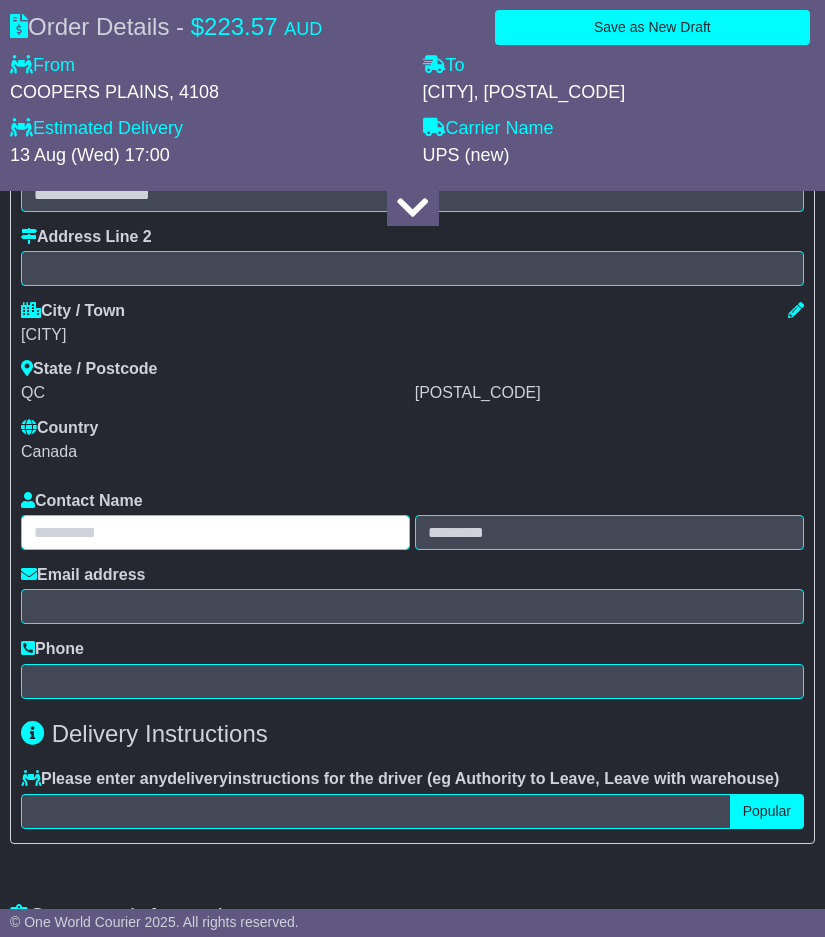 click at bounding box center [215, 532] 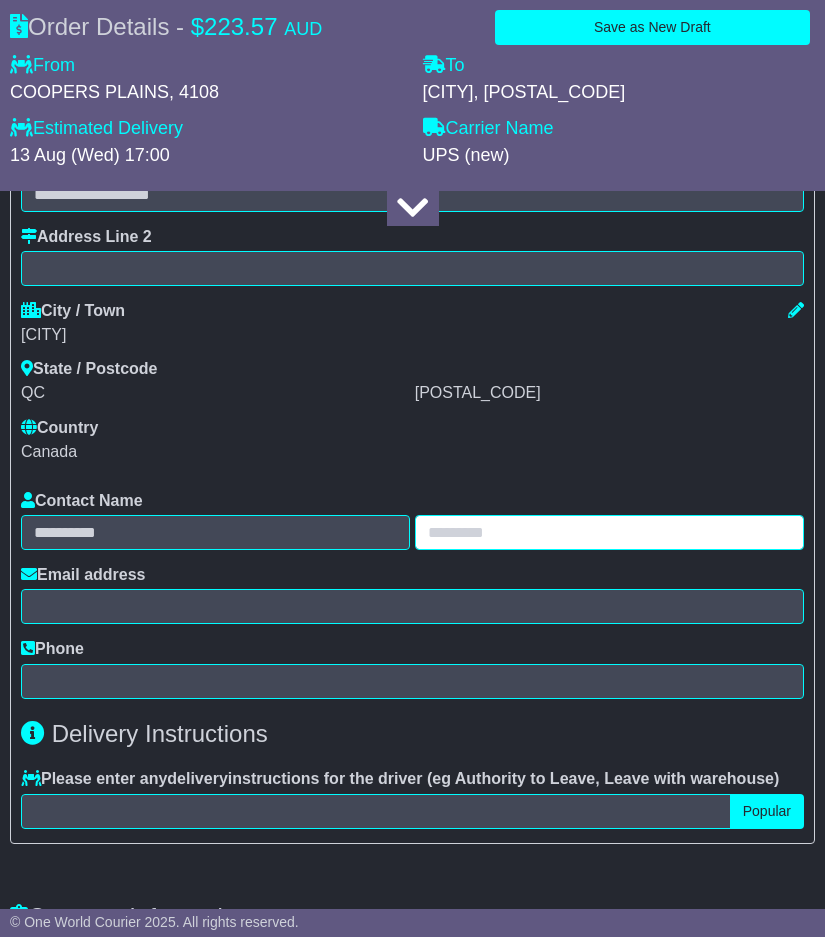 click at bounding box center [609, 532] 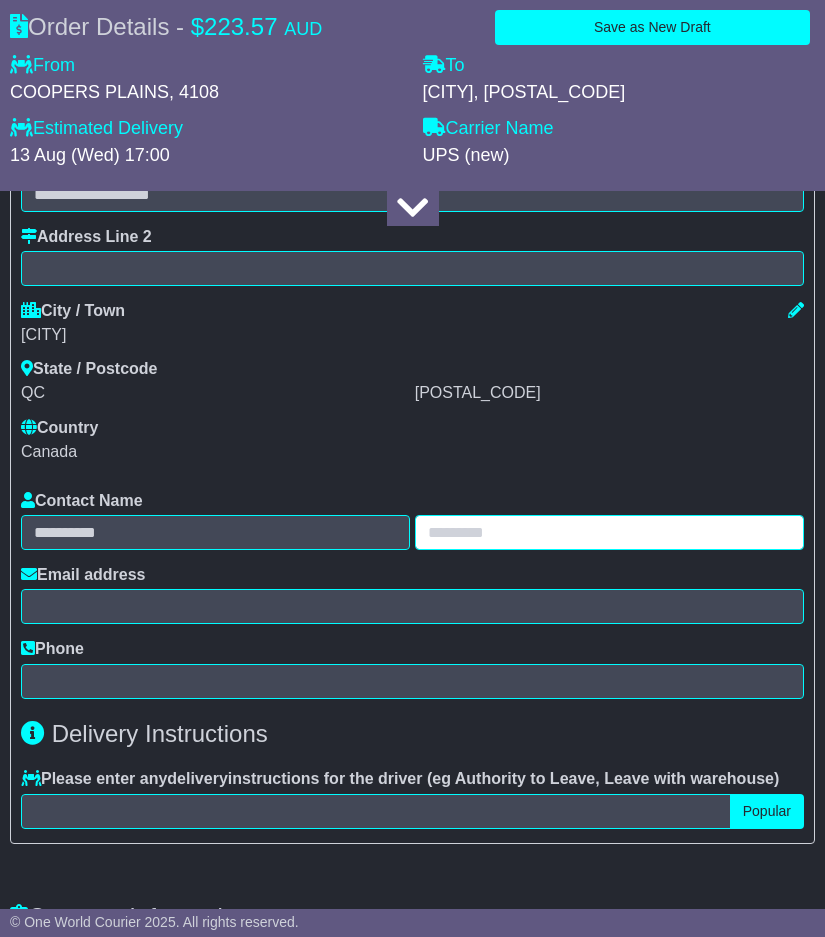 paste on "**********" 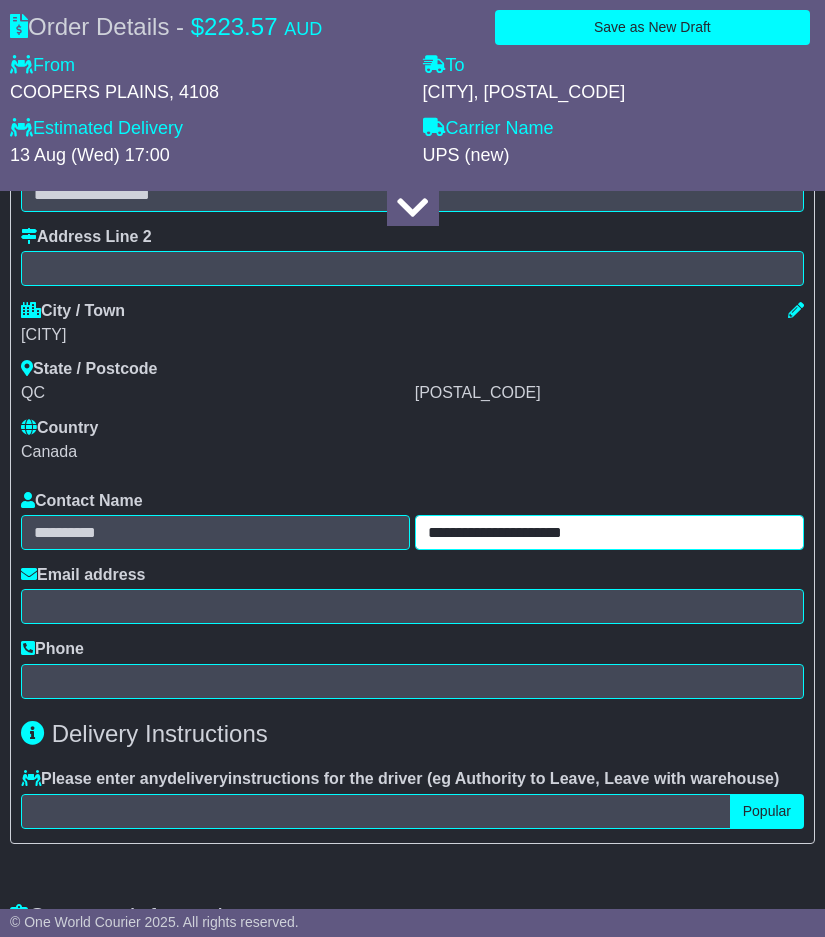 type on "**********" 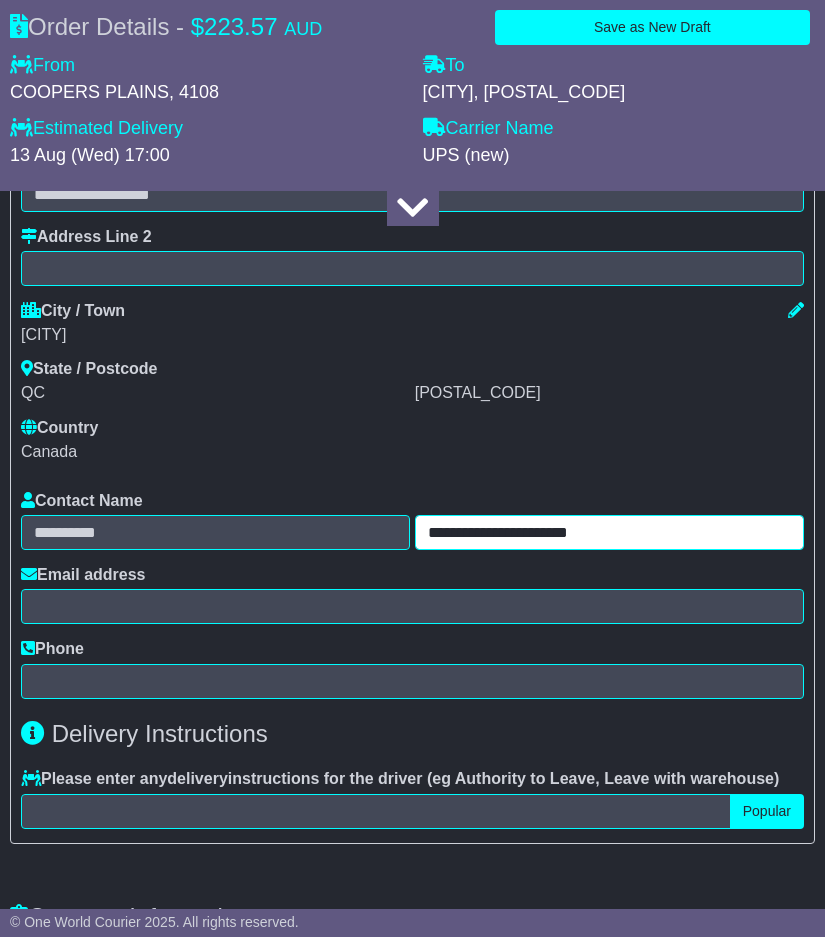 drag, startPoint x: 642, startPoint y: 527, endPoint x: 150, endPoint y: 545, distance: 492.32916 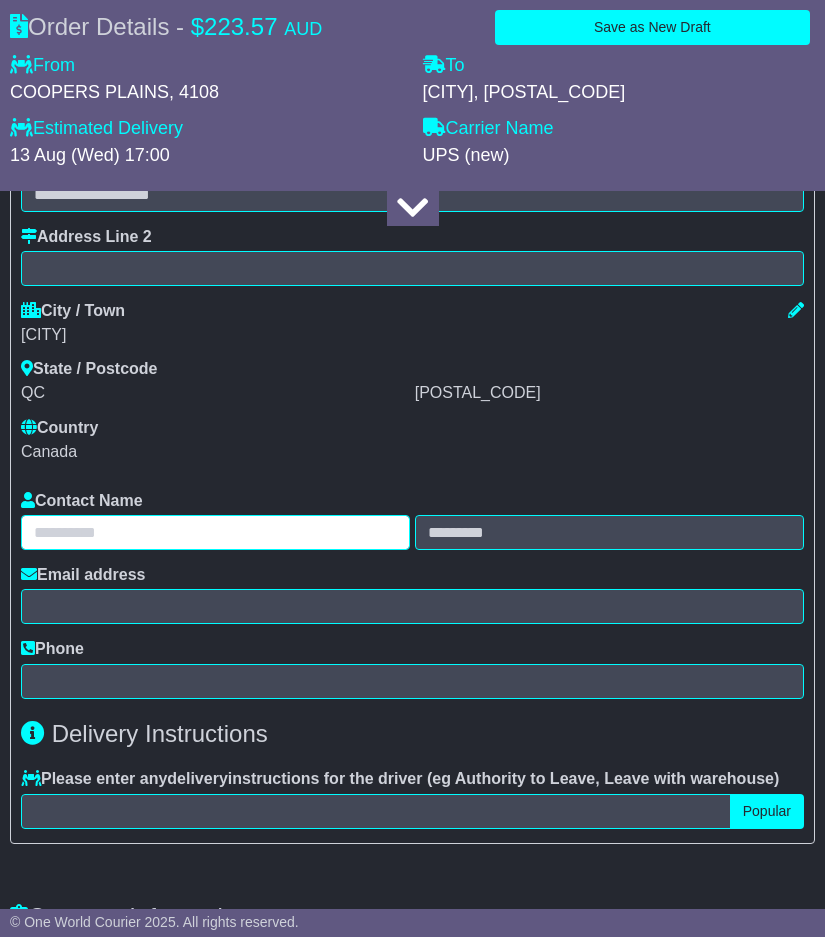 click at bounding box center (215, 532) 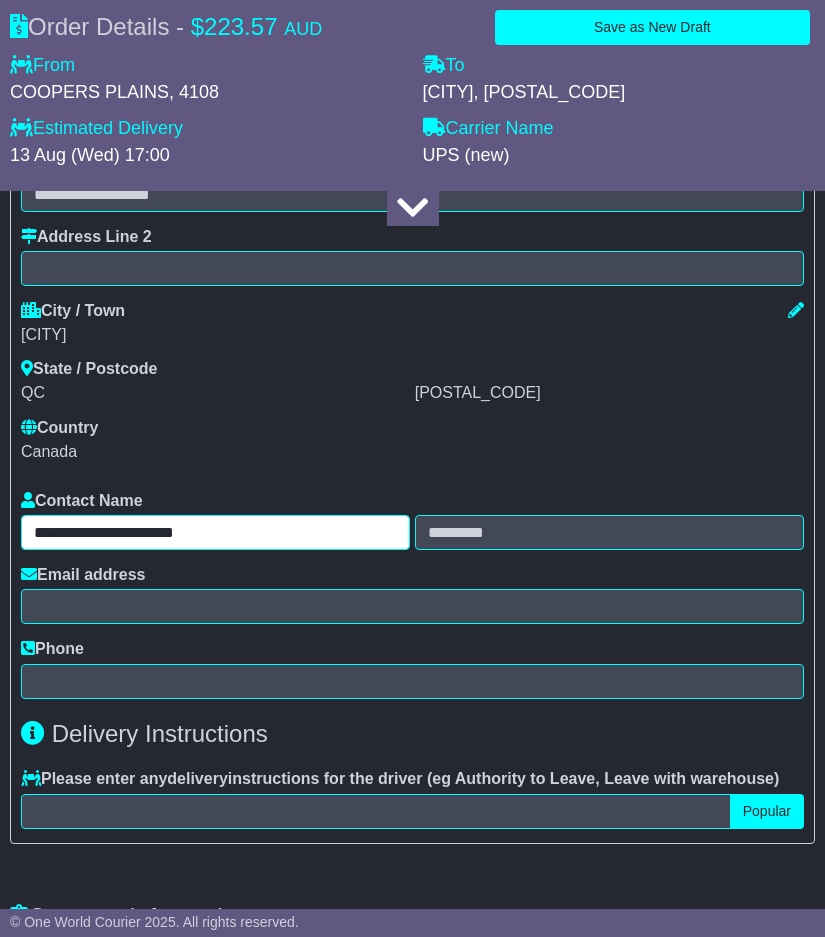 drag, startPoint x: 122, startPoint y: 531, endPoint x: 339, endPoint y: 524, distance: 217.11287 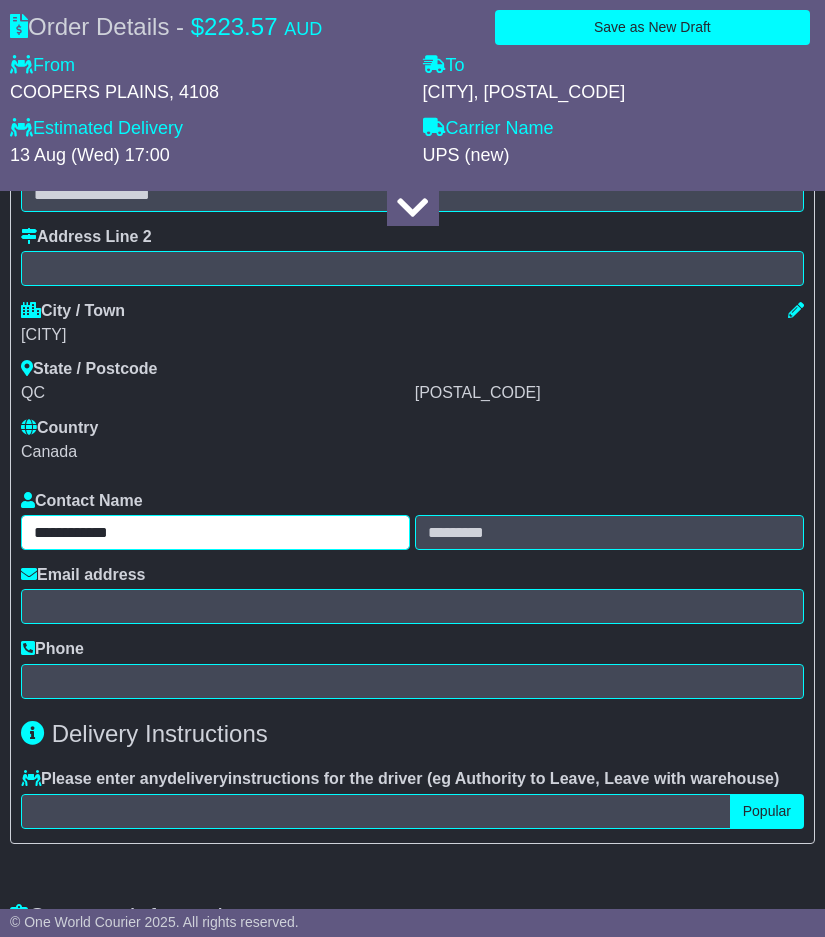 type on "**********" 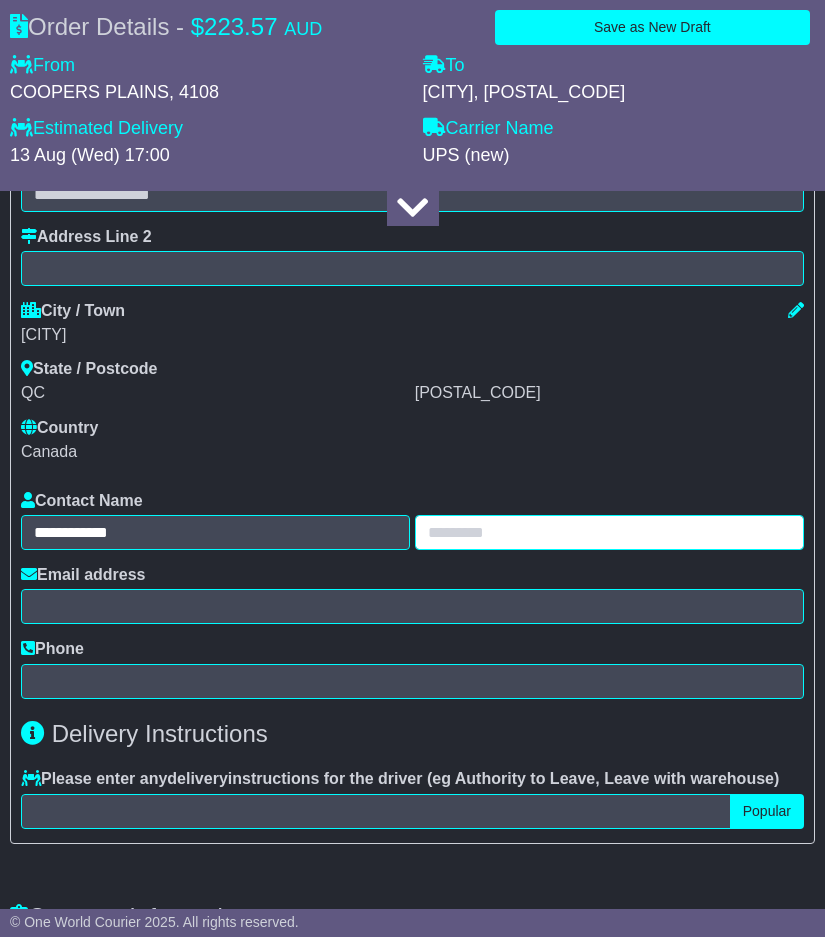 click at bounding box center (609, 532) 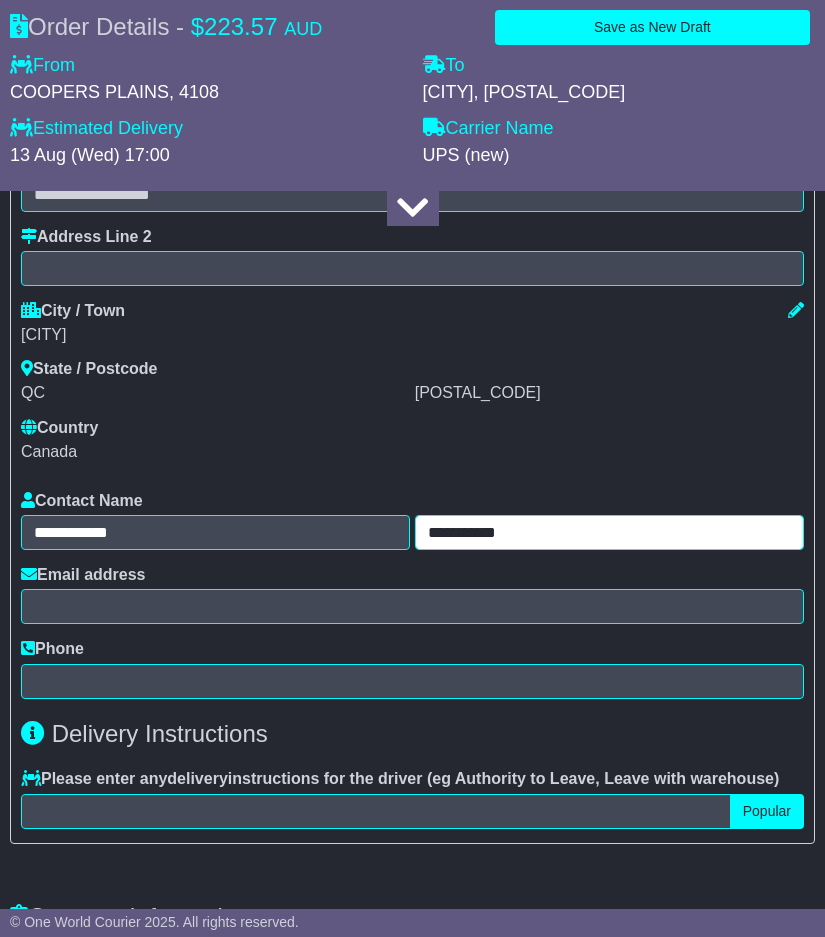type on "**********" 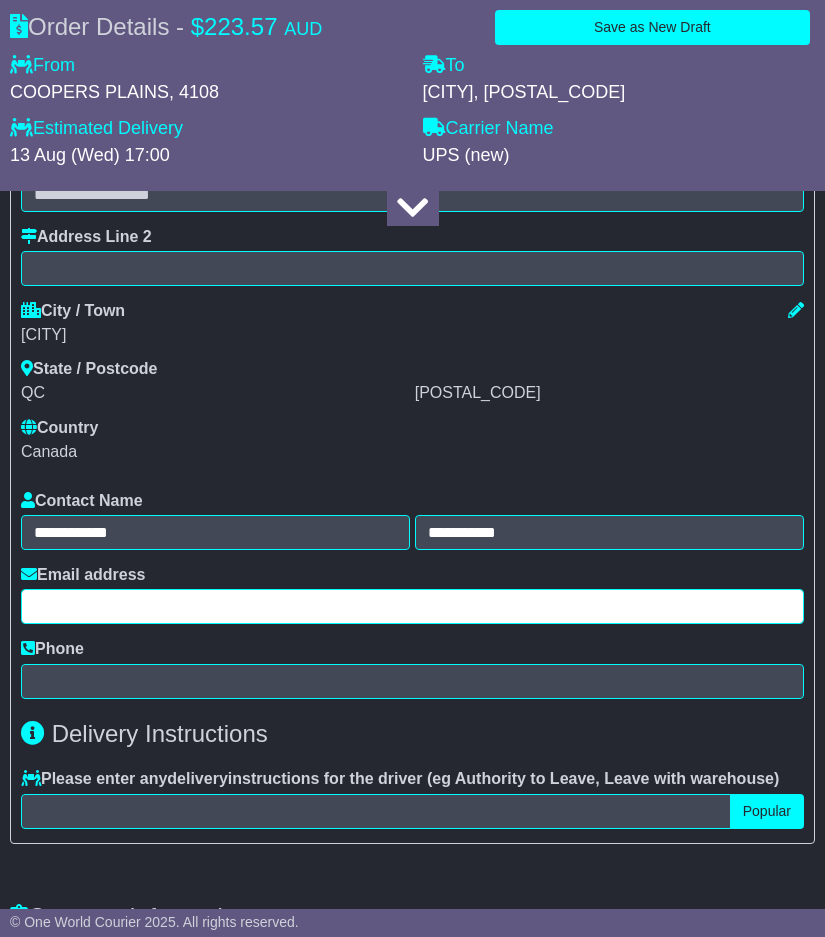 click at bounding box center [412, 606] 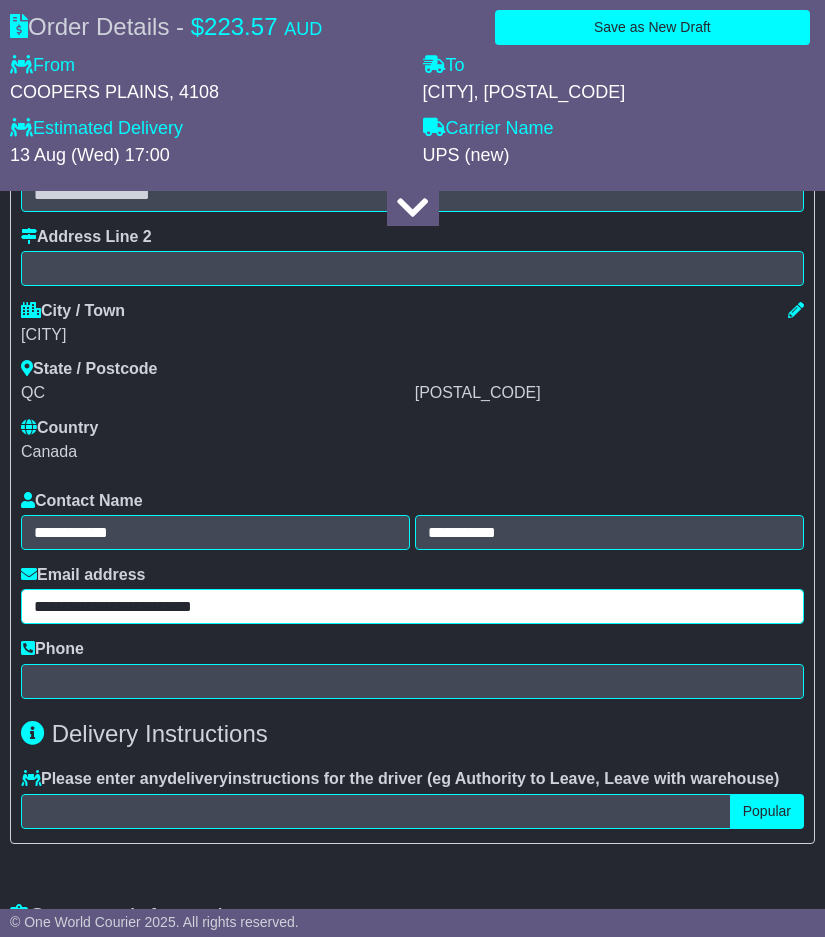 type on "**********" 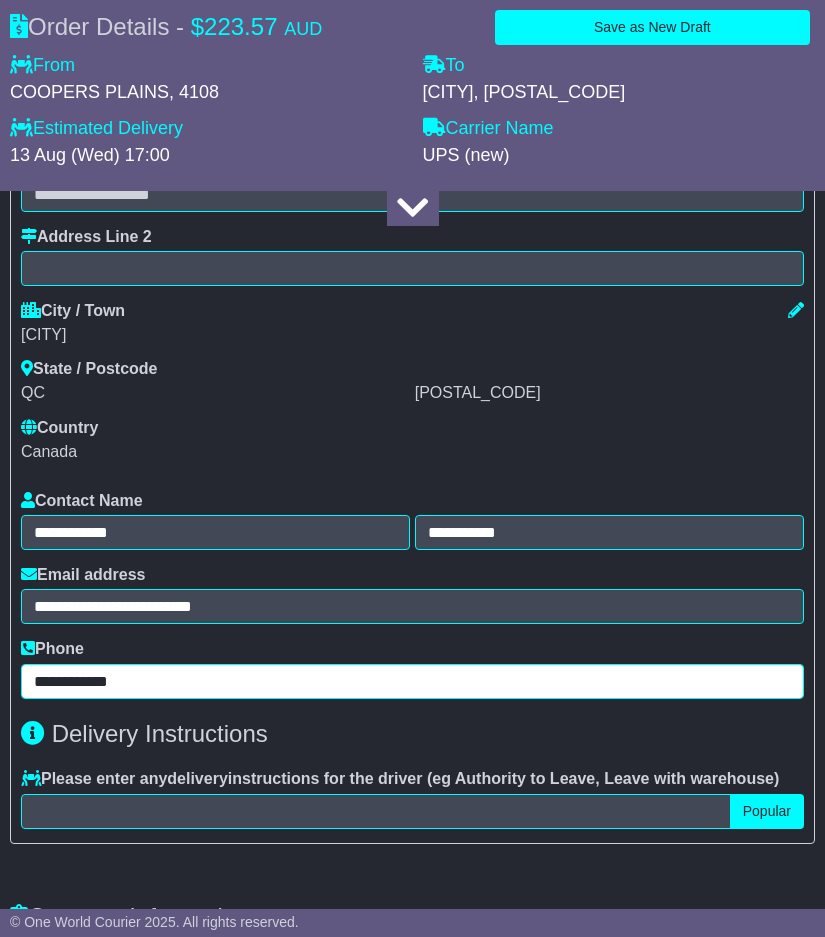 type on "**********" 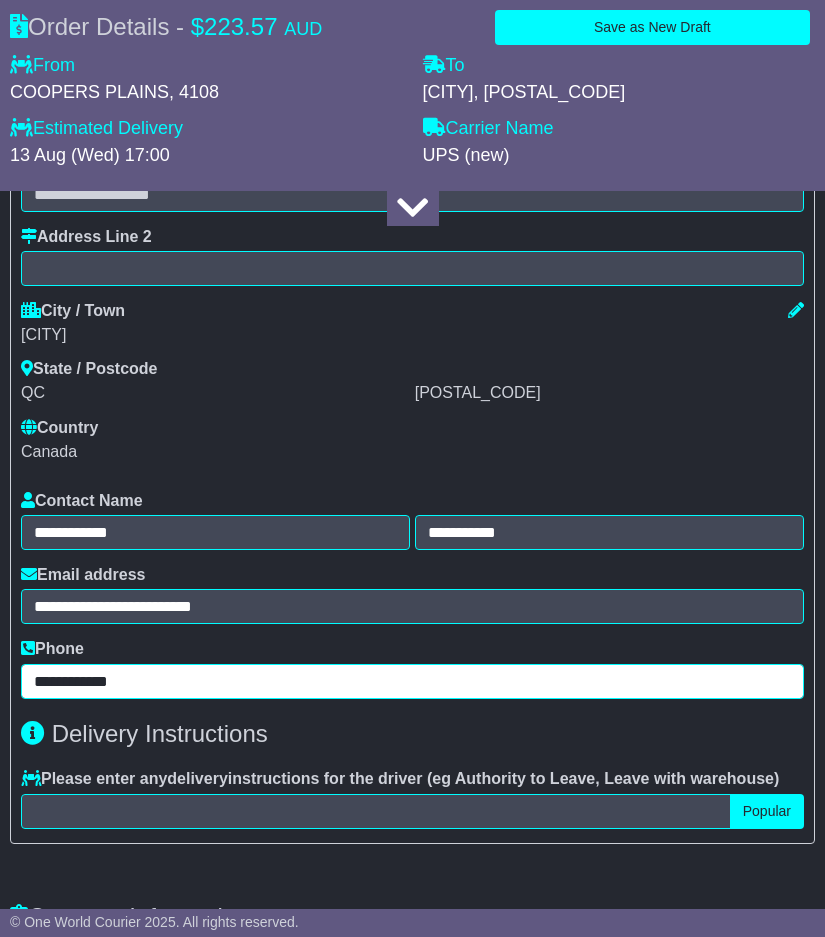 click on "**********" at bounding box center [412, 681] 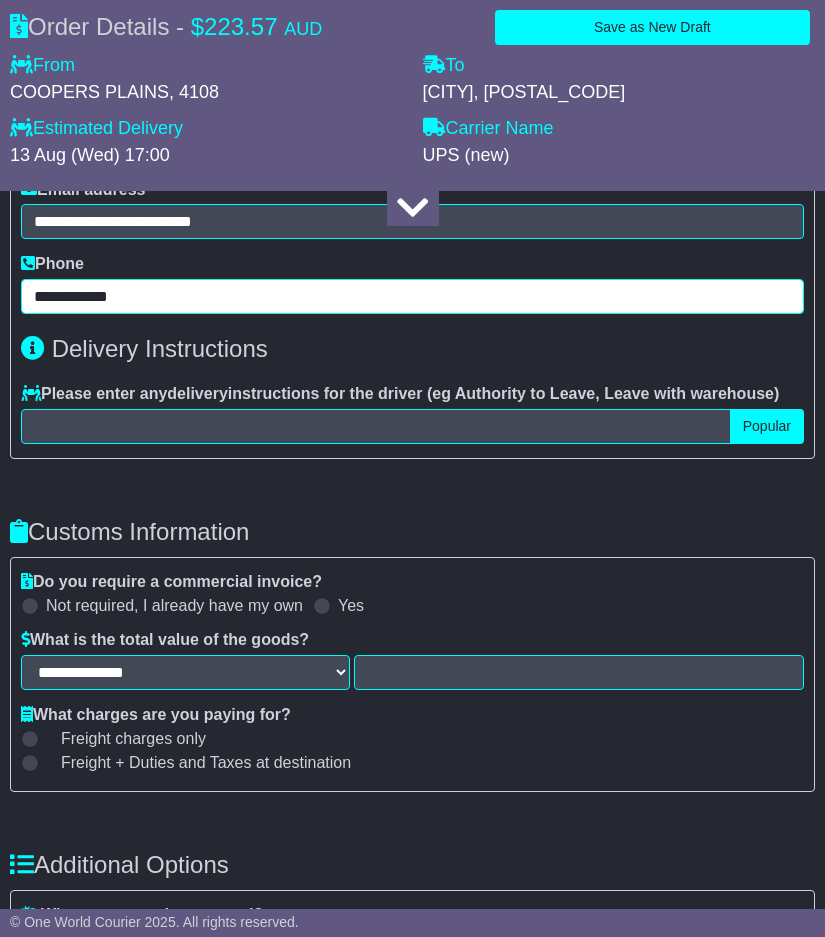 scroll, scrollTop: 2100, scrollLeft: 0, axis: vertical 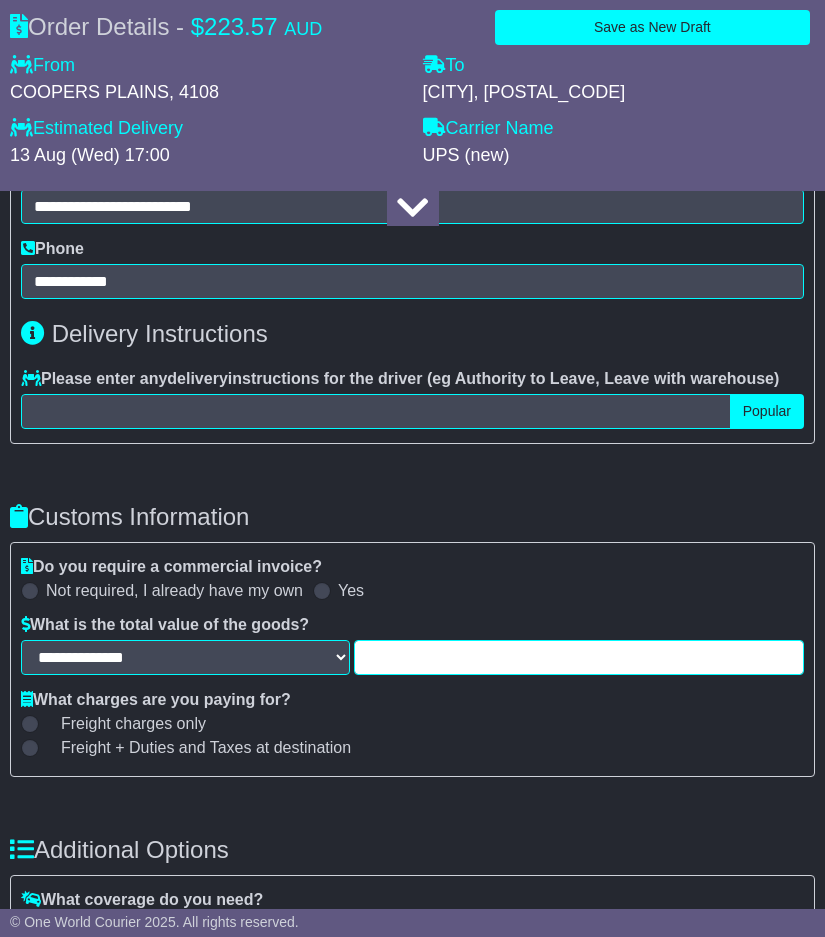 click at bounding box center (579, 657) 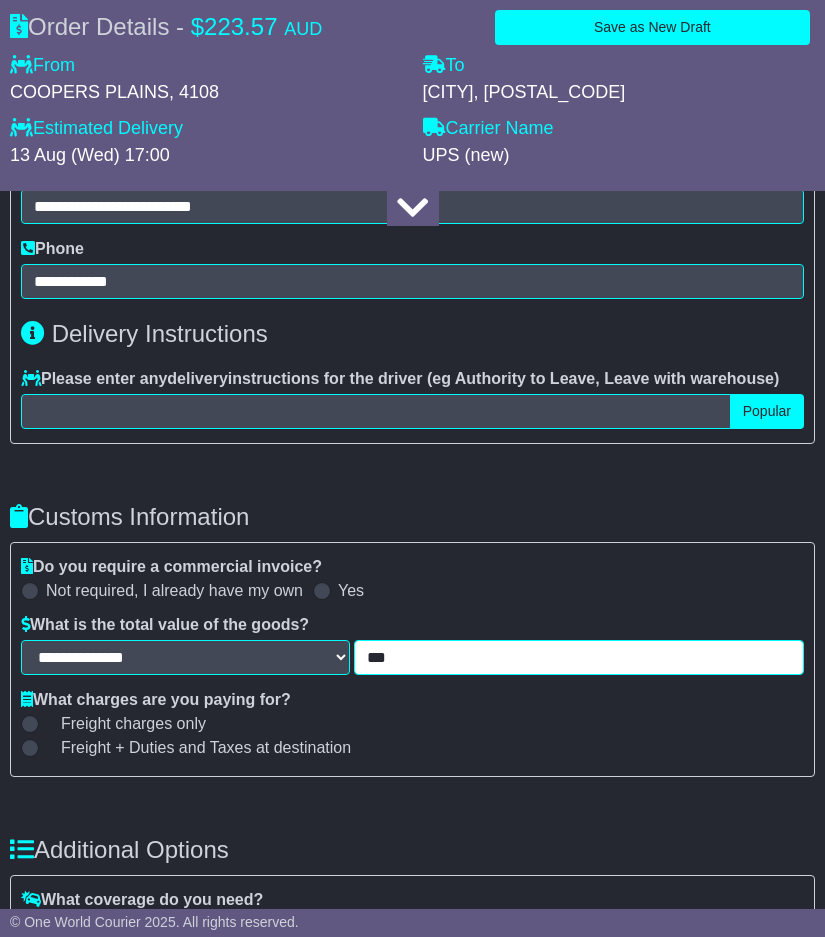 type on "***" 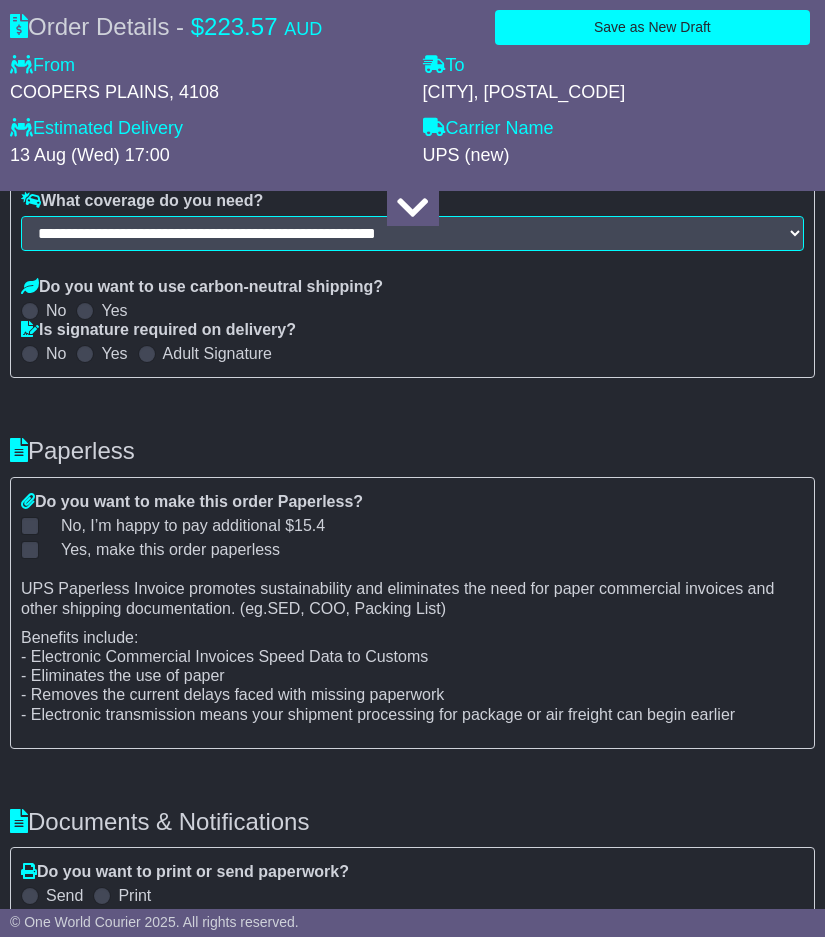 scroll, scrollTop: 2800, scrollLeft: 0, axis: vertical 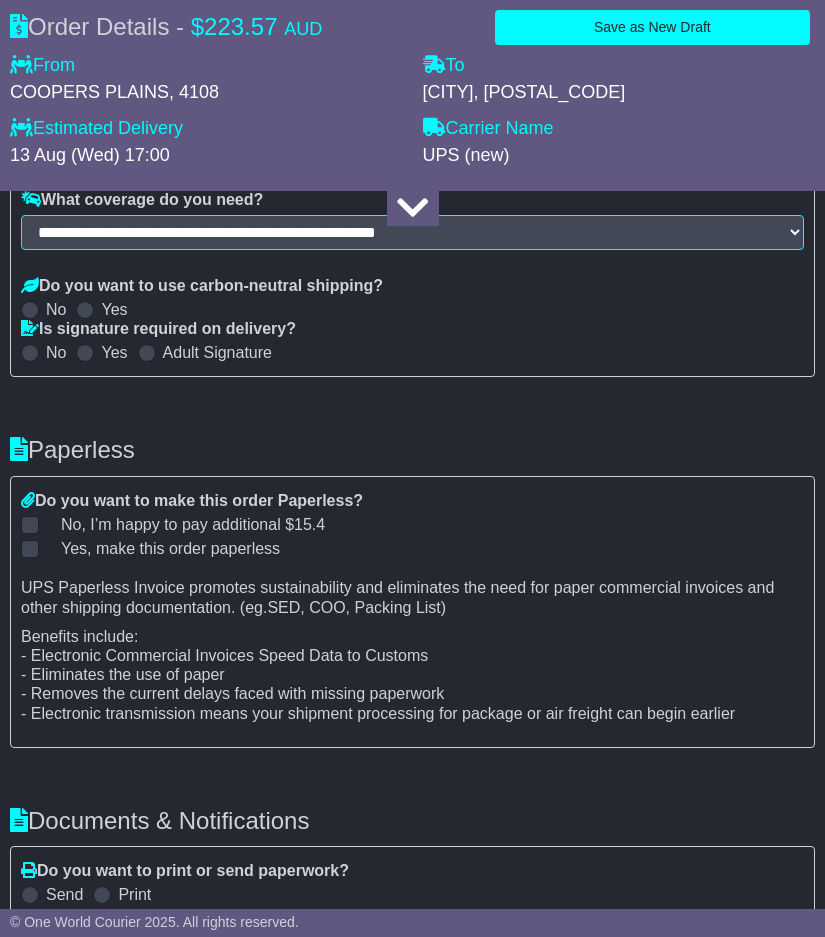 click on "Yes, make this order paperless" at bounding box center (158, 548) 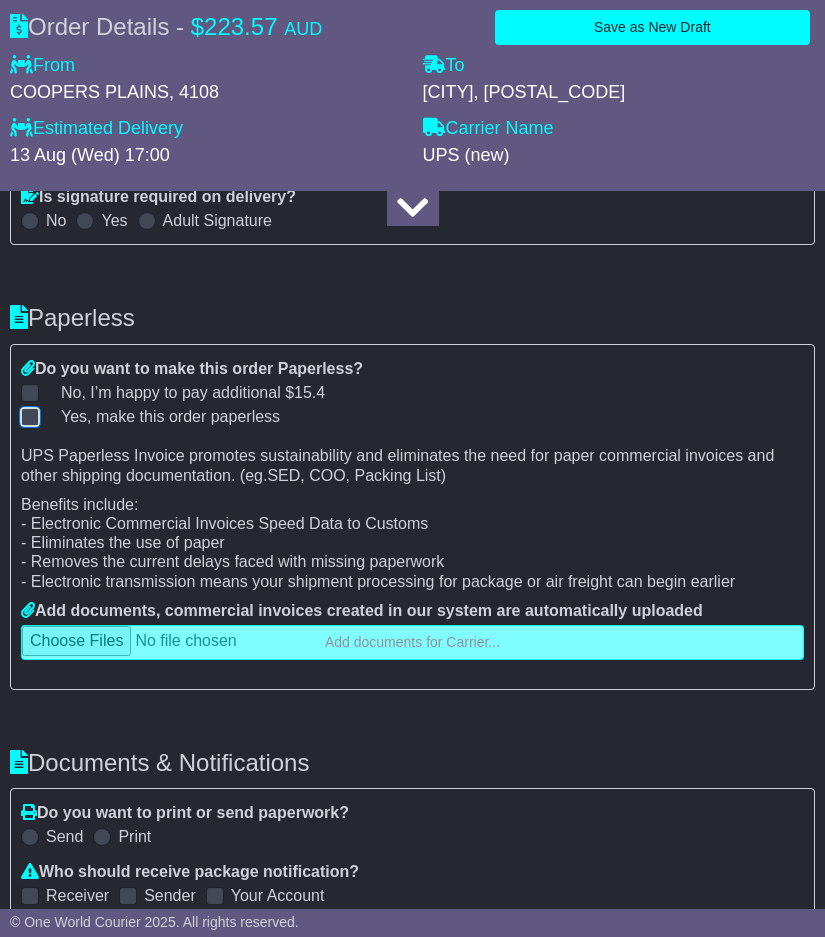 scroll, scrollTop: 3000, scrollLeft: 0, axis: vertical 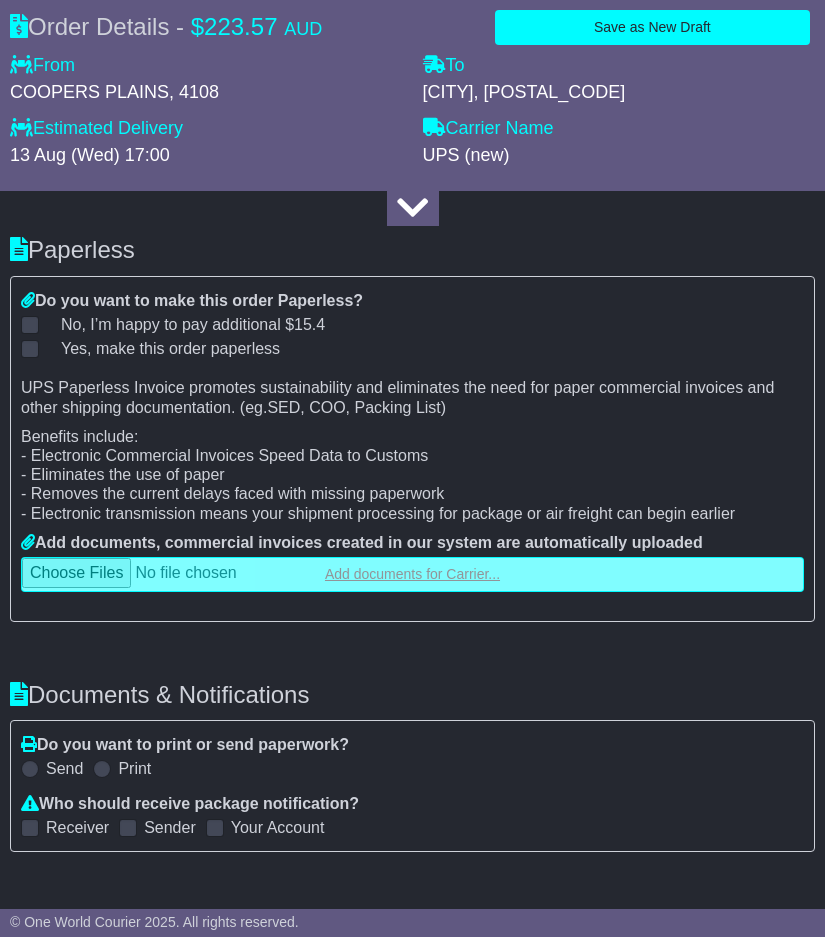 click at bounding box center (412, 574) 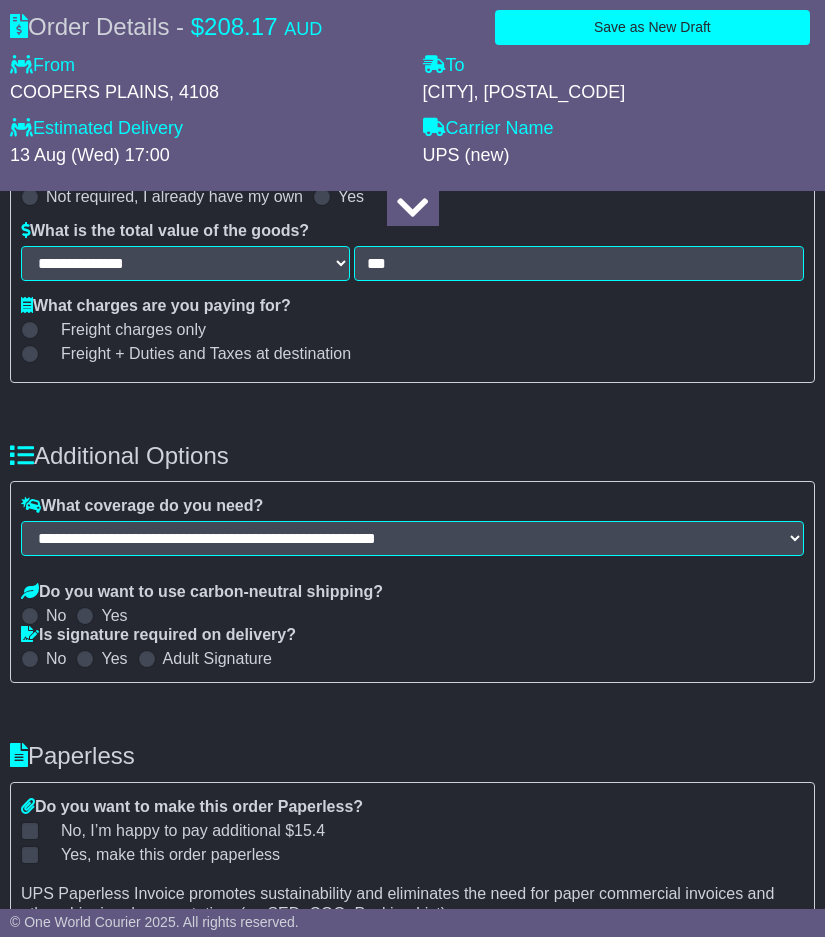 scroll, scrollTop: 2394, scrollLeft: 0, axis: vertical 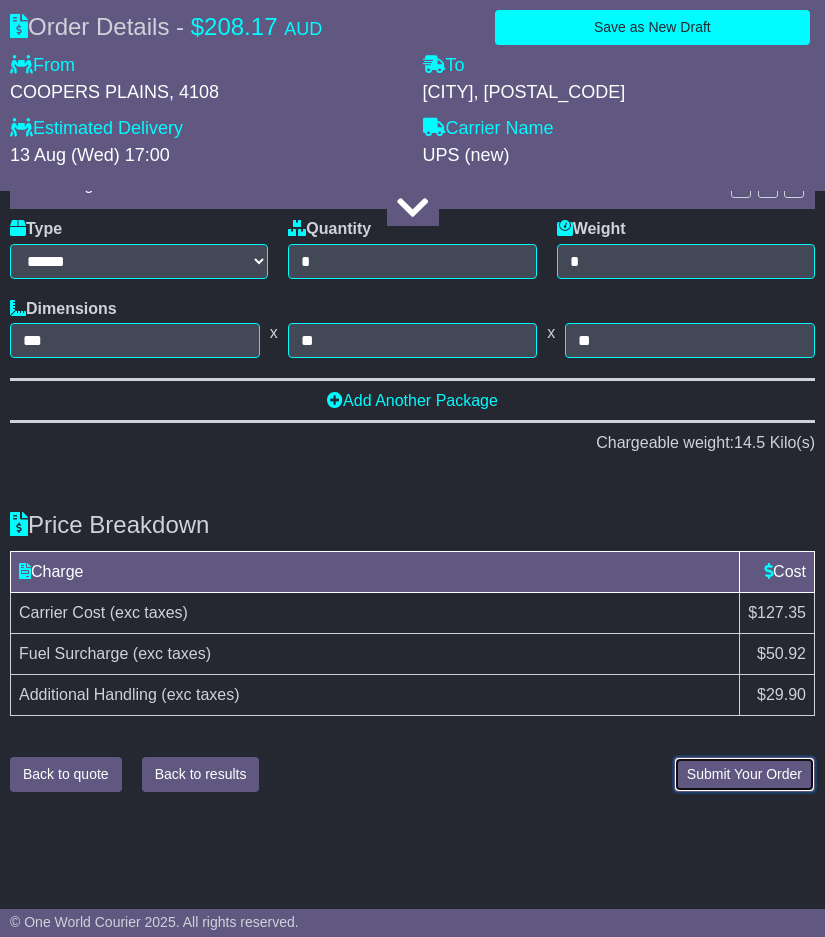 click on "Submit Your Order" at bounding box center [744, 774] 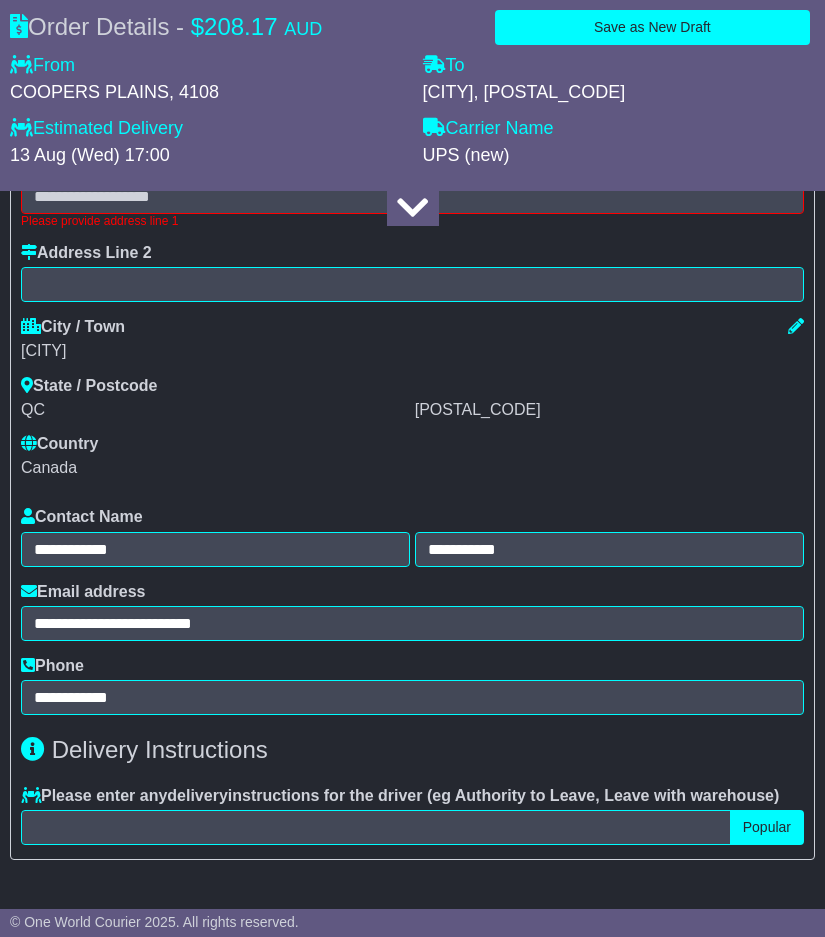 scroll, scrollTop: 1635, scrollLeft: 0, axis: vertical 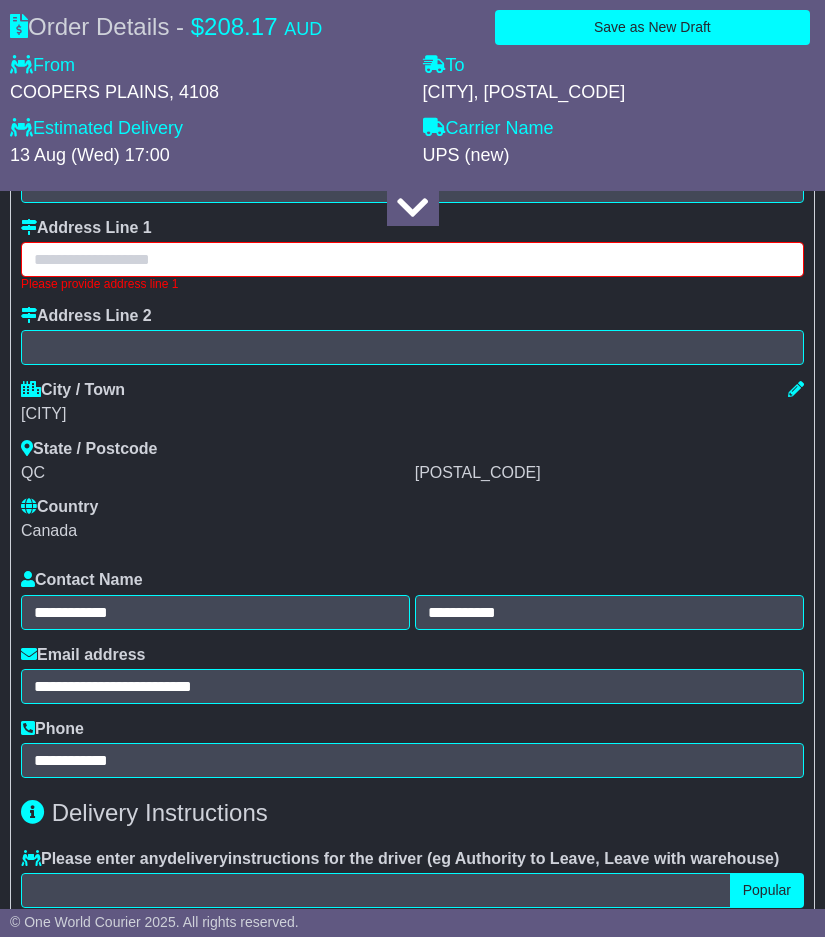 click at bounding box center [412, 259] 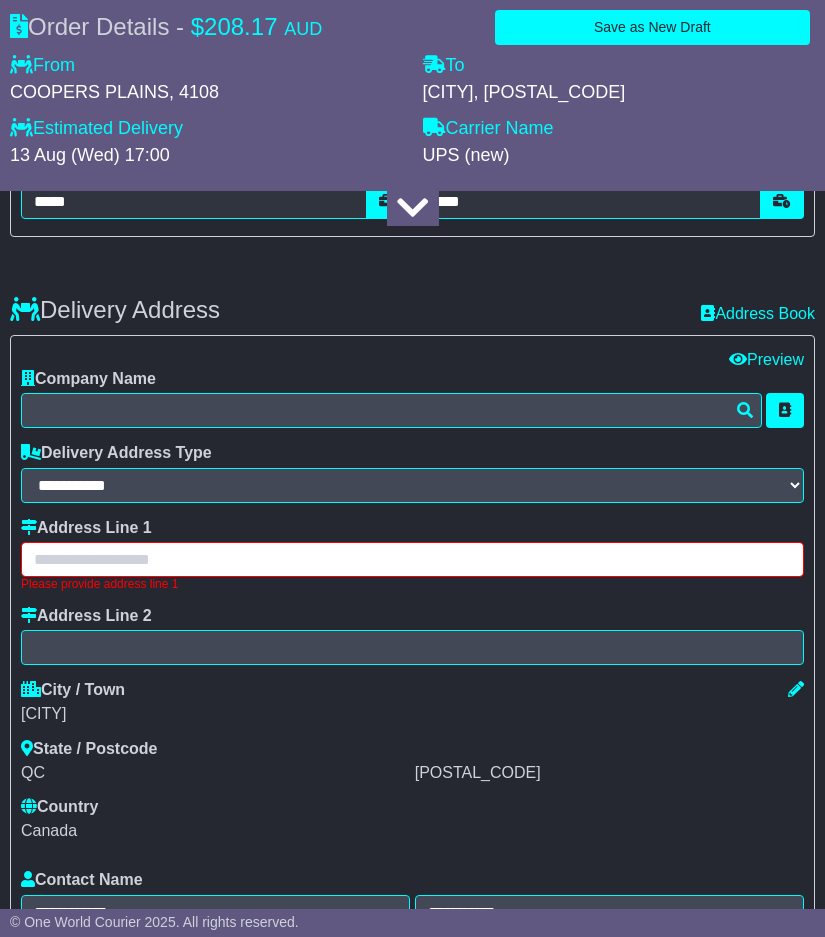 scroll, scrollTop: 1235, scrollLeft: 0, axis: vertical 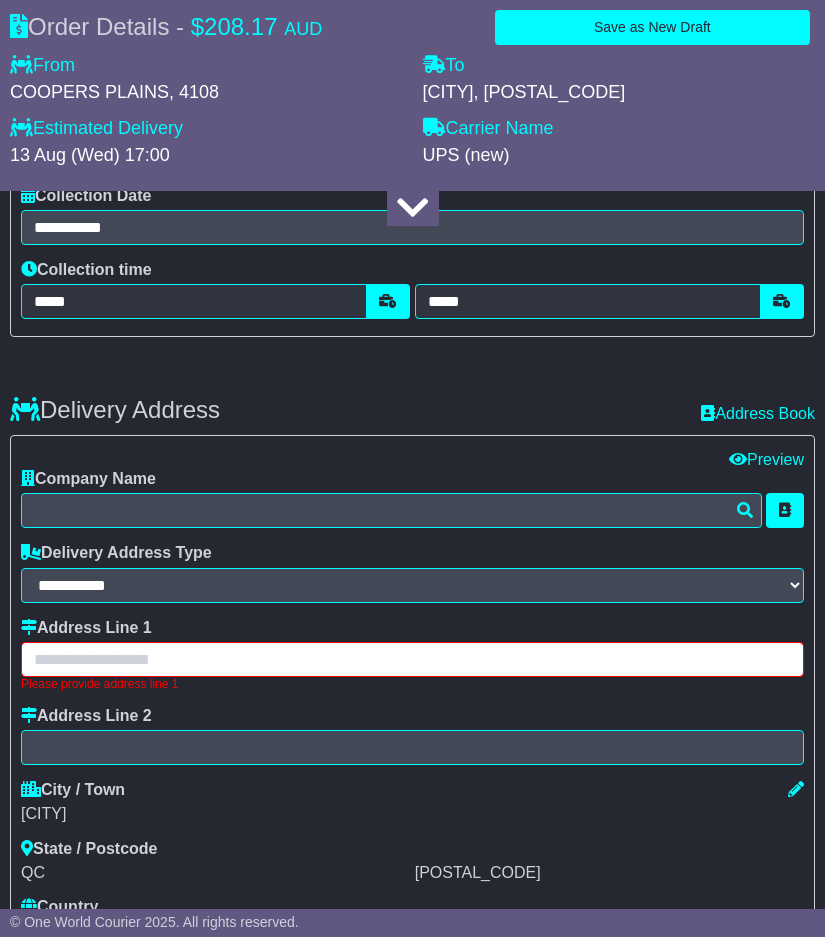 click at bounding box center [412, 659] 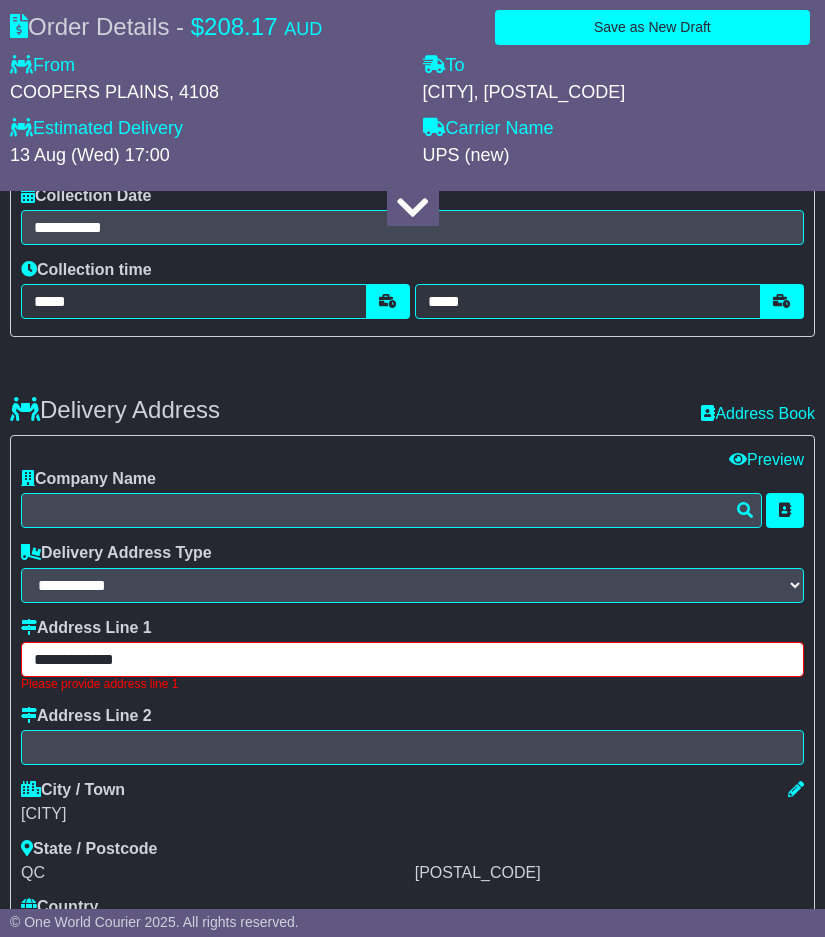 type on "**********" 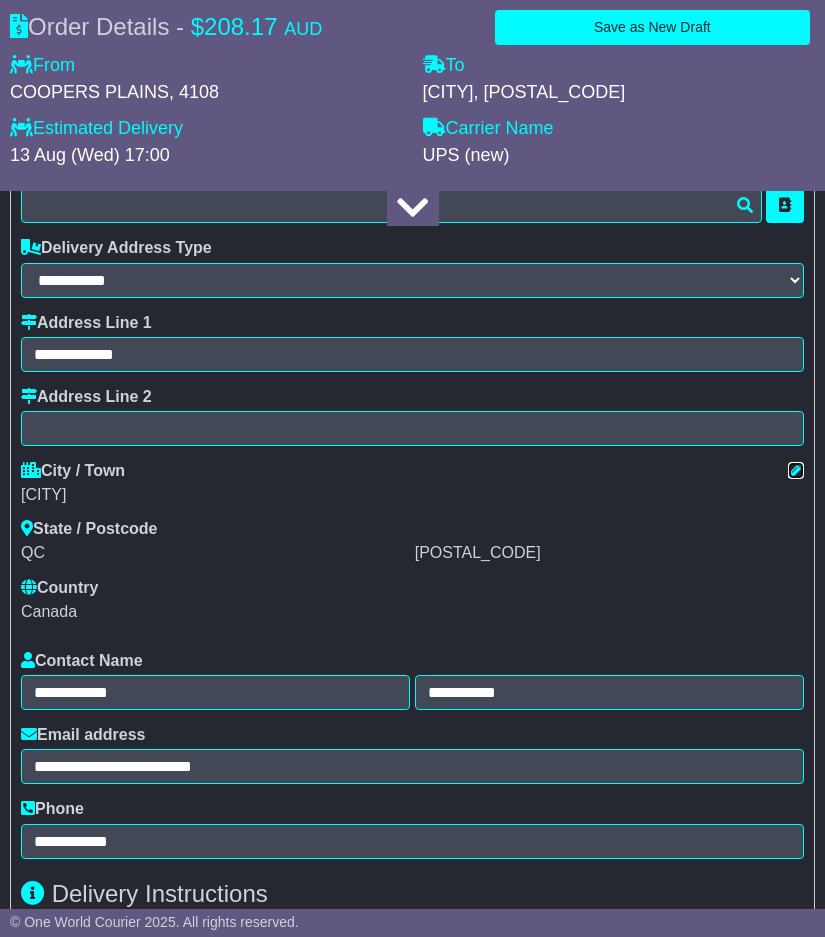 scroll, scrollTop: 1535, scrollLeft: 0, axis: vertical 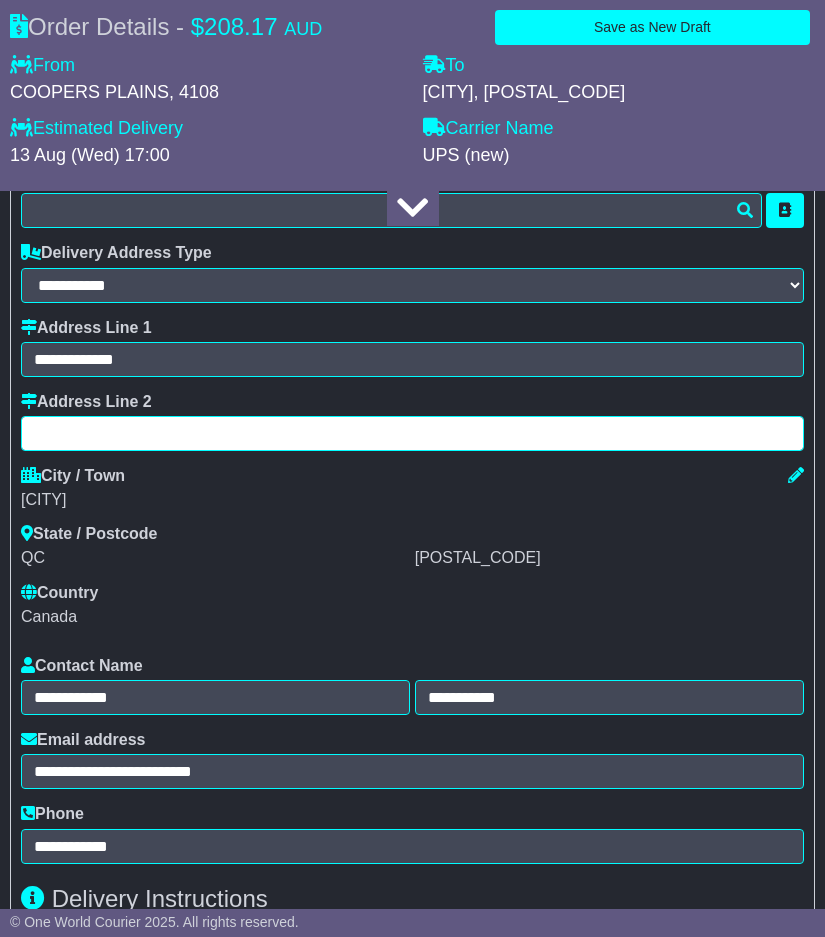 click at bounding box center [412, 433] 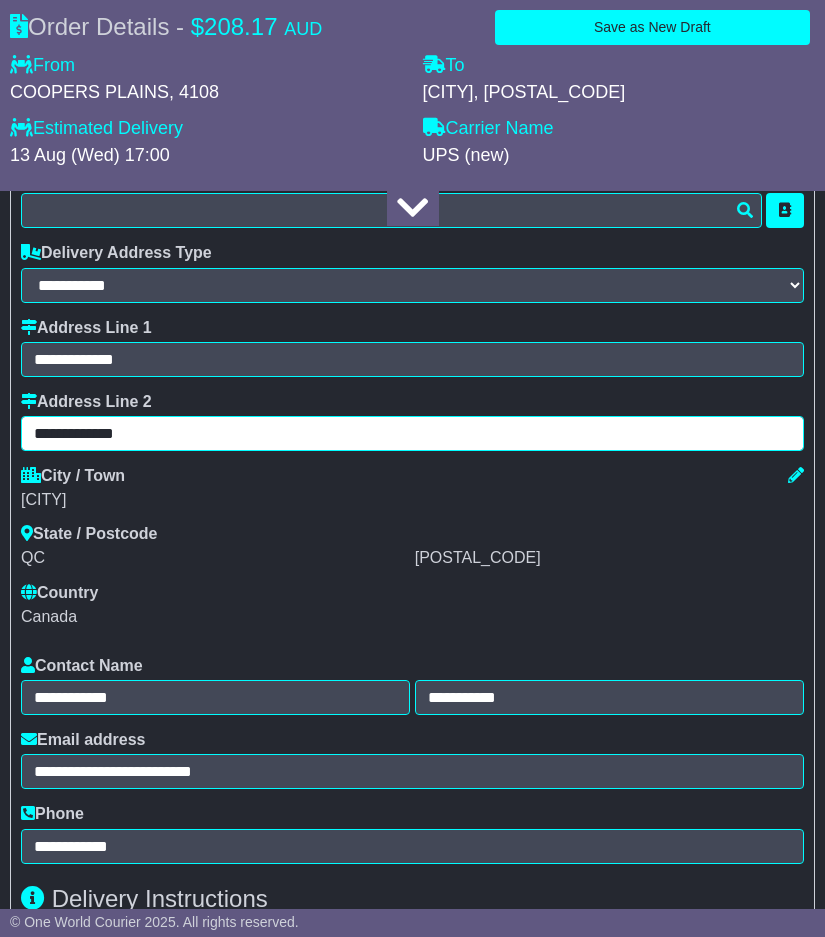 drag, startPoint x: 192, startPoint y: 435, endPoint x: -120, endPoint y: 436, distance: 312.00162 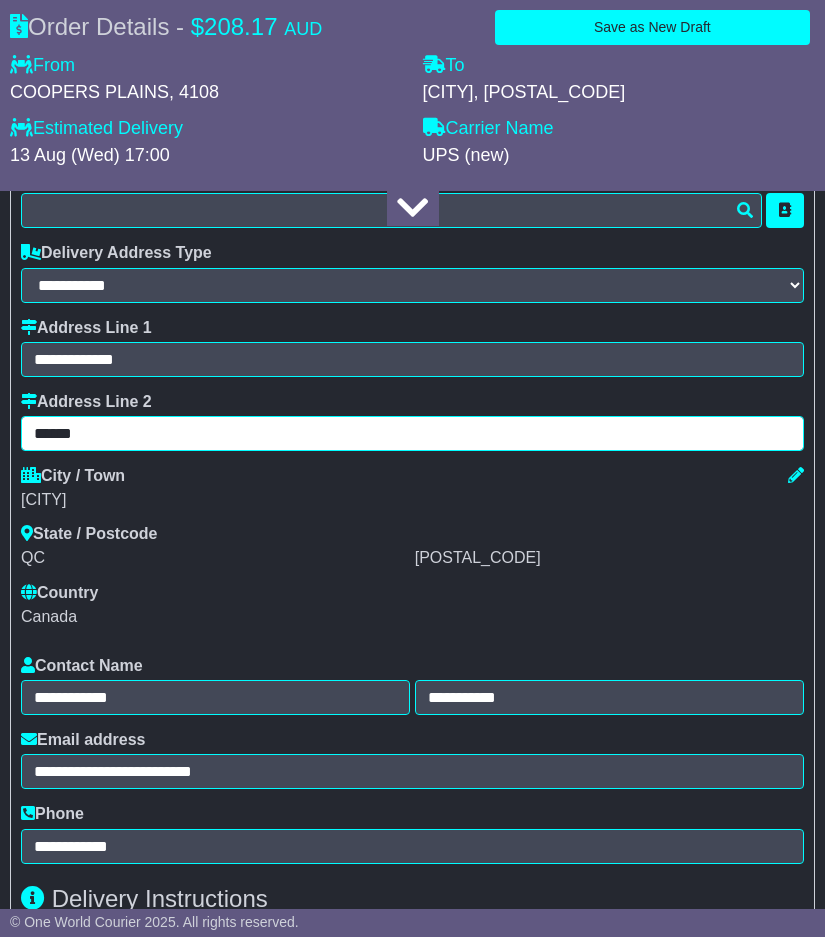 type on "******" 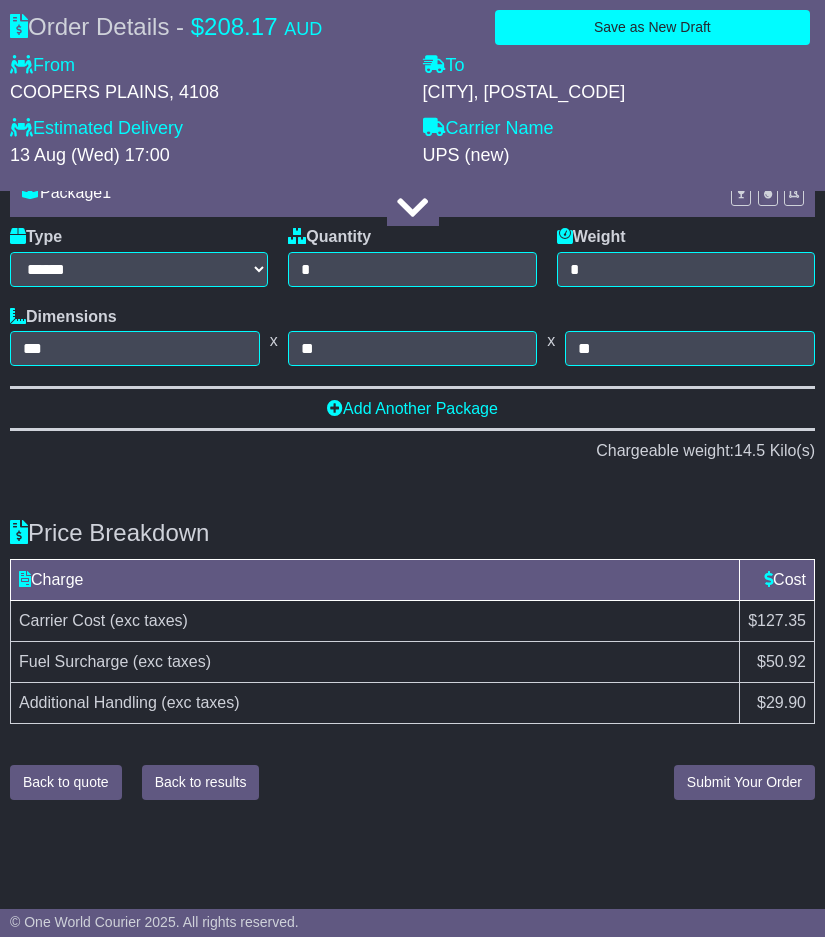 scroll, scrollTop: 3794, scrollLeft: 0, axis: vertical 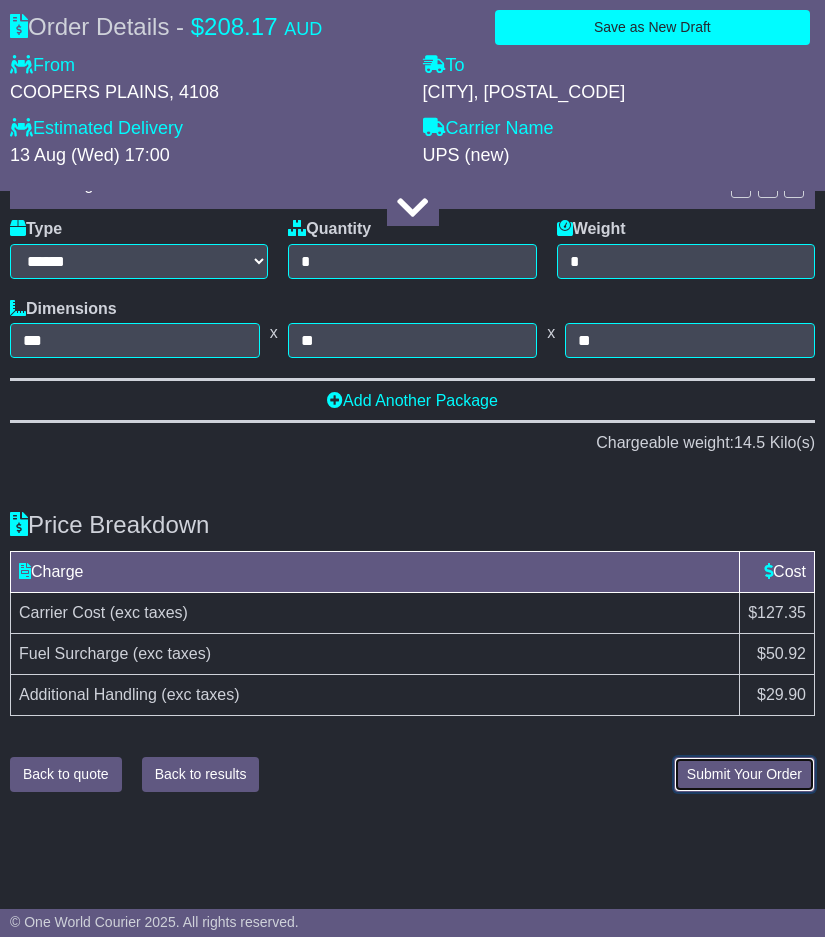 click on "Submit Your Order" at bounding box center (744, 774) 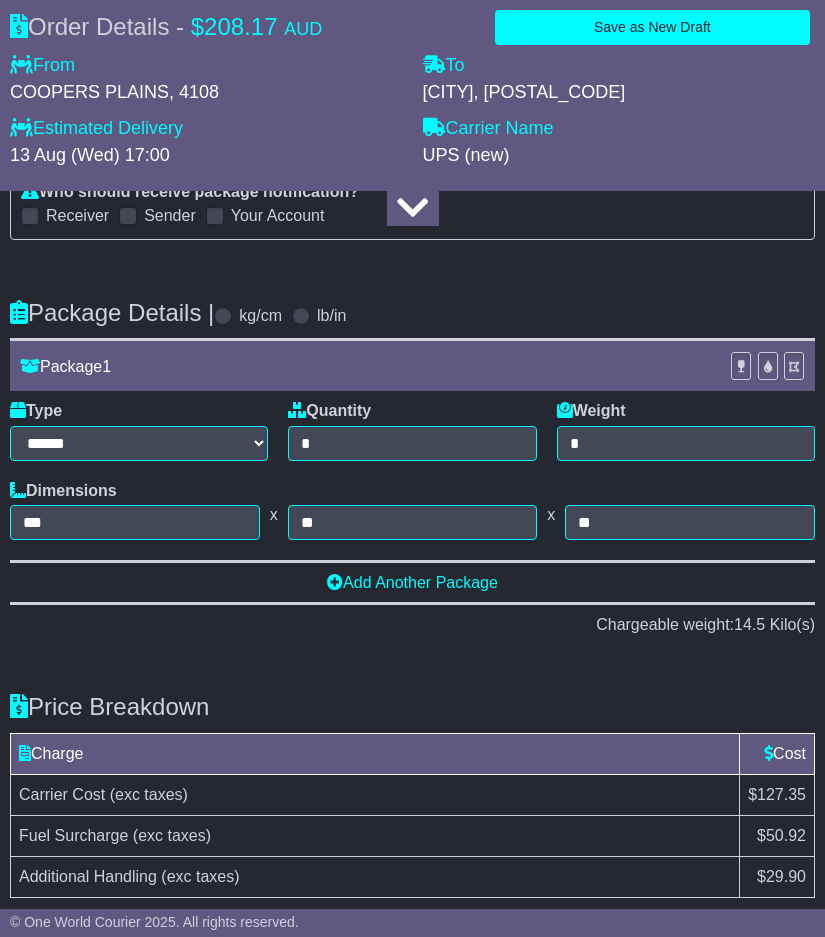 scroll, scrollTop: 3794, scrollLeft: 0, axis: vertical 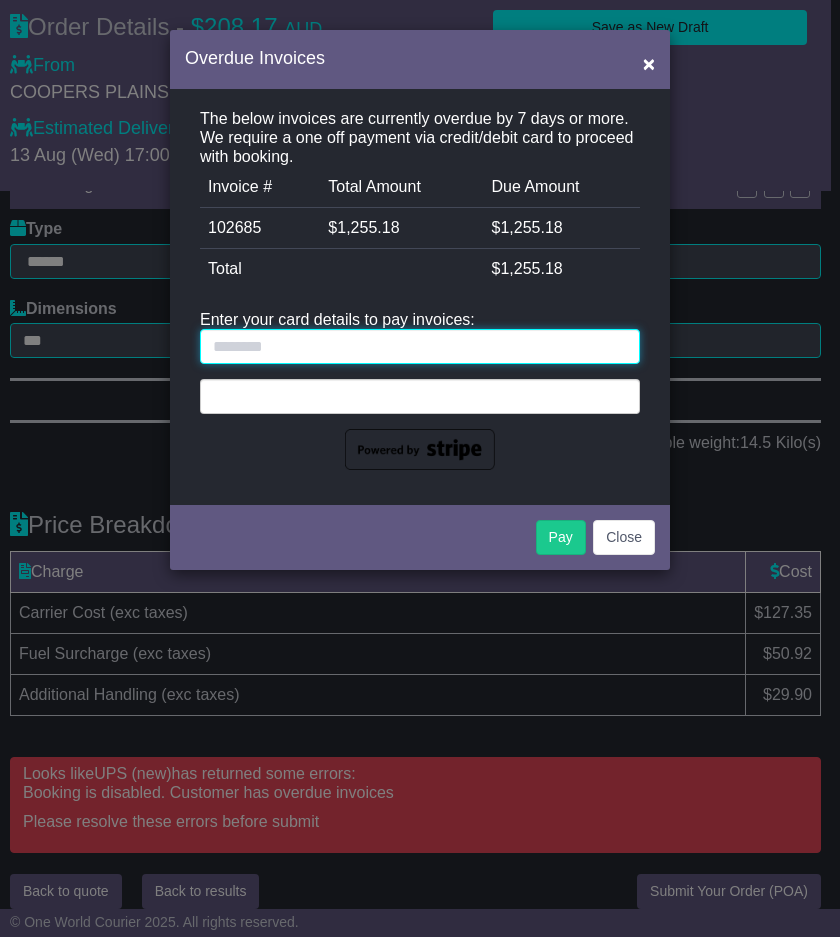 click at bounding box center [420, 346] 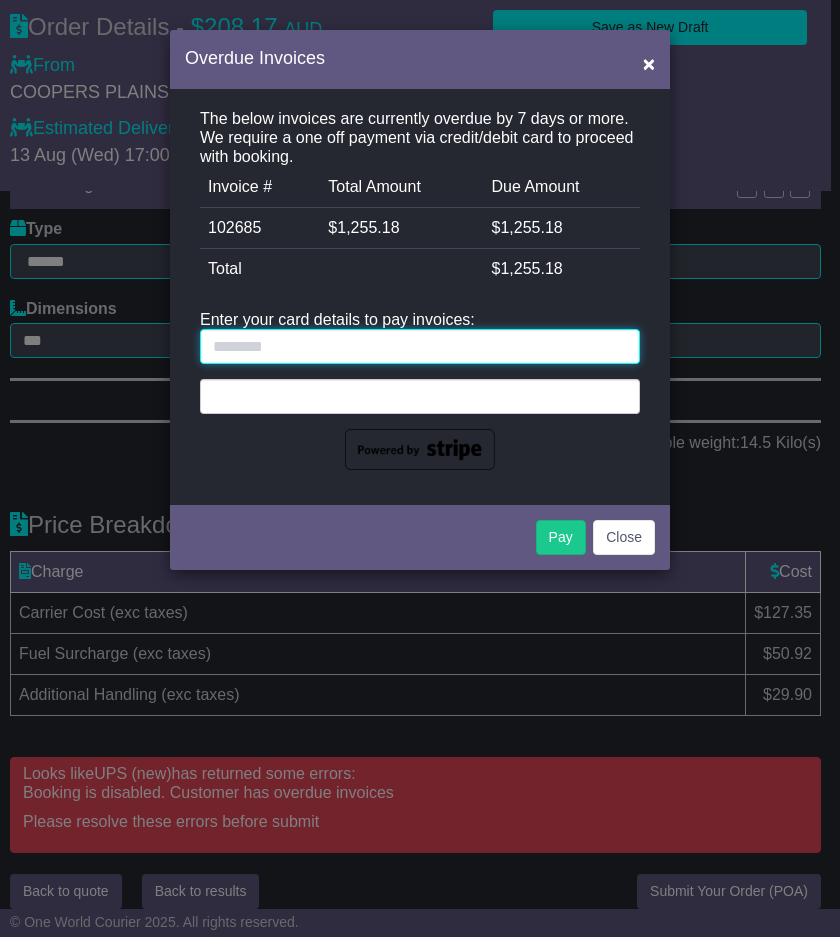 click at bounding box center [420, 346] 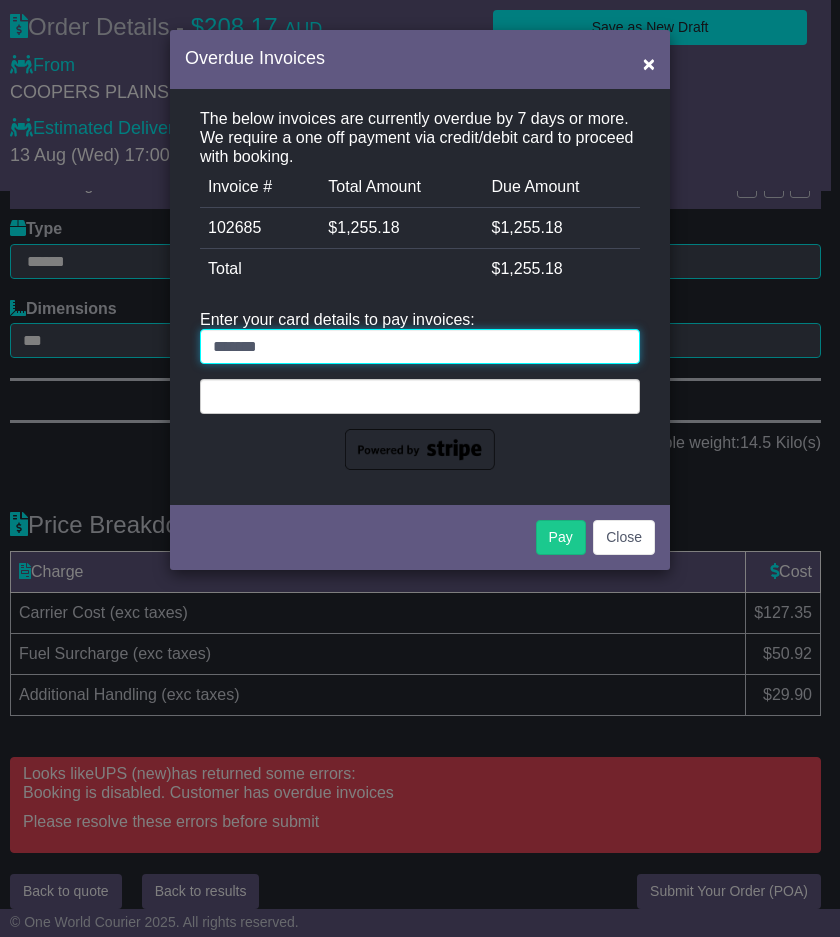 type on "*******" 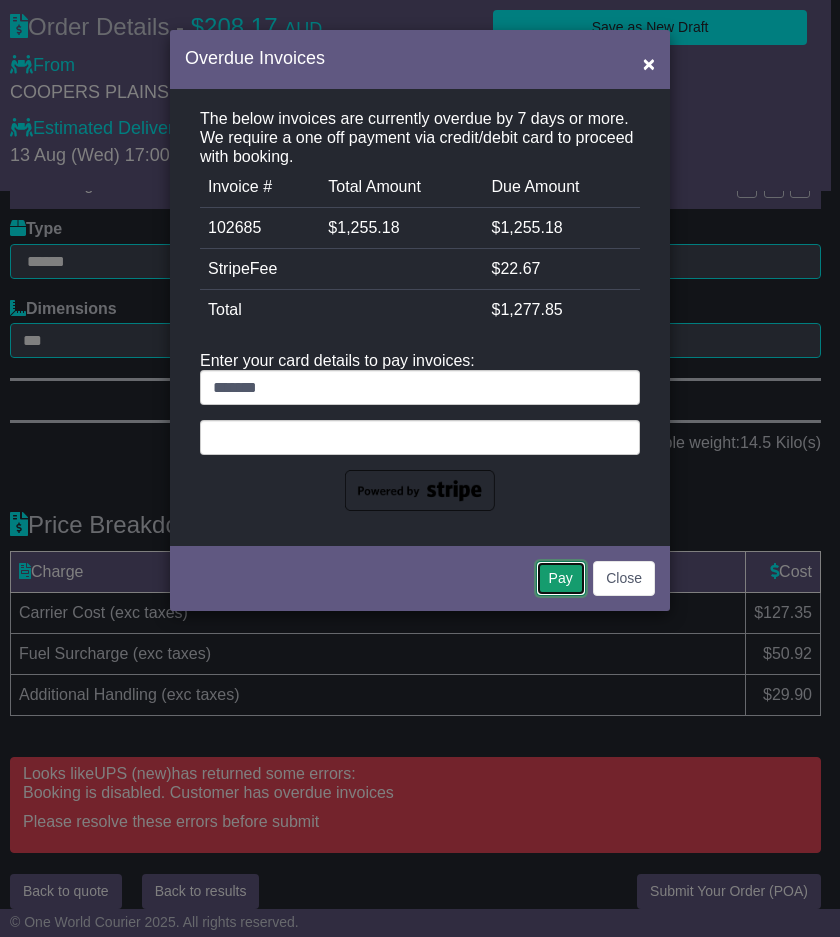 click on "Pay" at bounding box center [561, 578] 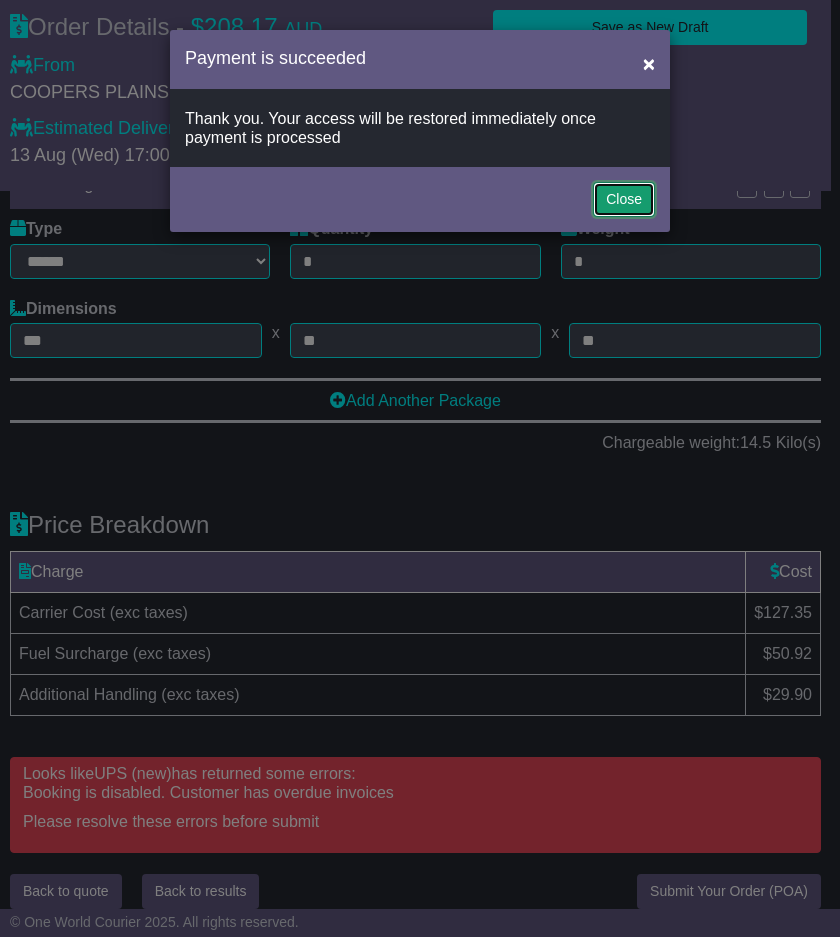 click on "Close" at bounding box center (624, 199) 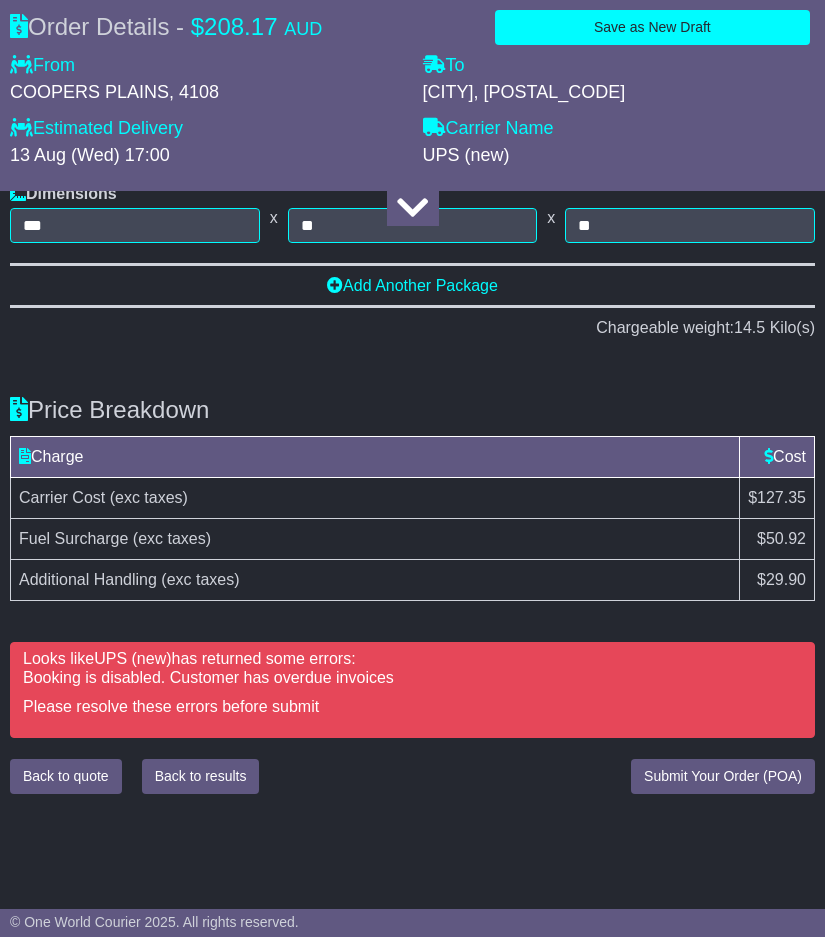 scroll, scrollTop: 3911, scrollLeft: 0, axis: vertical 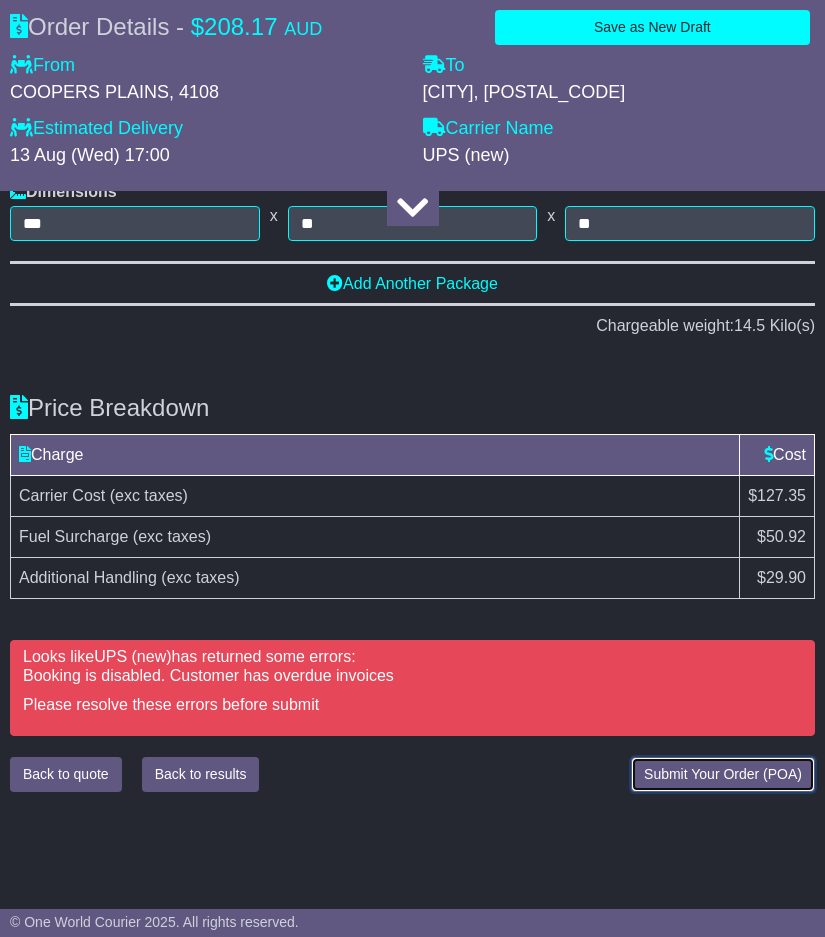 click on "Submit Your Order (POA)" at bounding box center [723, 774] 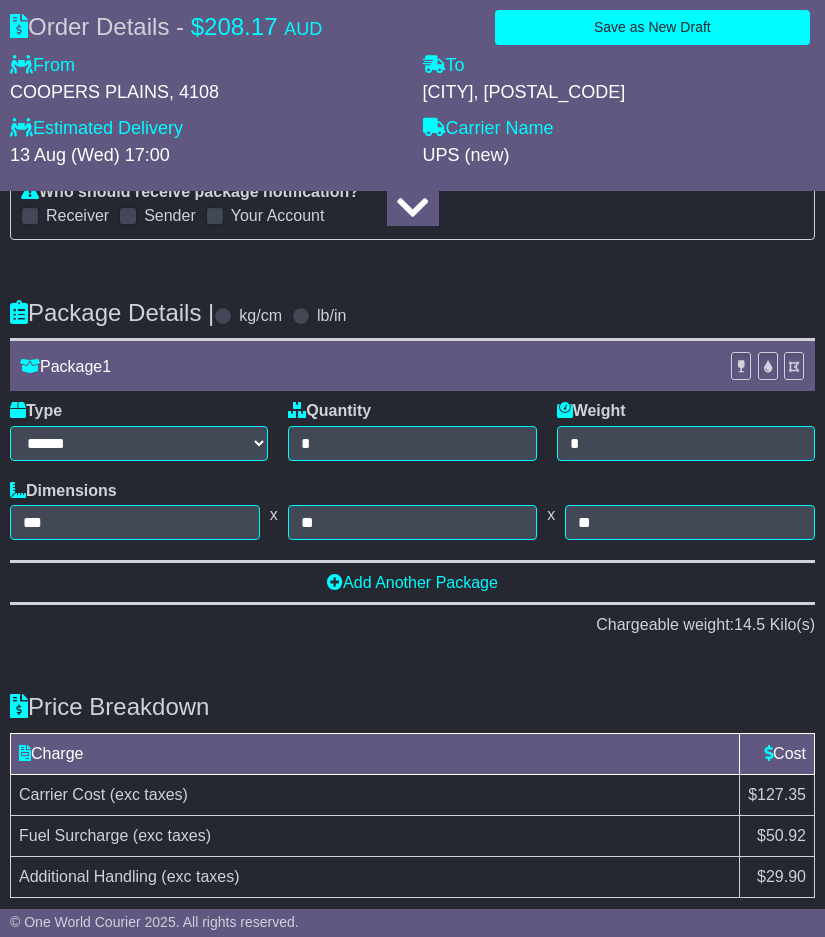 scroll, scrollTop: 3866, scrollLeft: 0, axis: vertical 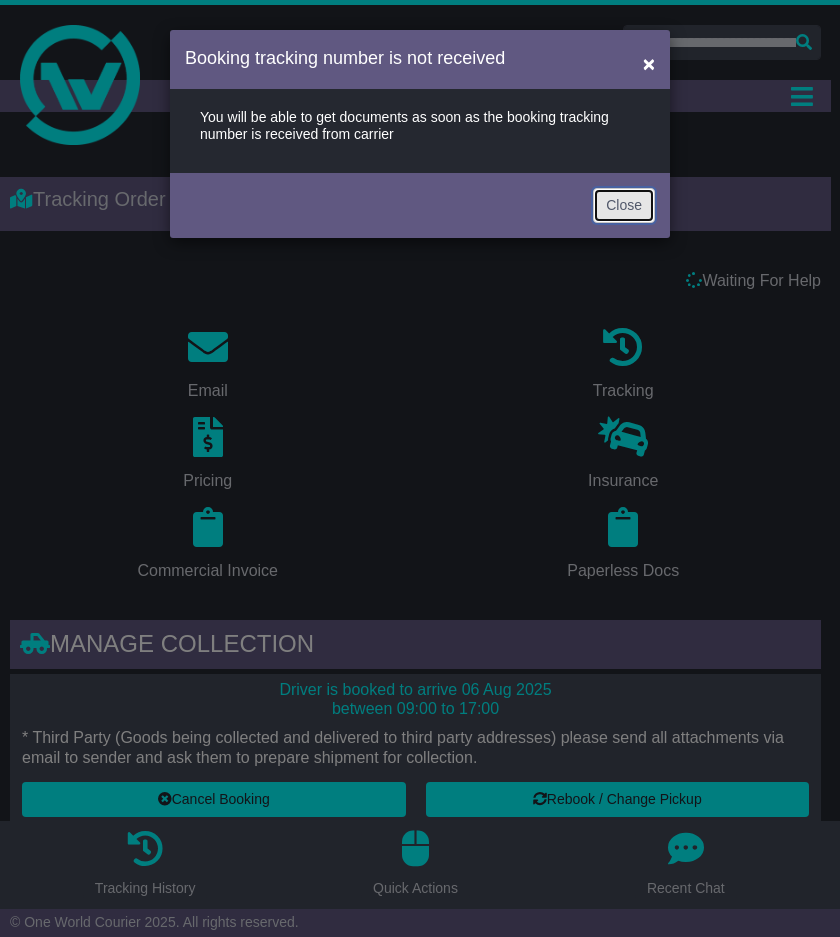 click on "Close" at bounding box center [624, 205] 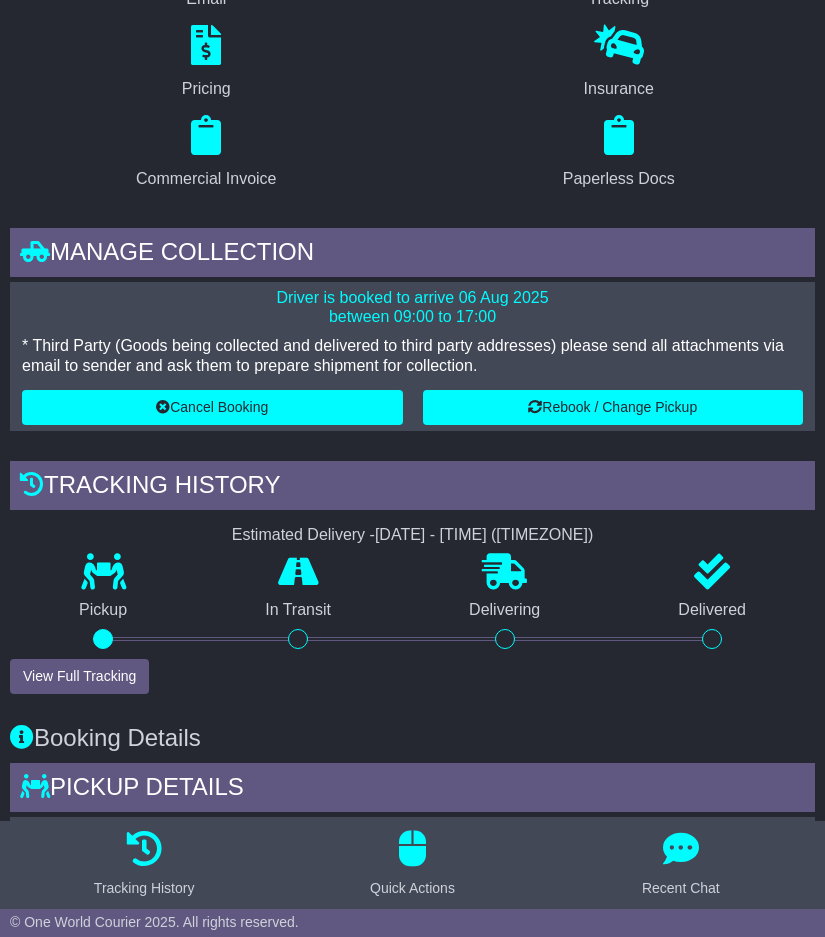 scroll, scrollTop: 421, scrollLeft: 0, axis: vertical 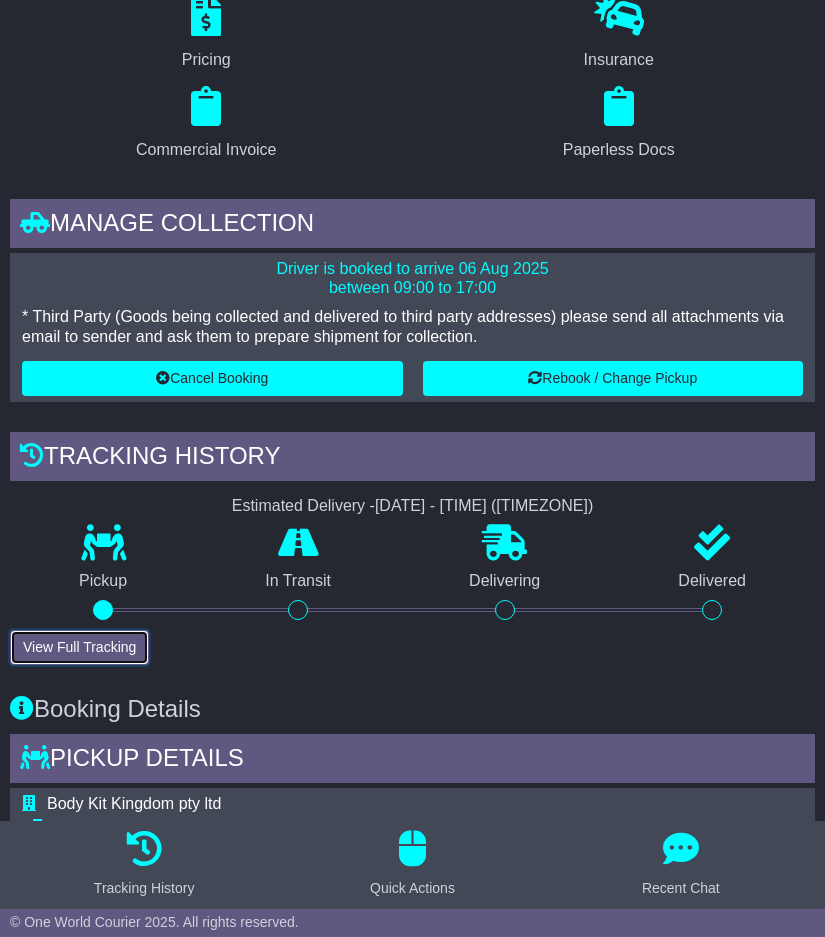 click on "View Full Tracking" at bounding box center [79, 647] 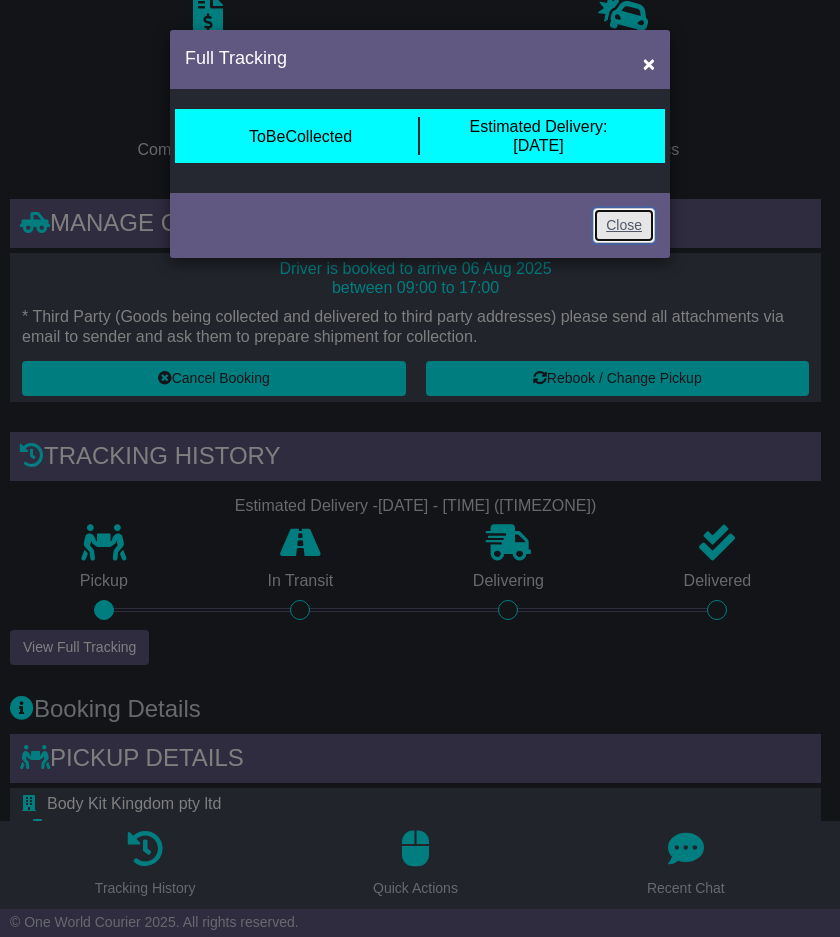 click on "Close" at bounding box center (624, 225) 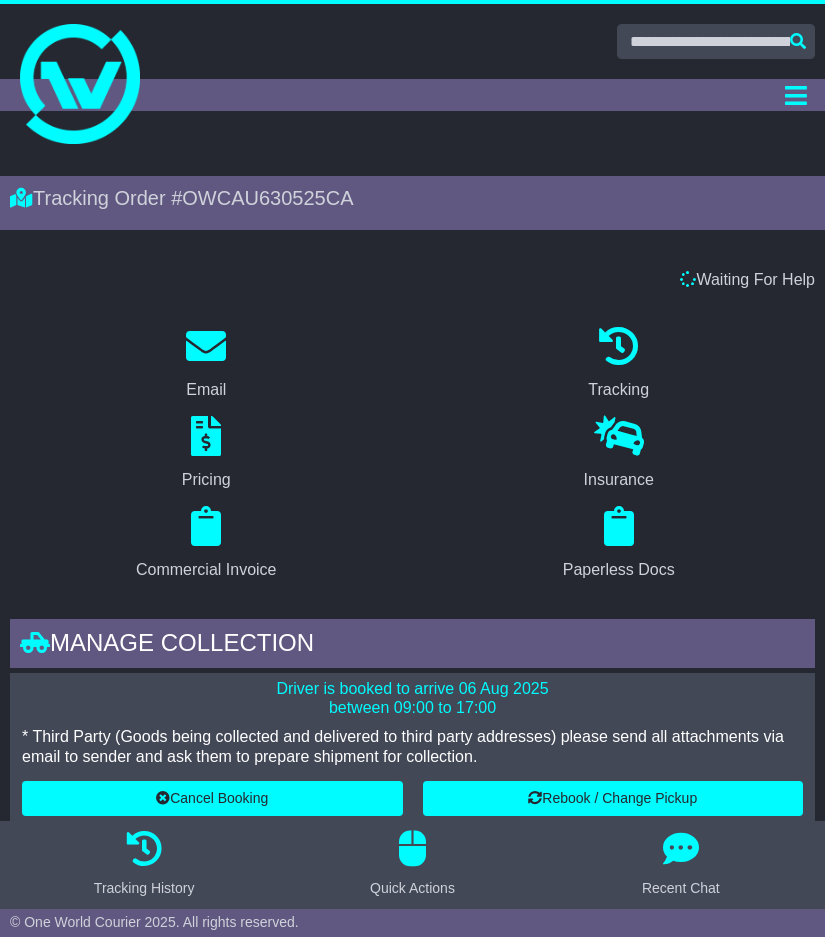scroll, scrollTop: 0, scrollLeft: 0, axis: both 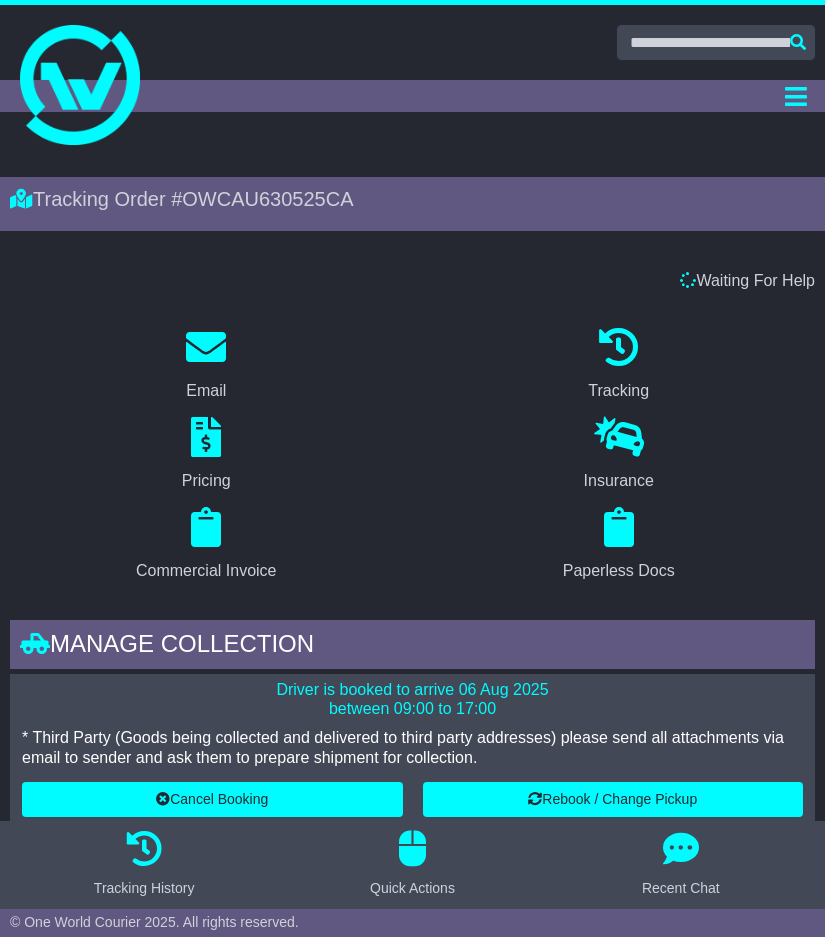 click on "Tracking" at bounding box center [619, 365] 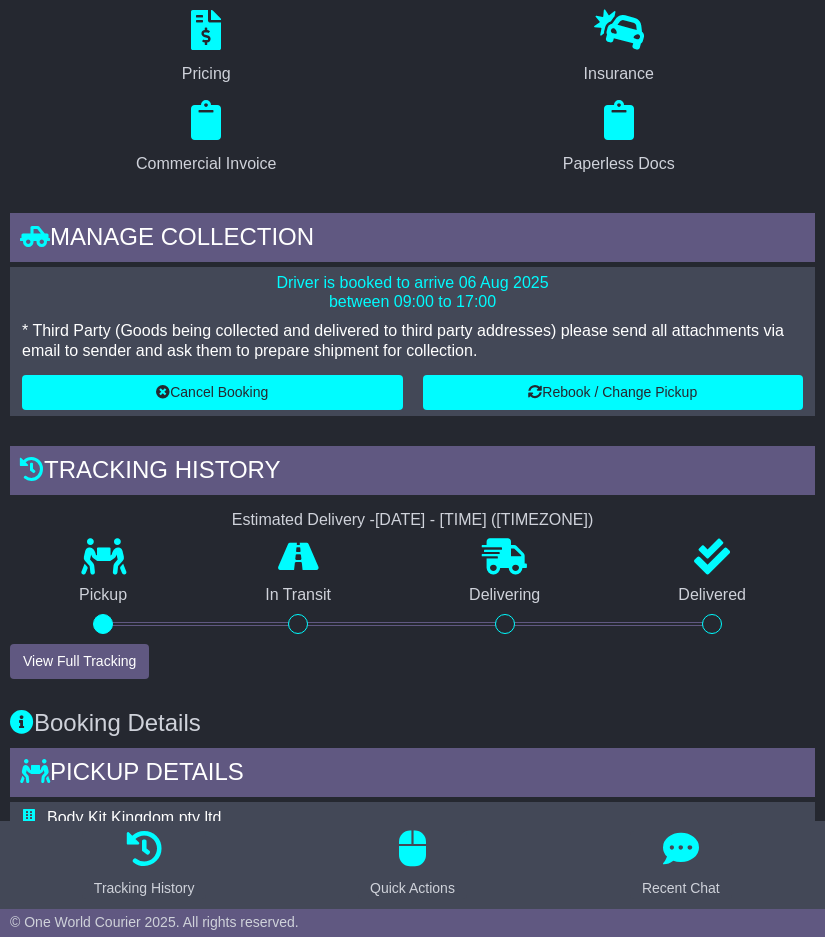 scroll, scrollTop: 400, scrollLeft: 0, axis: vertical 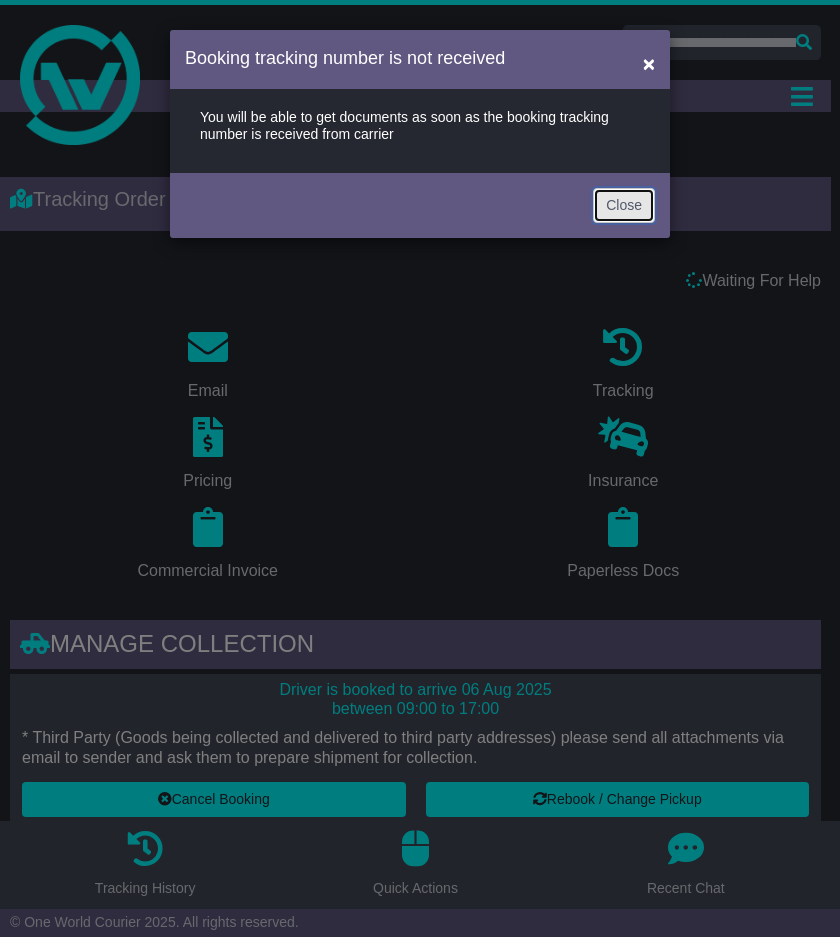 click on "Close" at bounding box center [624, 205] 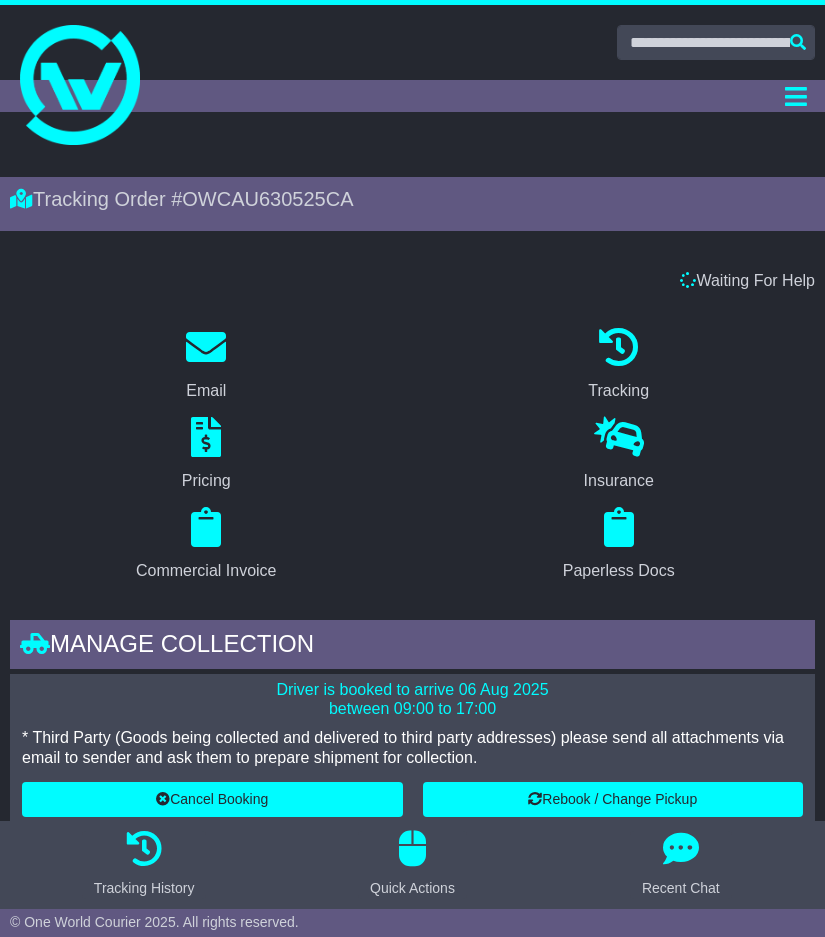 scroll, scrollTop: 0, scrollLeft: 0, axis: both 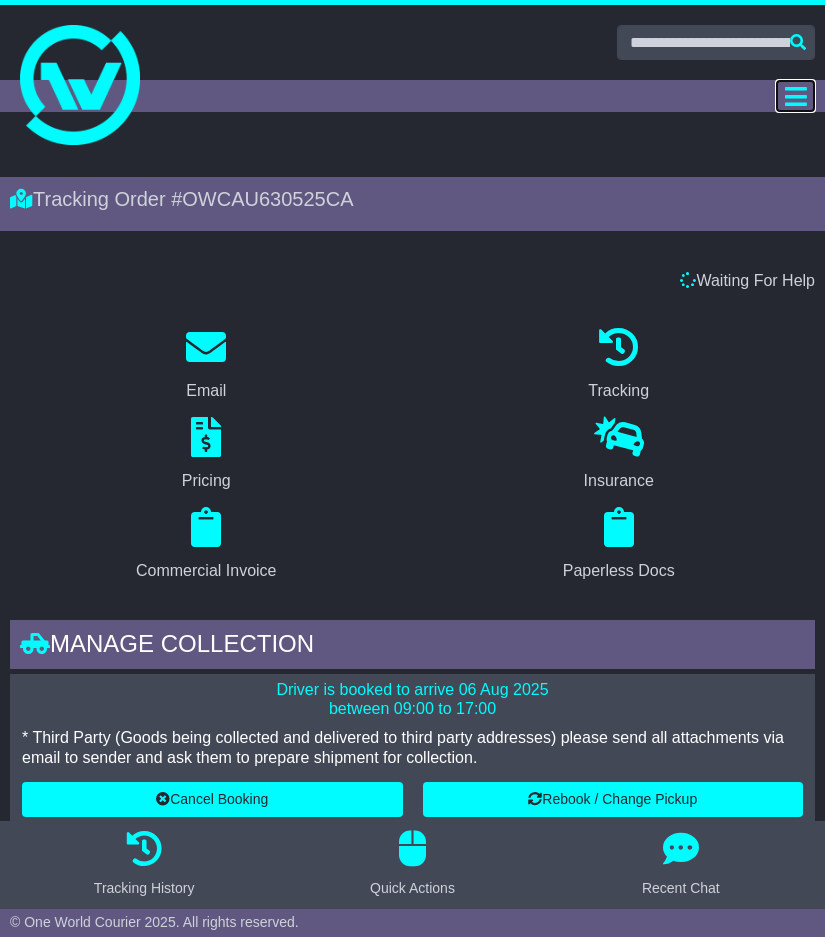click at bounding box center (796, 96) 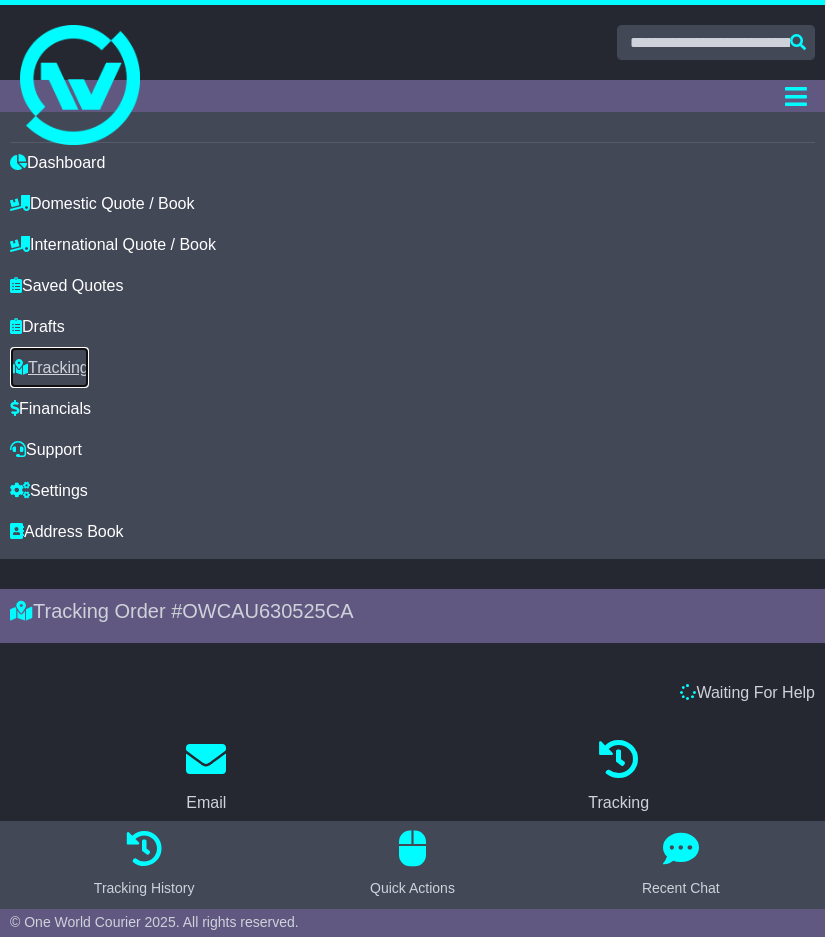 click on "Dashboard
Quote/Book
Domestic
International Saved Quotes" at bounding box center (412, 1837) 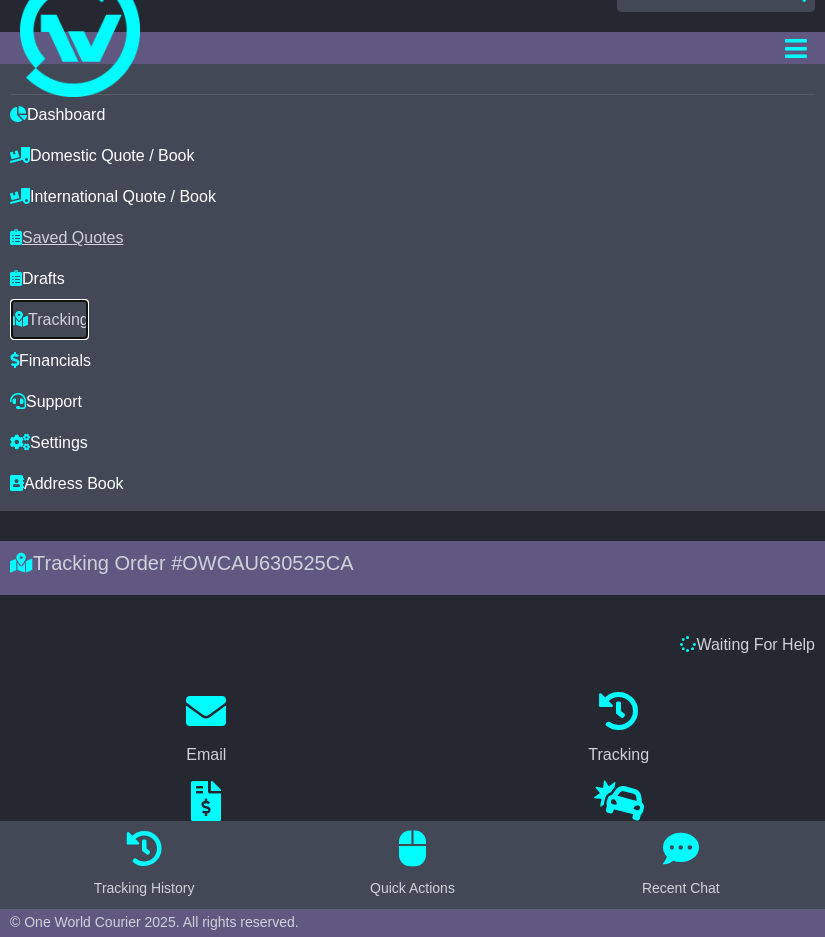 scroll, scrollTop: 12, scrollLeft: 0, axis: vertical 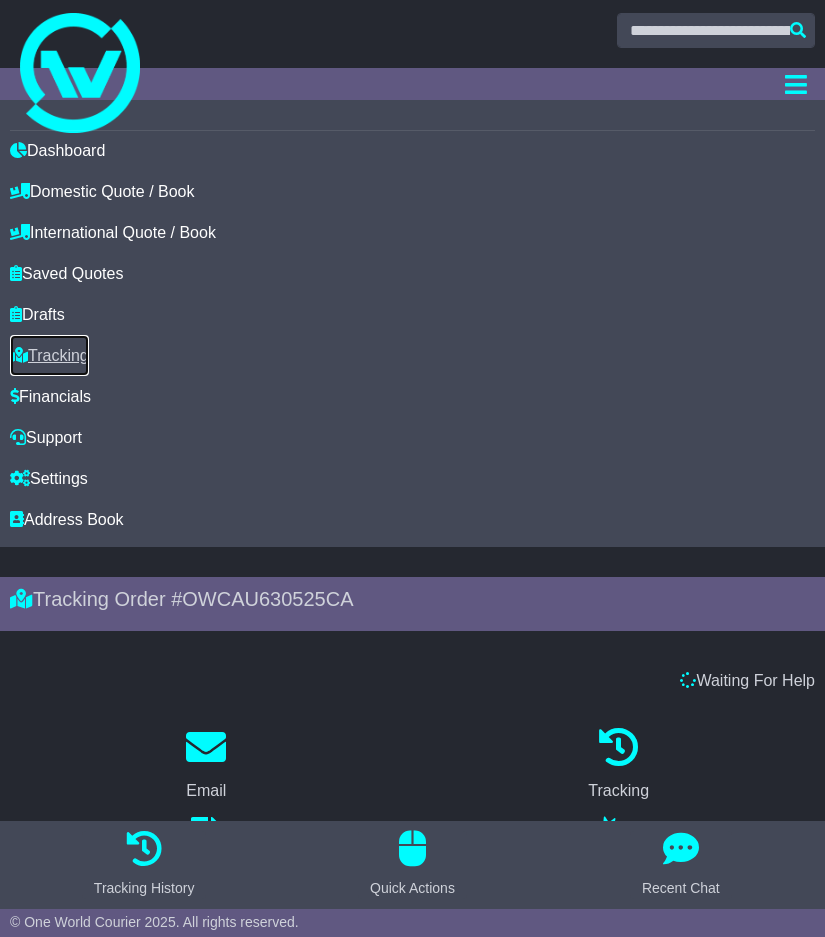 click on "Tracking" at bounding box center (49, 355) 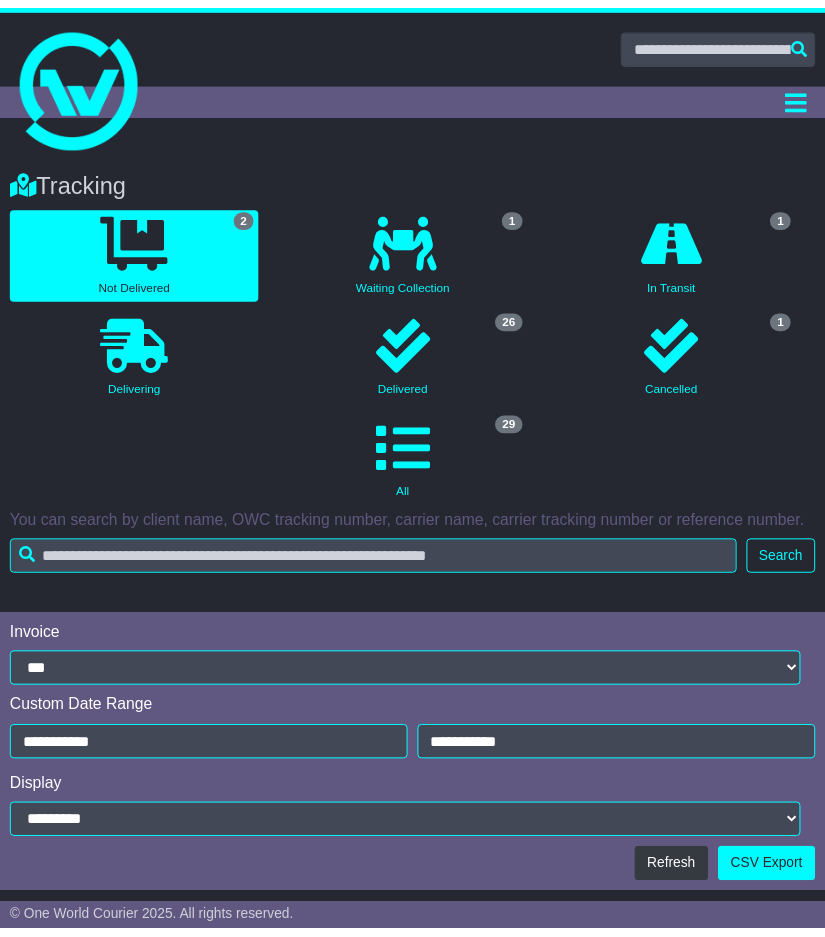 scroll, scrollTop: 0, scrollLeft: 0, axis: both 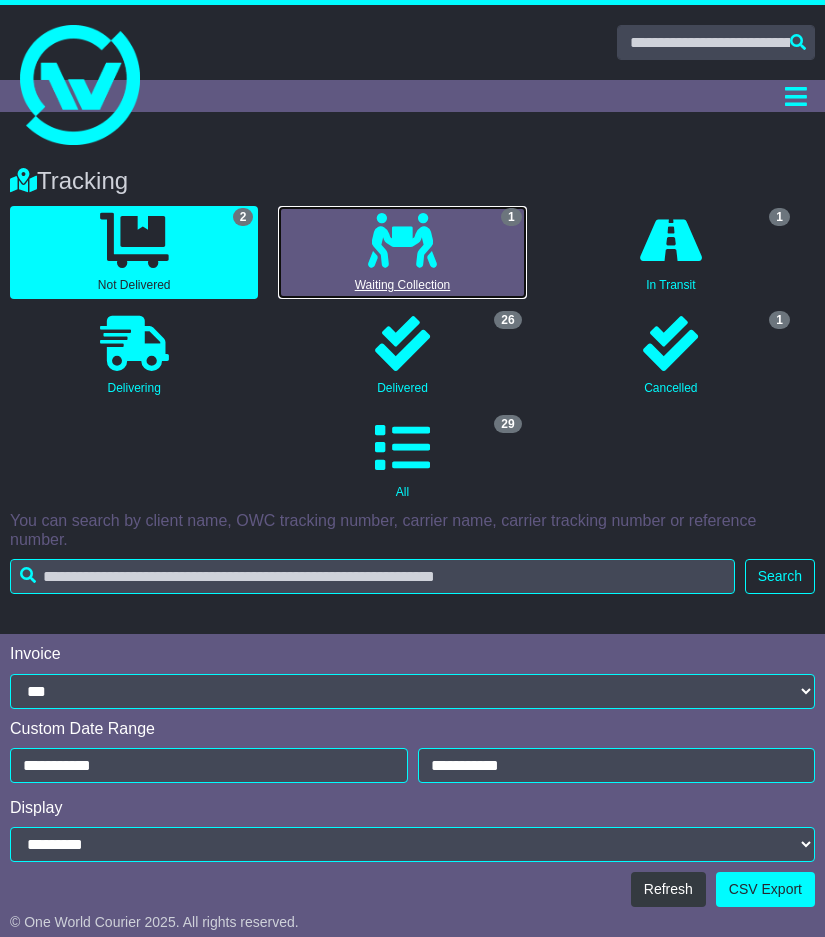 click at bounding box center [402, 240] 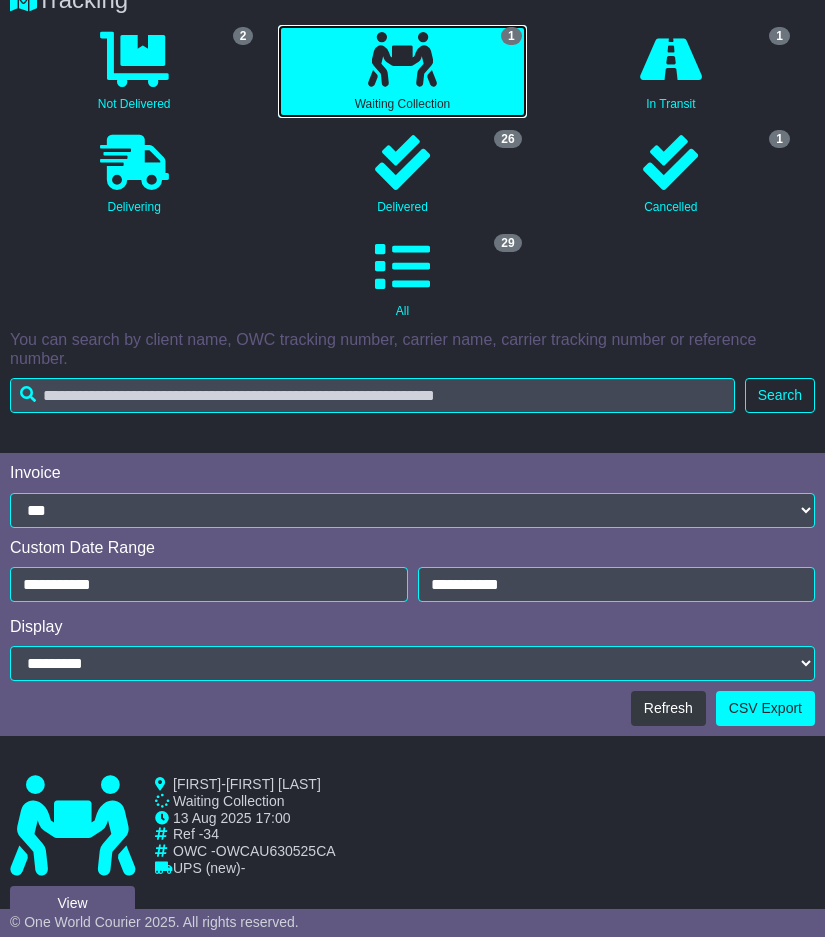 scroll, scrollTop: 0, scrollLeft: 0, axis: both 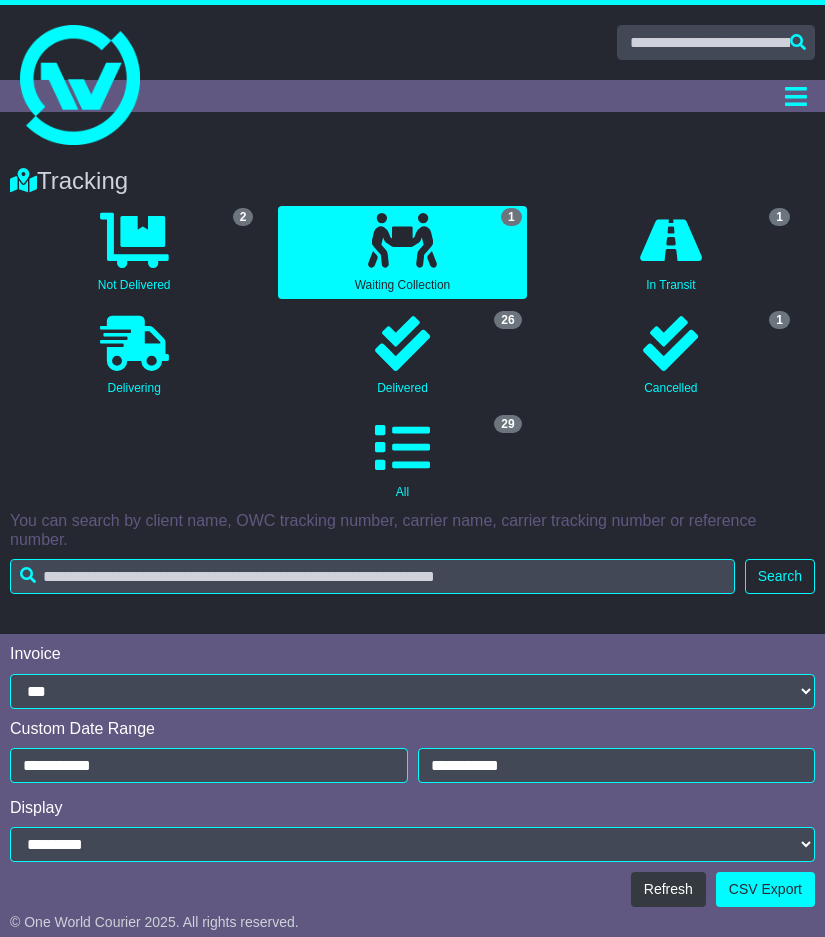 click on "**********" at bounding box center (412, 753) 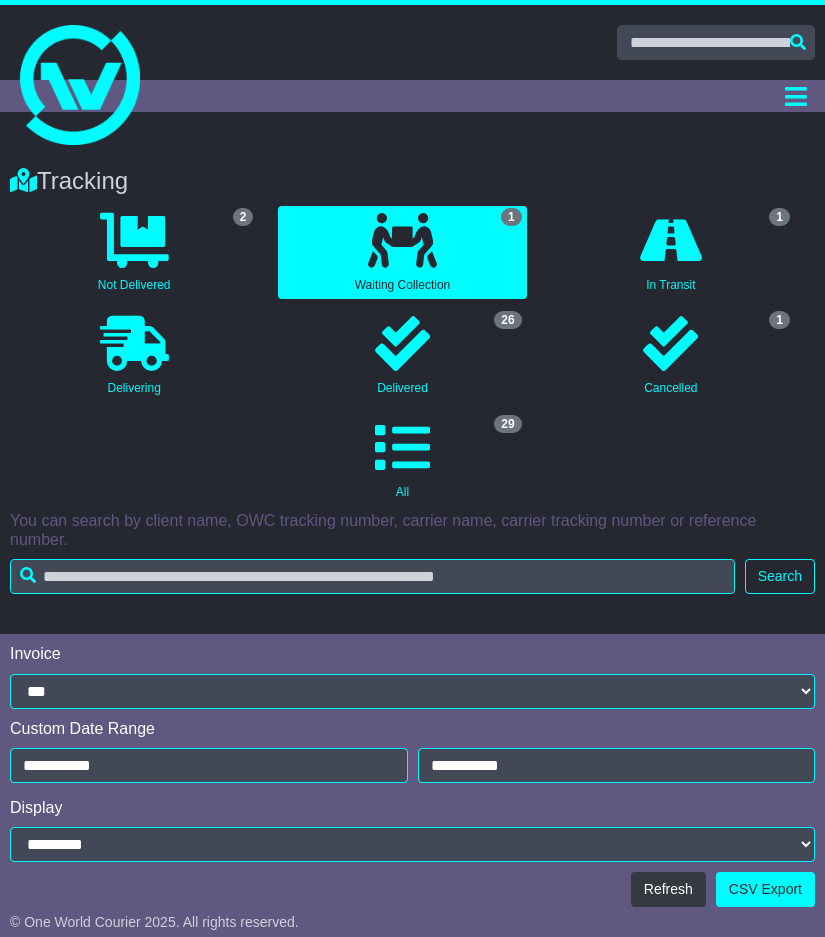 click at bounding box center (412, 42) 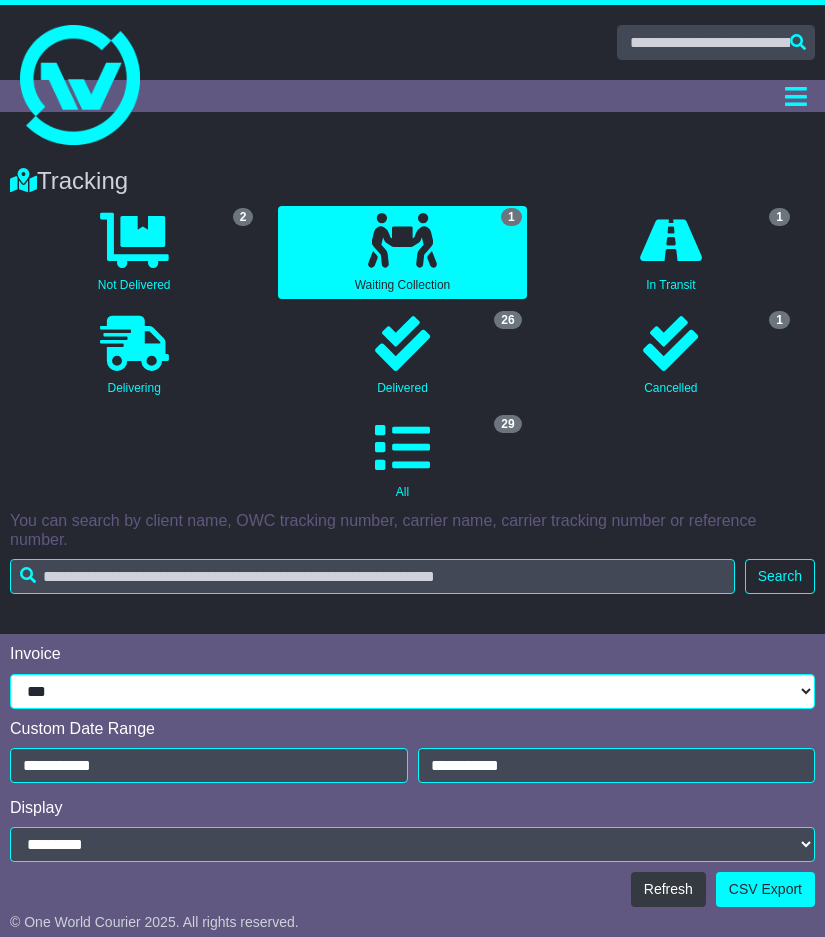 click on "**********" at bounding box center (412, 691) 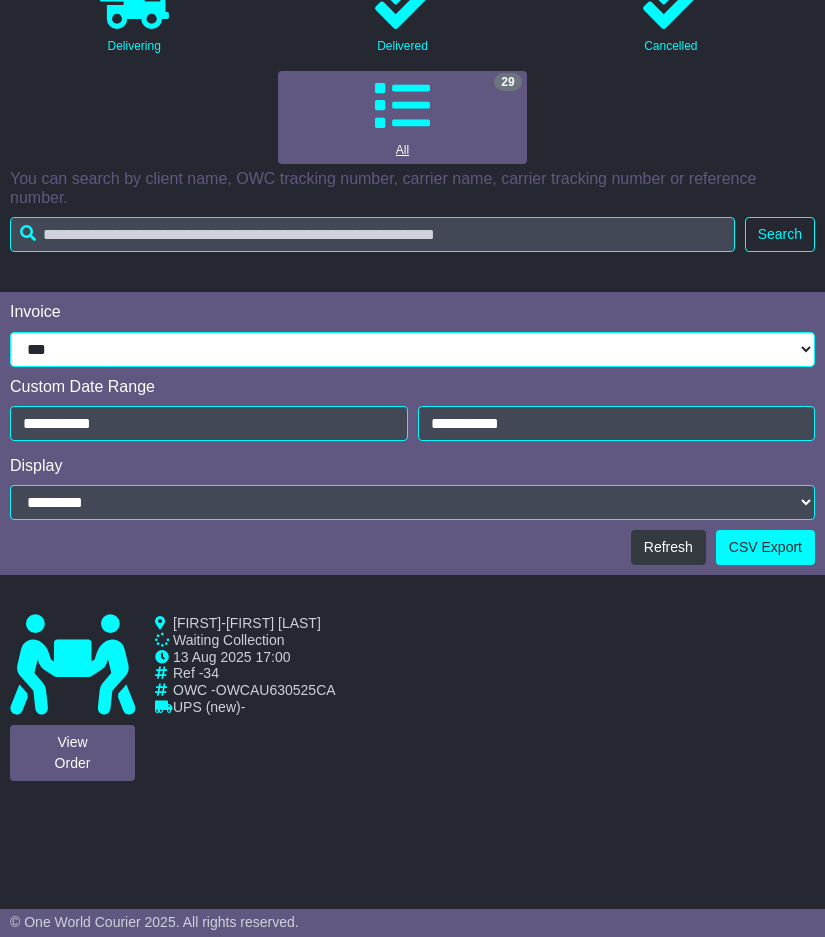 scroll, scrollTop: 361, scrollLeft: 0, axis: vertical 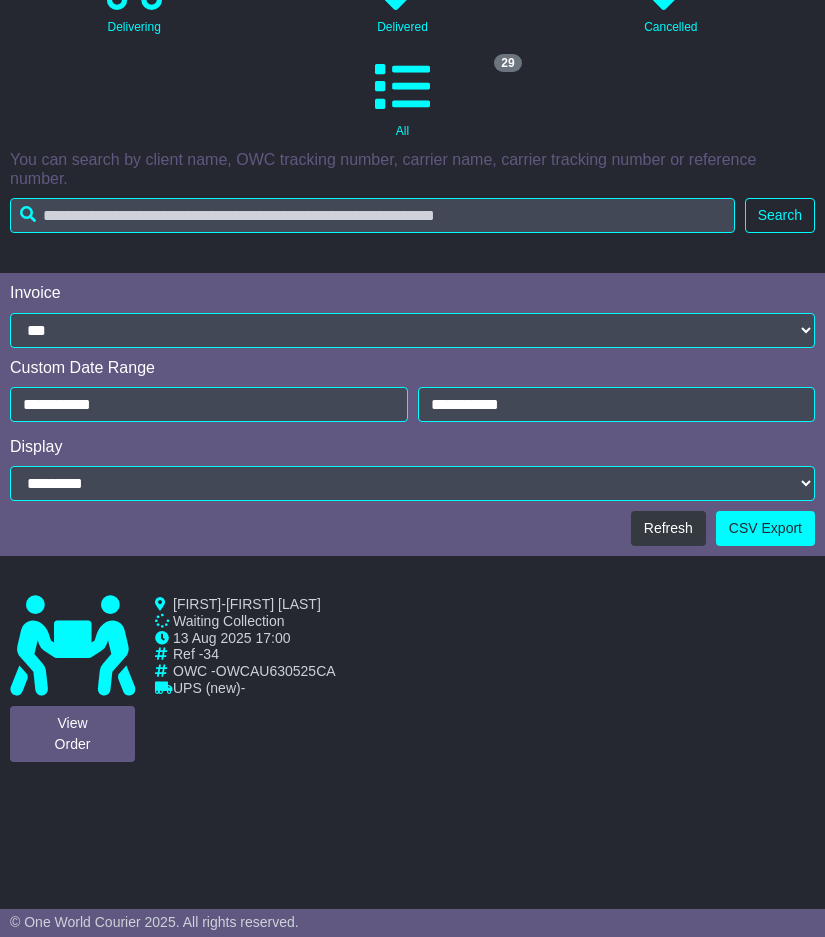 click on "© One World Courier 2025. All rights reserved." at bounding box center (412, 923) 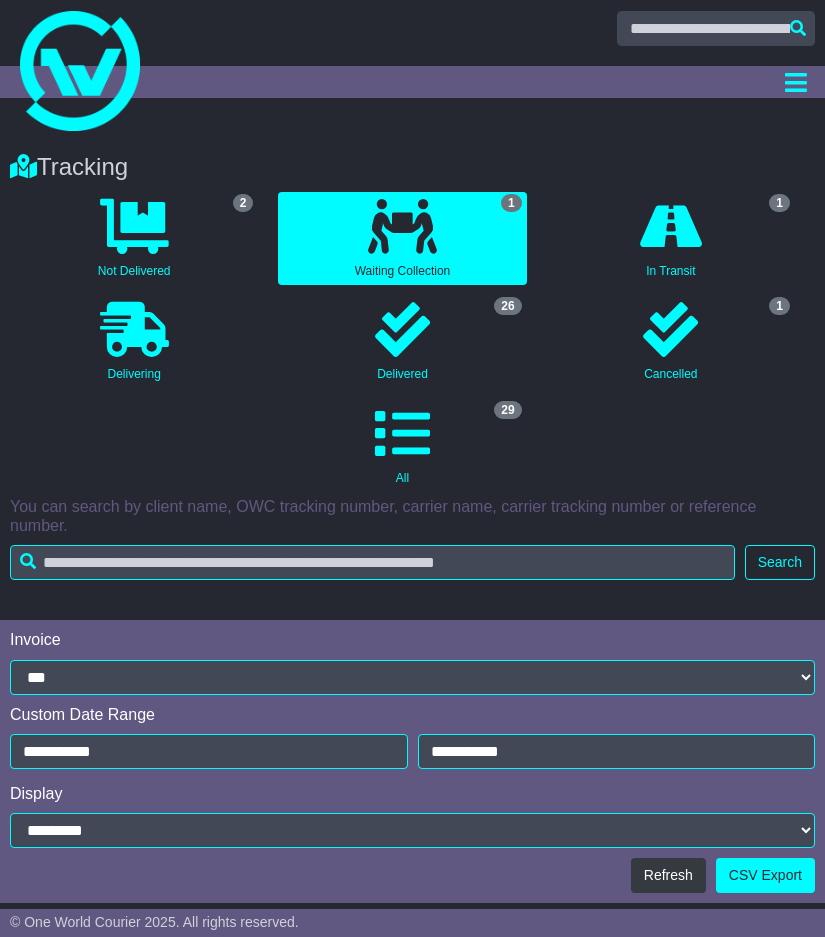 scroll, scrollTop: 0, scrollLeft: 0, axis: both 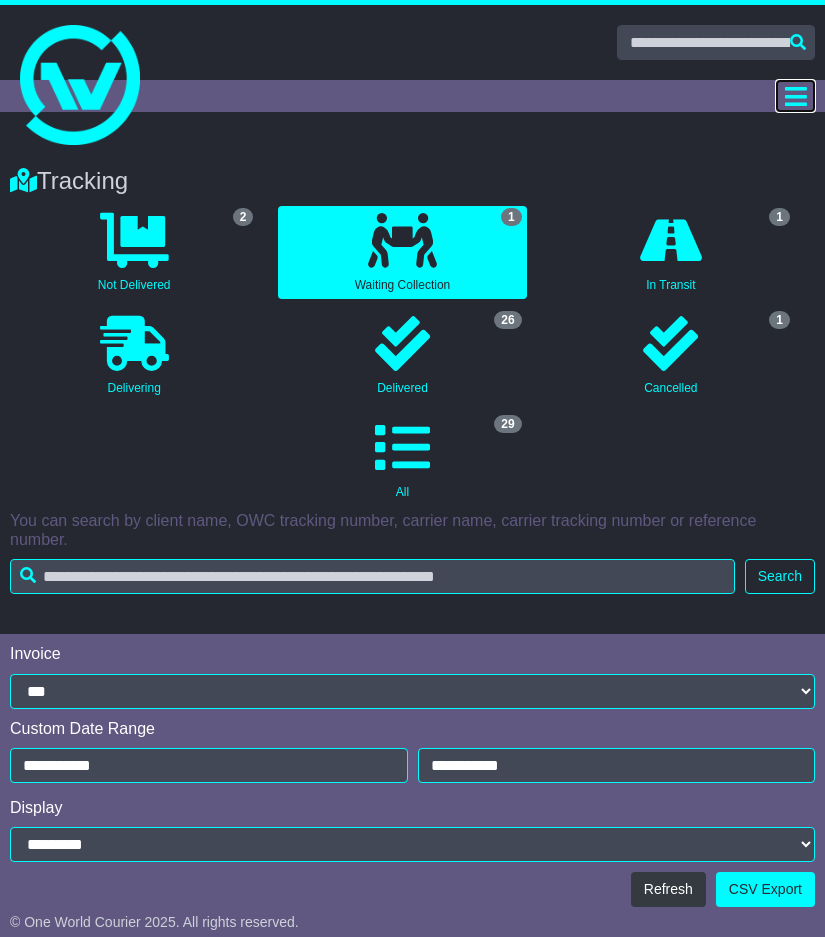click at bounding box center [795, 96] 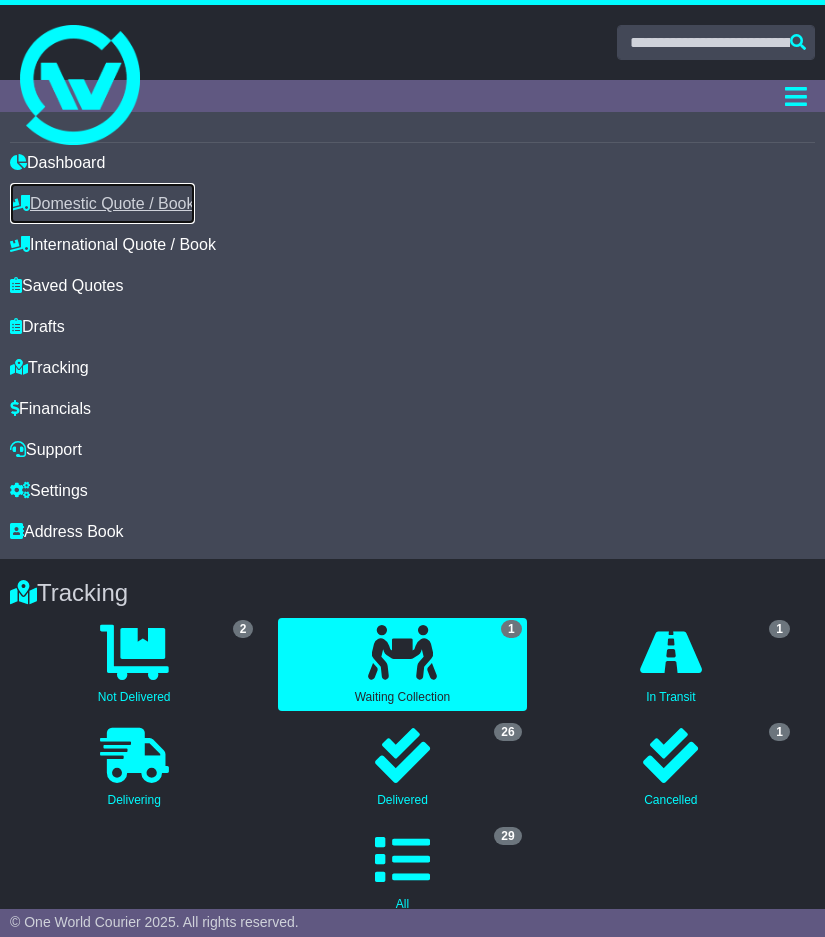click on "Domestic Quote / Book" at bounding box center [102, 203] 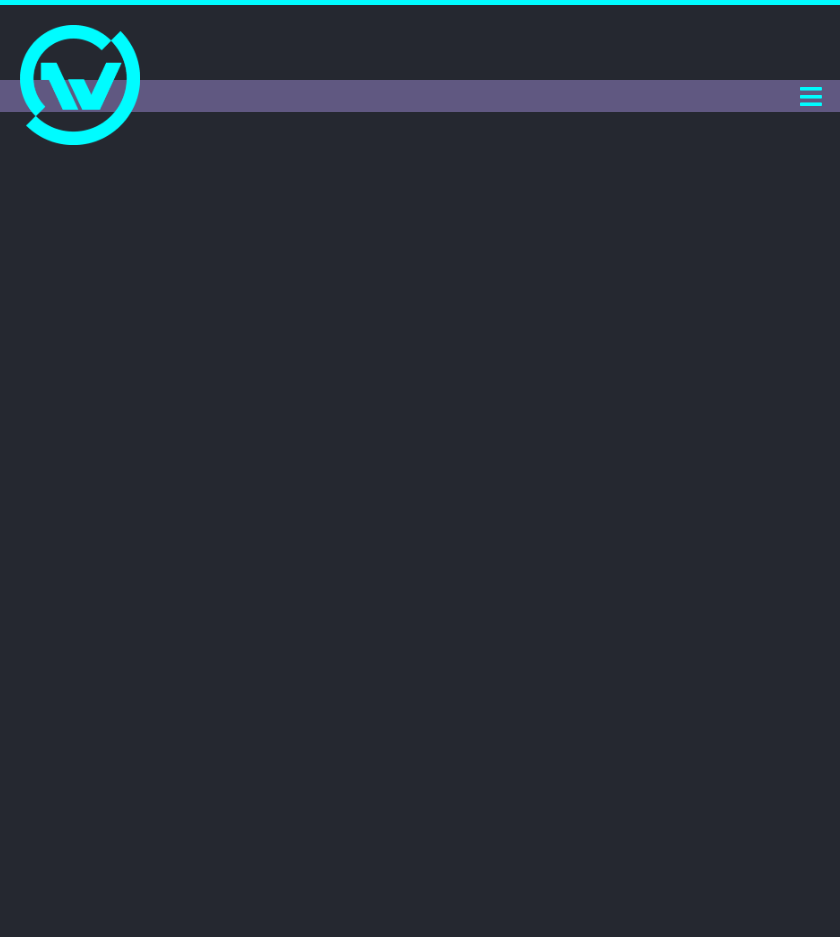 scroll, scrollTop: 0, scrollLeft: 0, axis: both 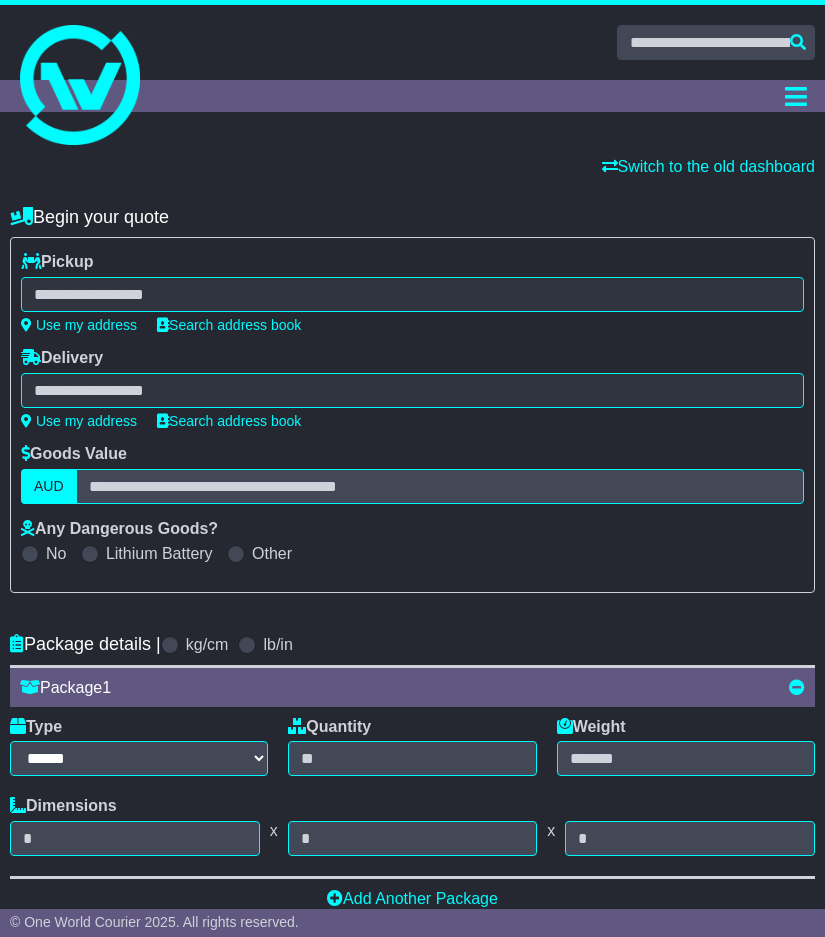 select 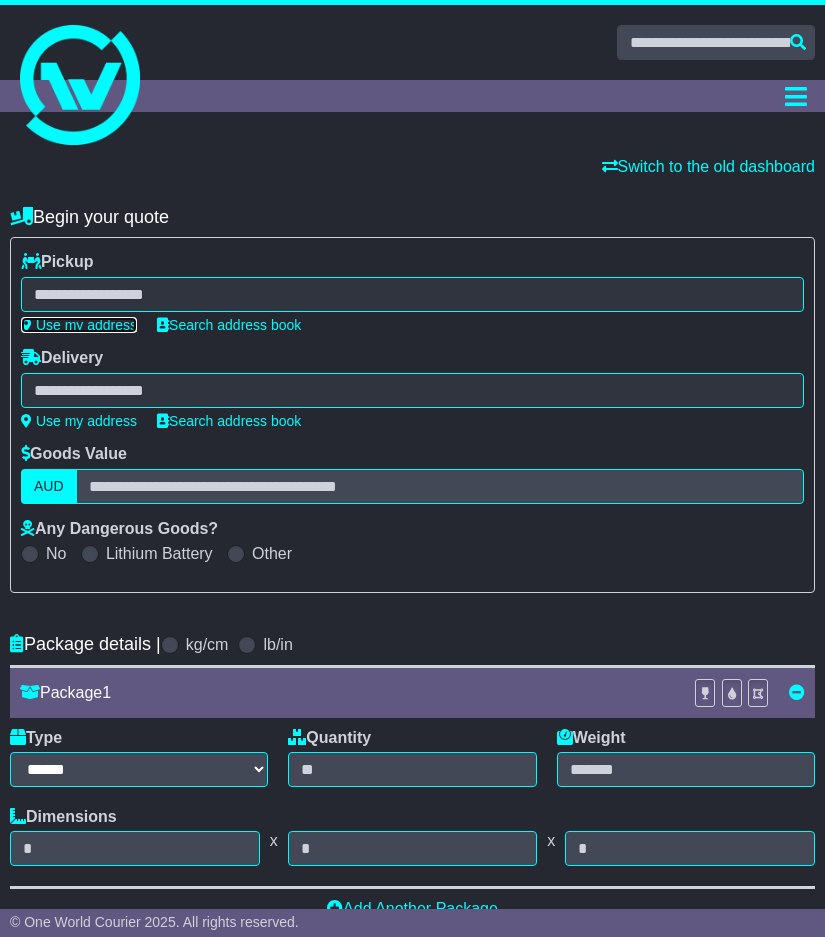 click on "Use my address" at bounding box center [79, 325] 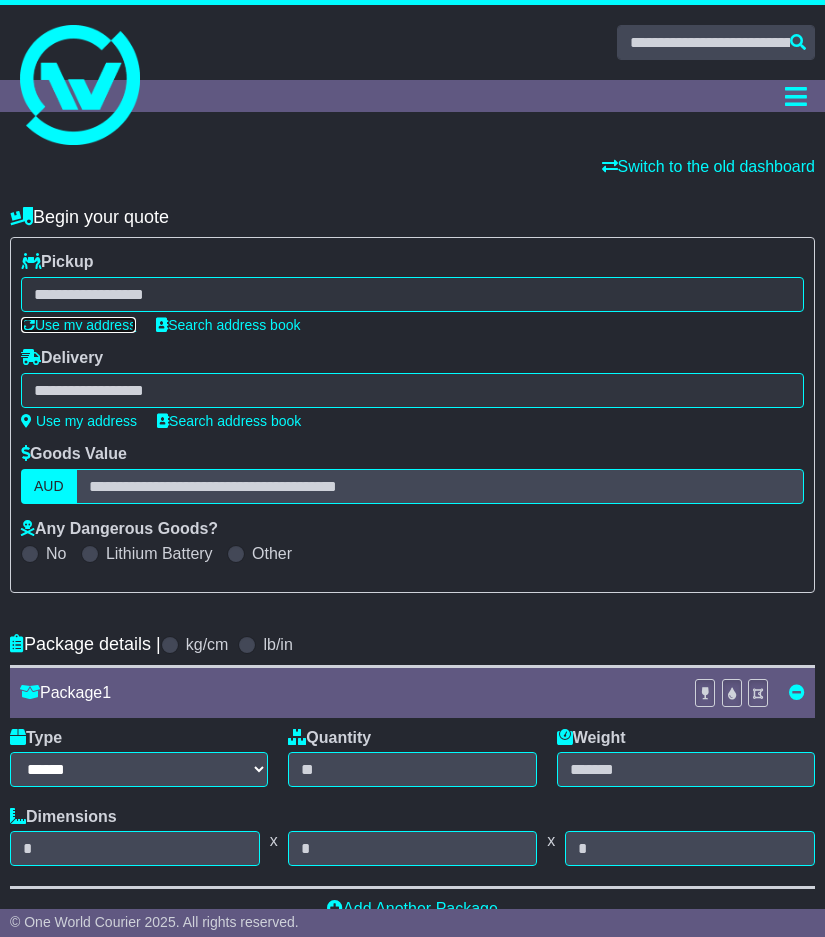 type on "**********" 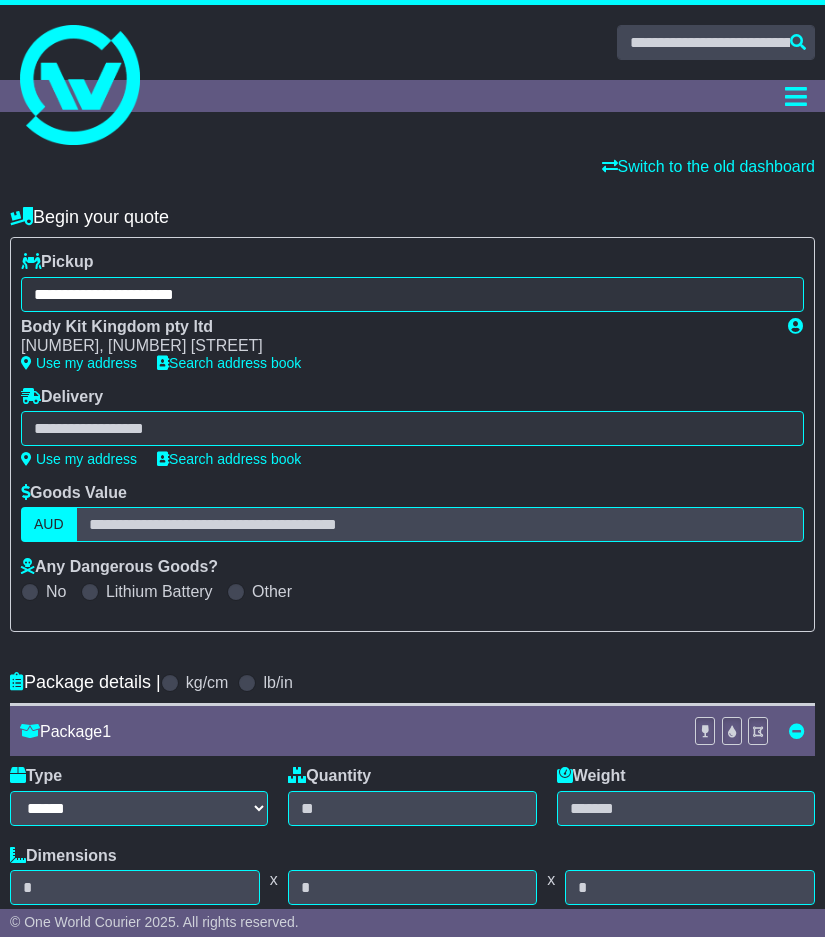 click at bounding box center (412, 428) 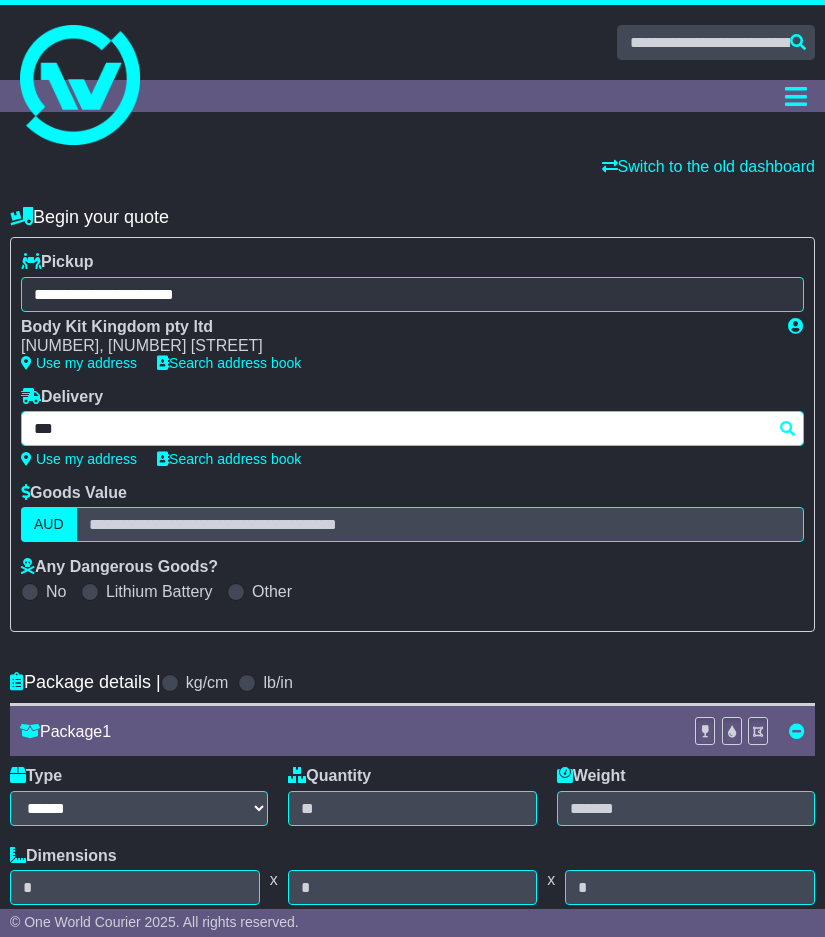 type on "****" 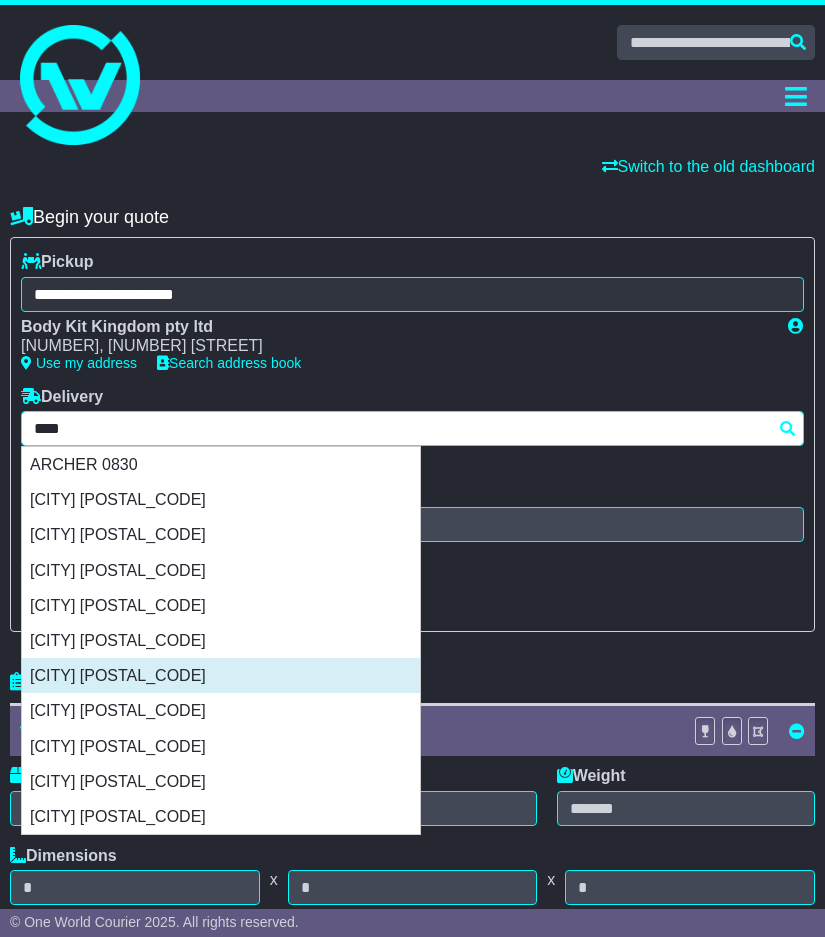 click on "[CITY] [POSTAL_CODE]" at bounding box center (221, 675) 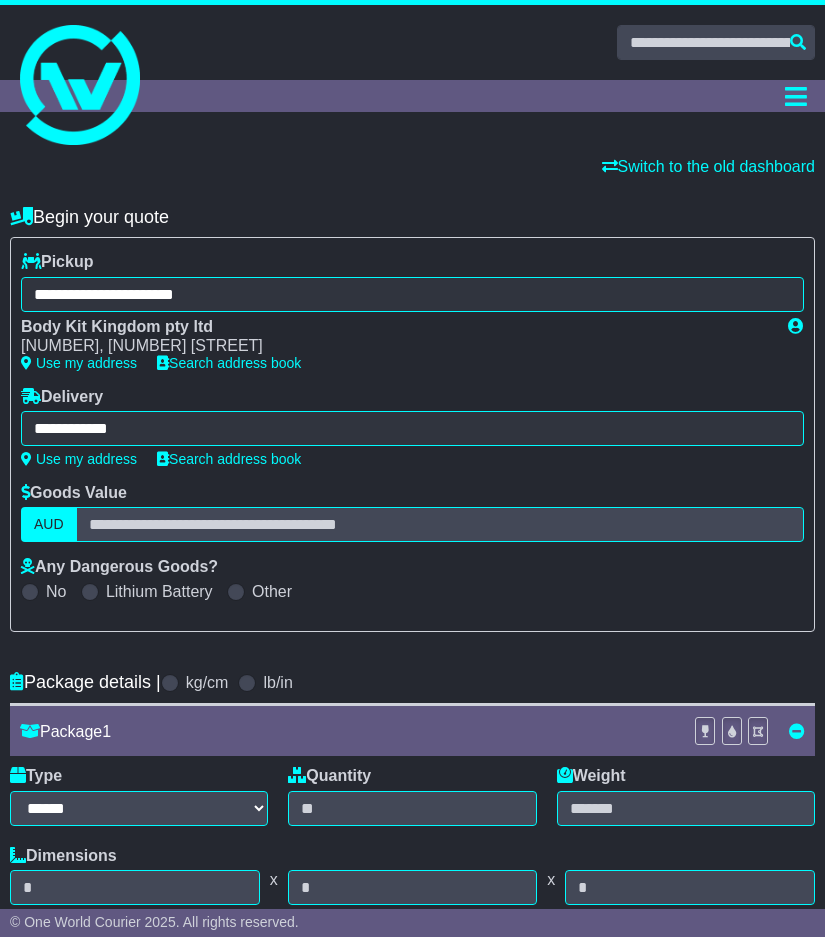 type on "**********" 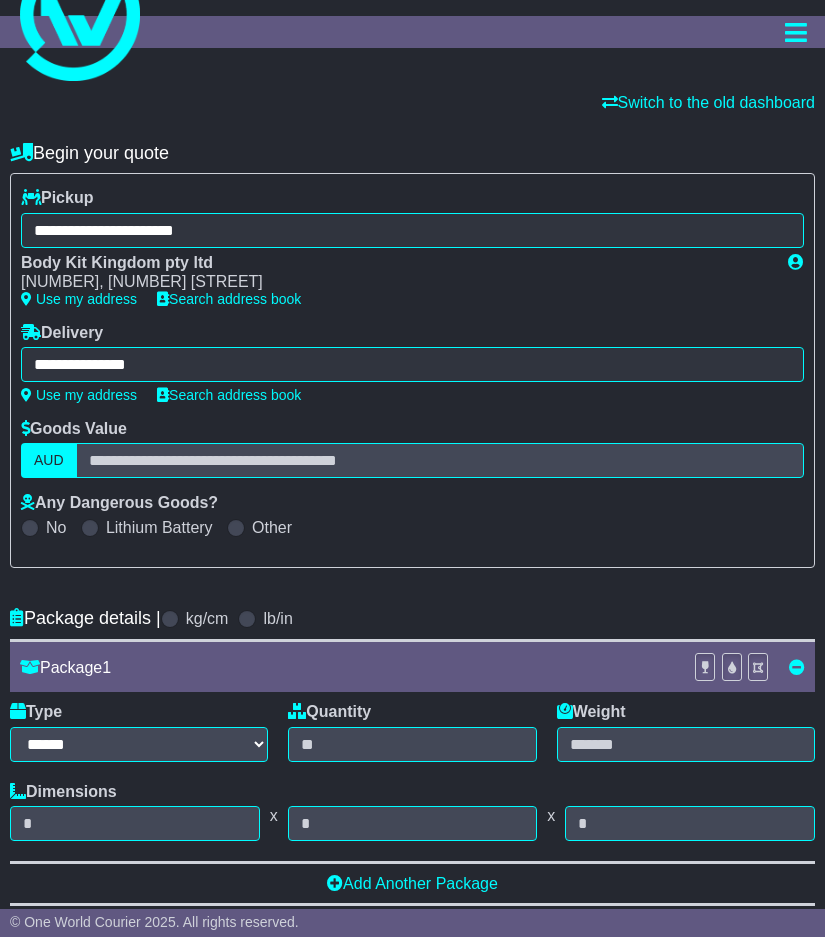 scroll, scrollTop: 100, scrollLeft: 0, axis: vertical 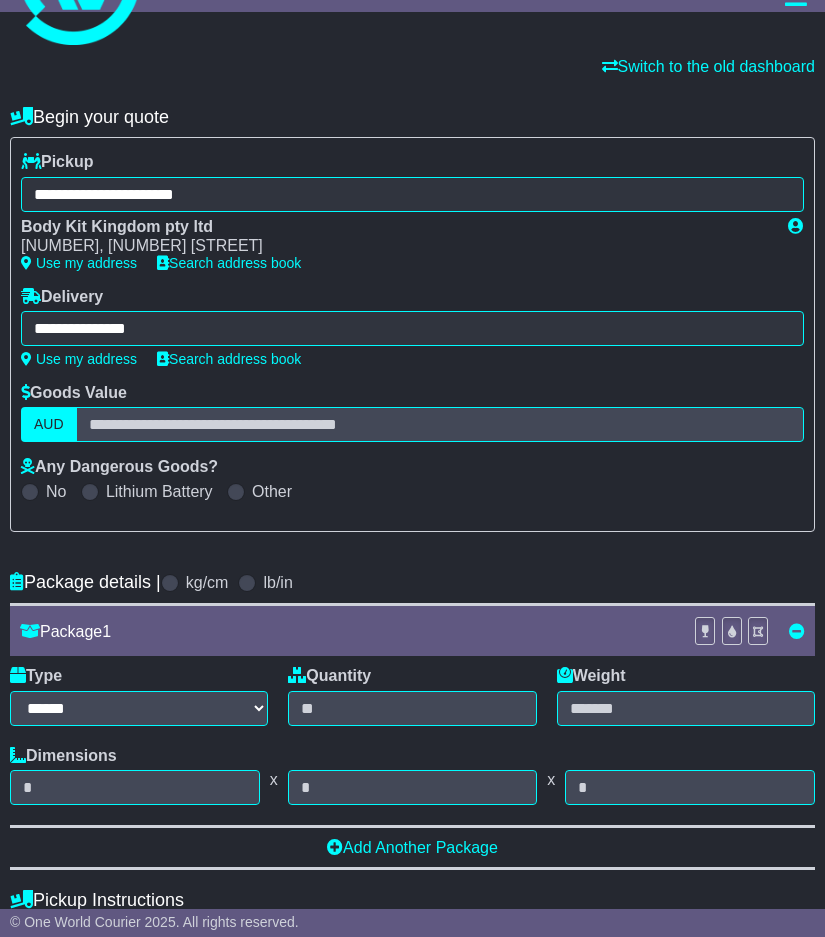 click on "Goods Value
AUD" at bounding box center [412, 412] 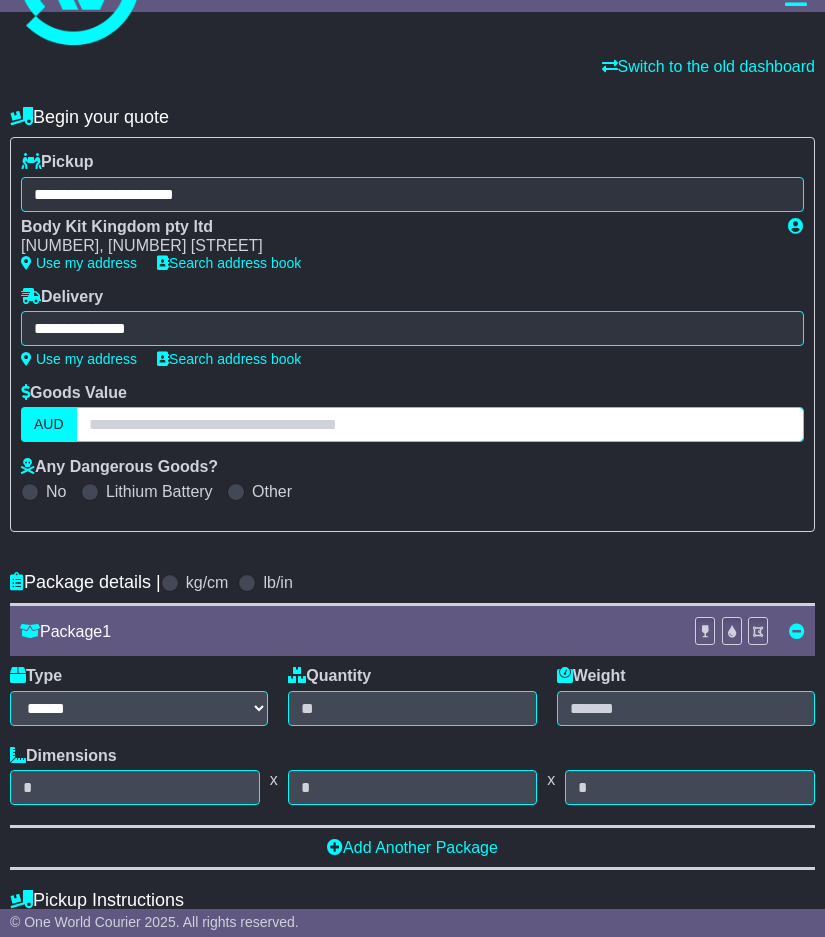 click at bounding box center [440, 424] 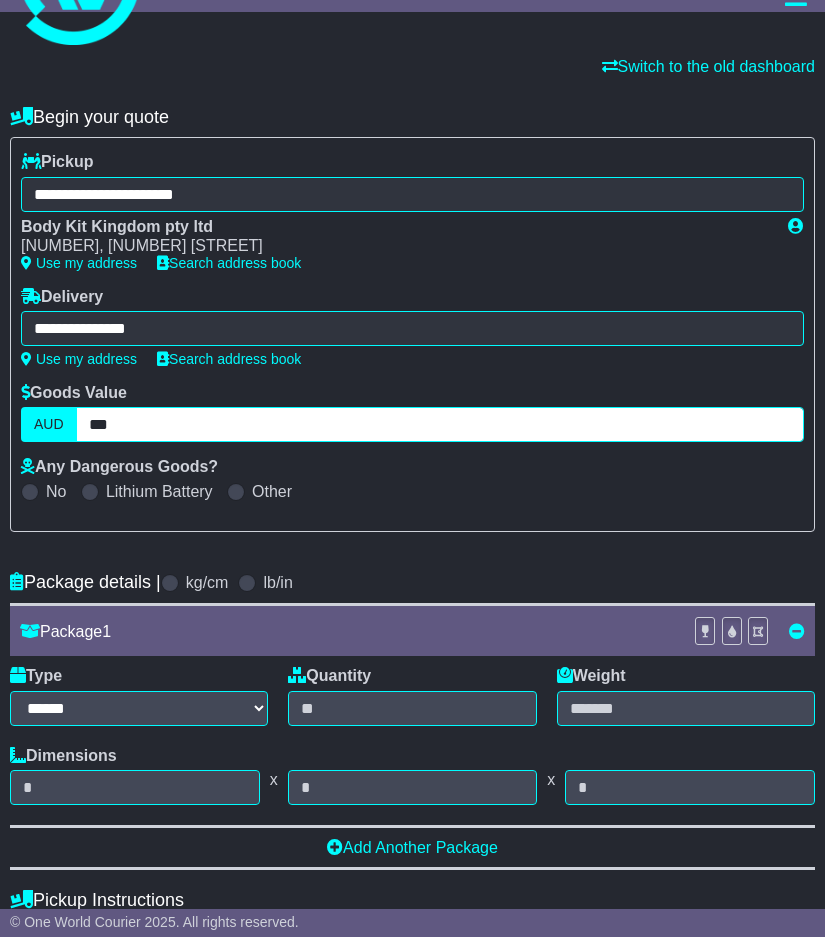 type on "***" 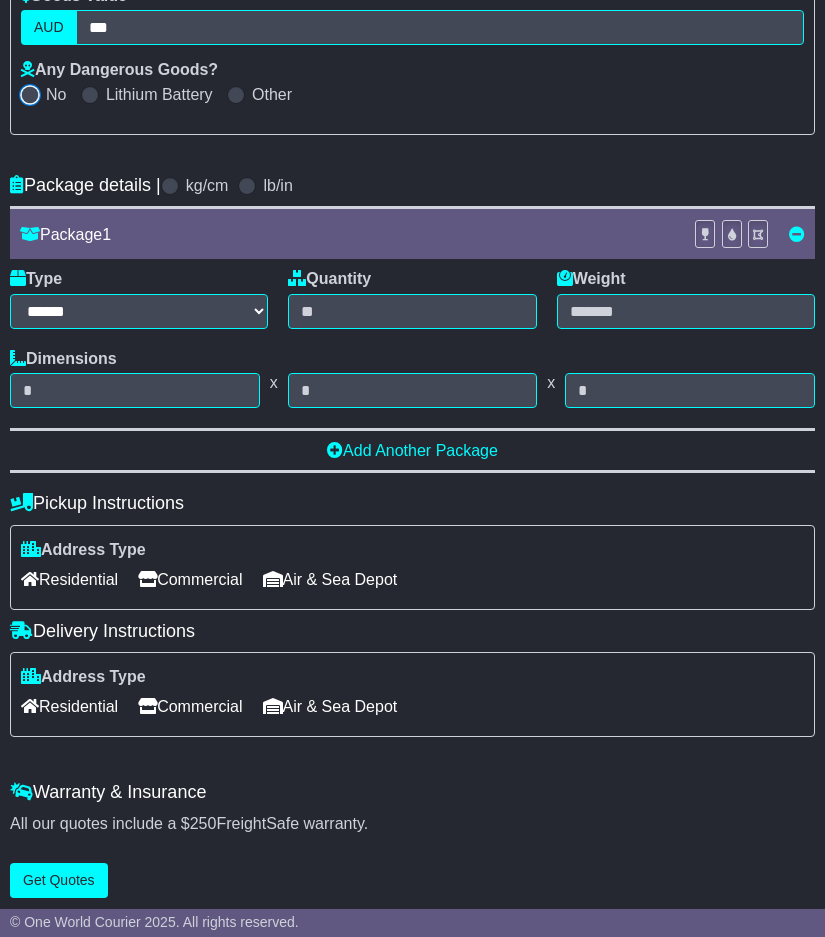 scroll, scrollTop: 500, scrollLeft: 0, axis: vertical 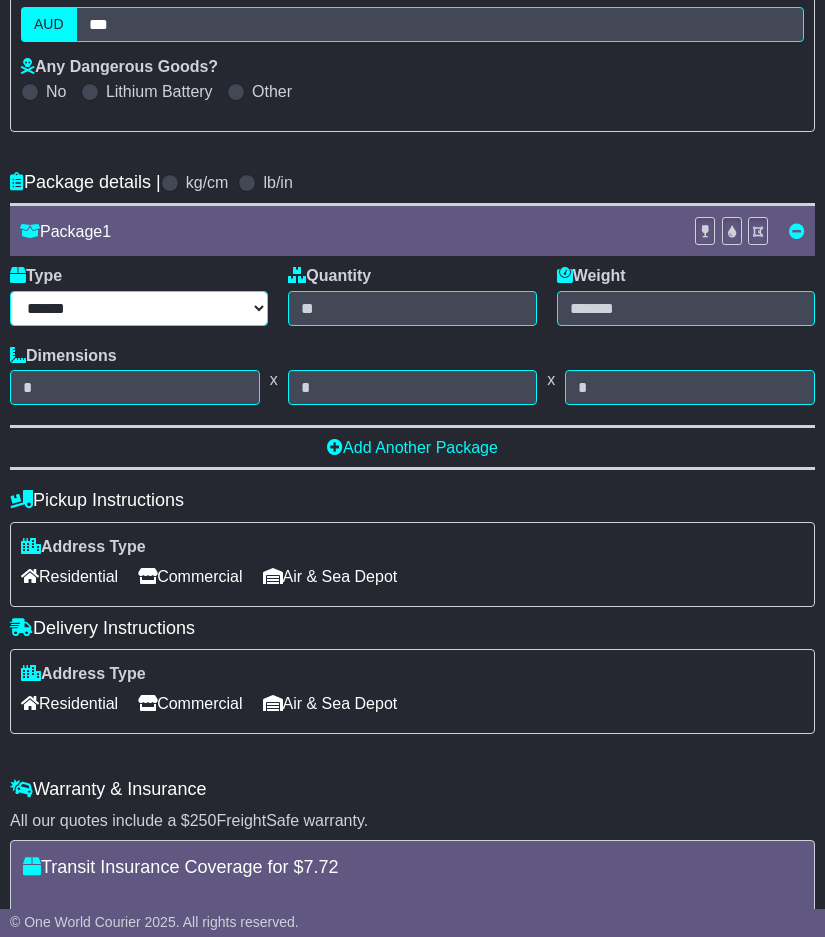 click on "****** ****** *** ******** ***** **** **** ****** *** *******" at bounding box center [139, 308] 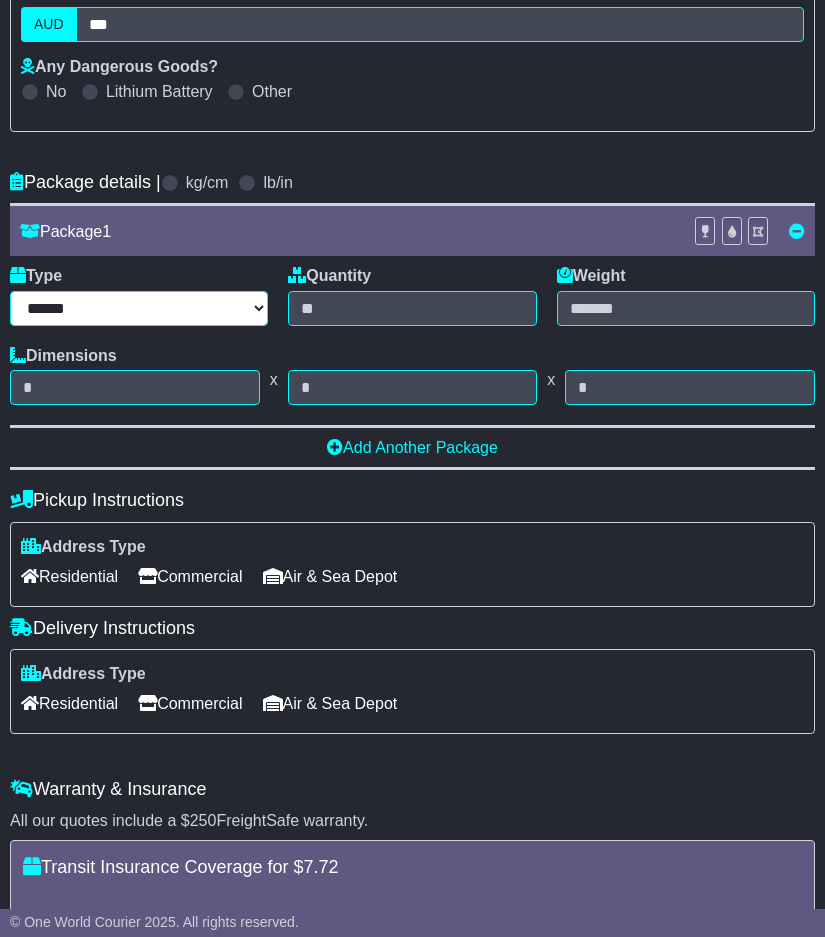 click on "****** ****** *** ******** ***** **** **** ****** *** *******" at bounding box center [139, 308] 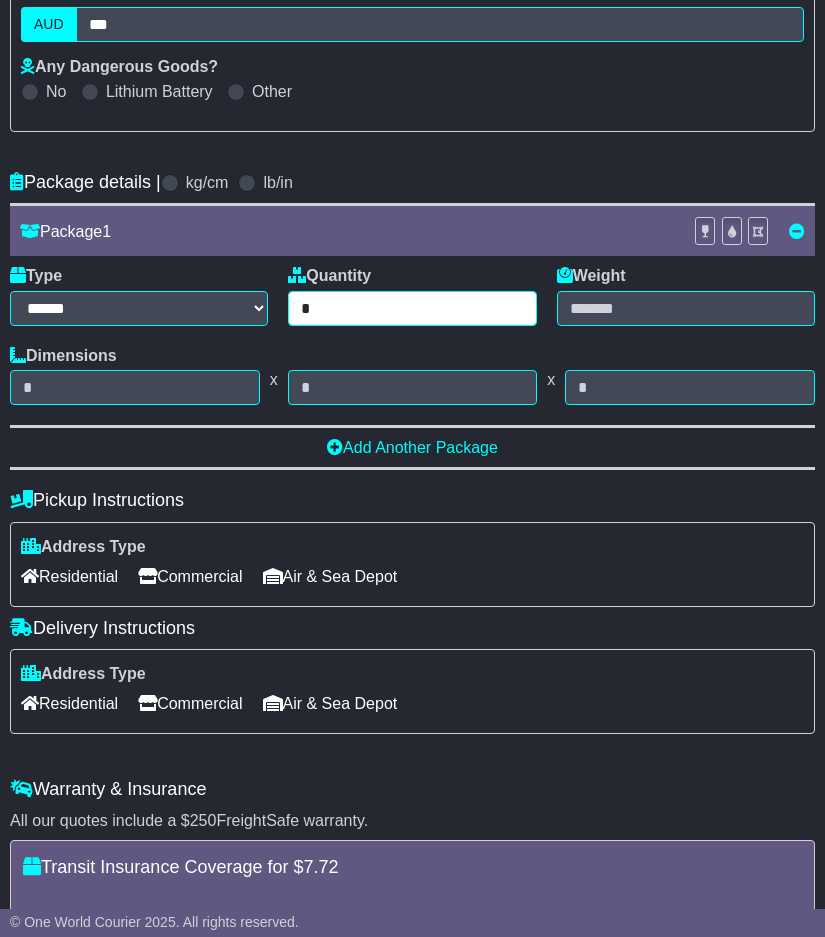 type on "*" 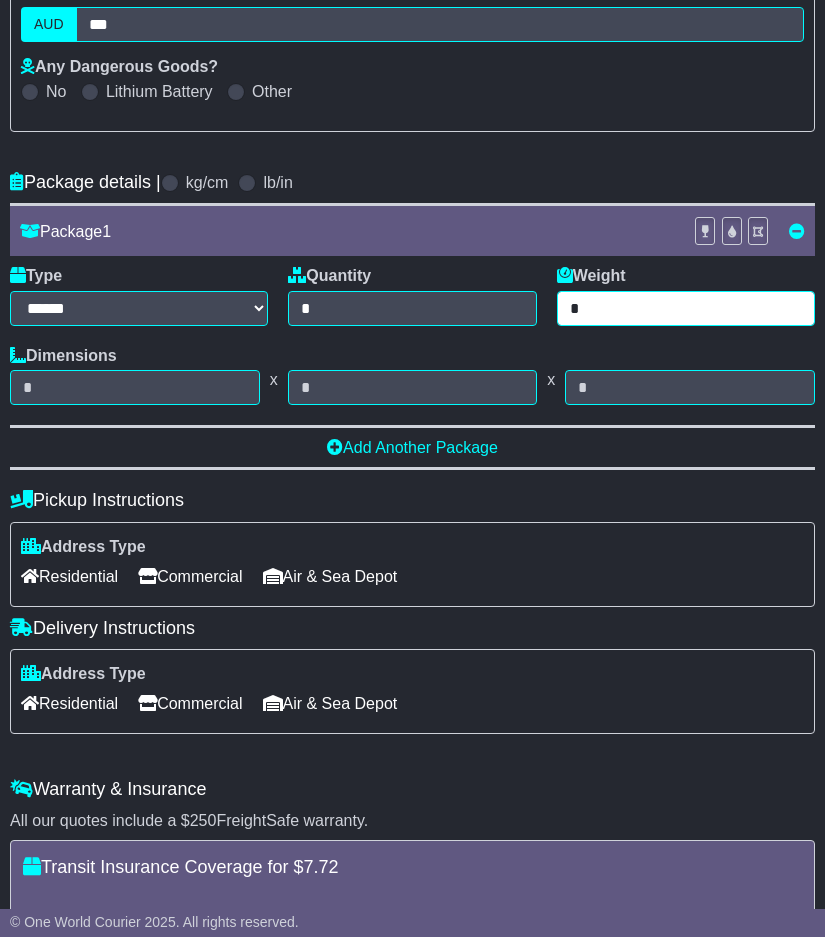 type on "*" 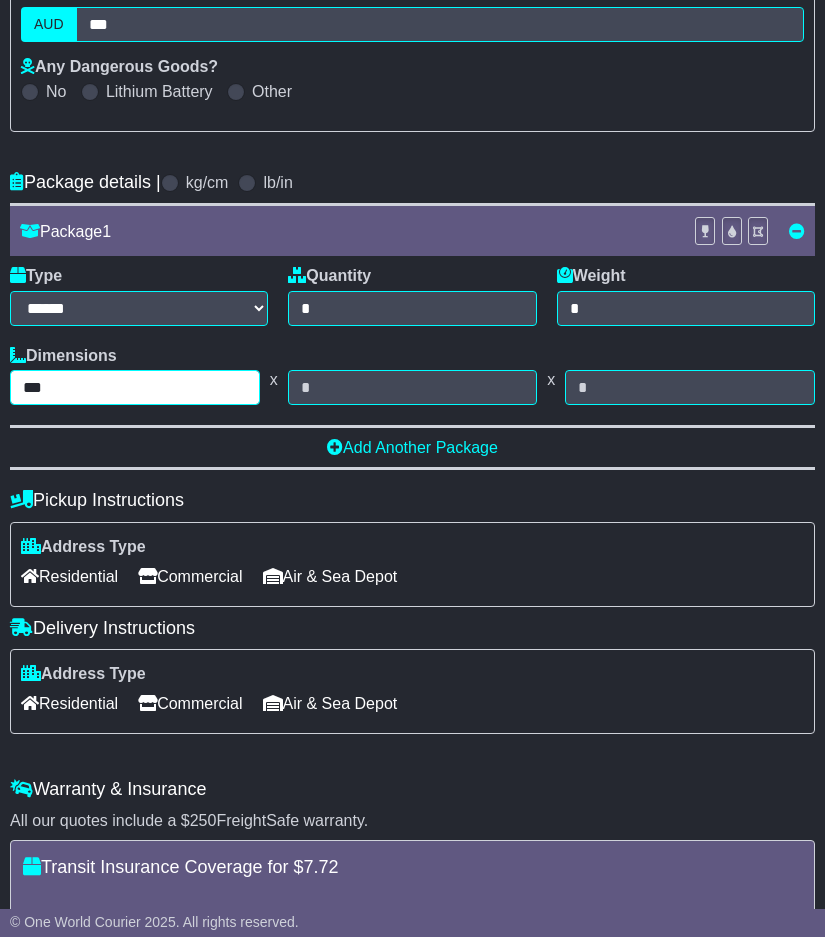 type on "***" 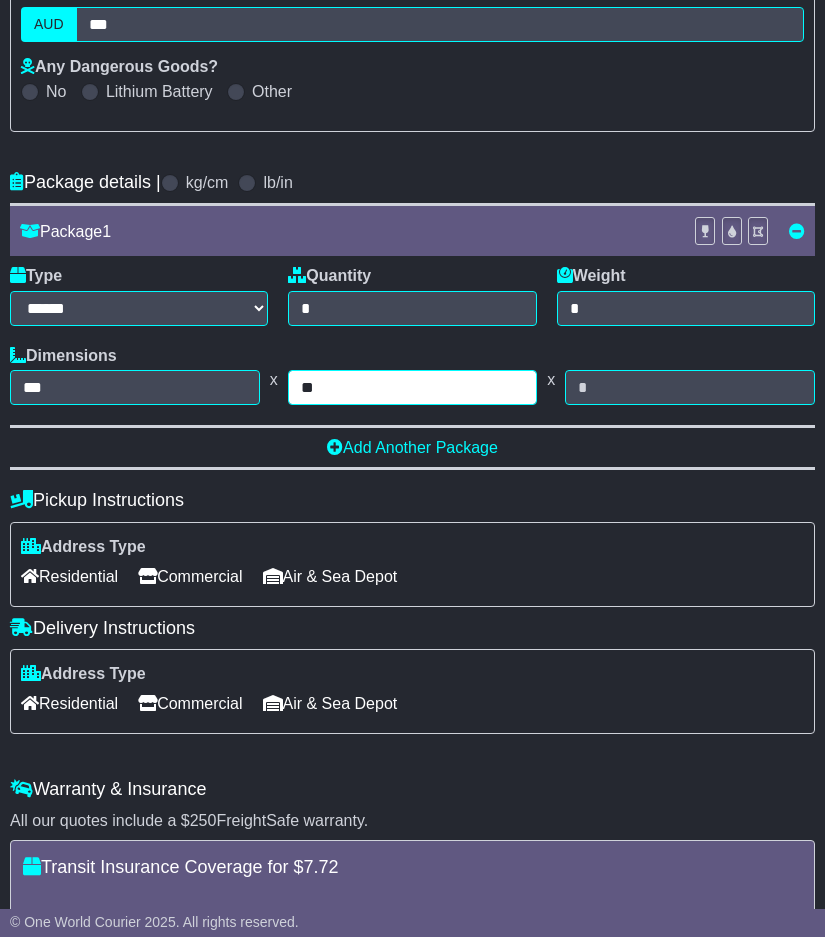 type on "**" 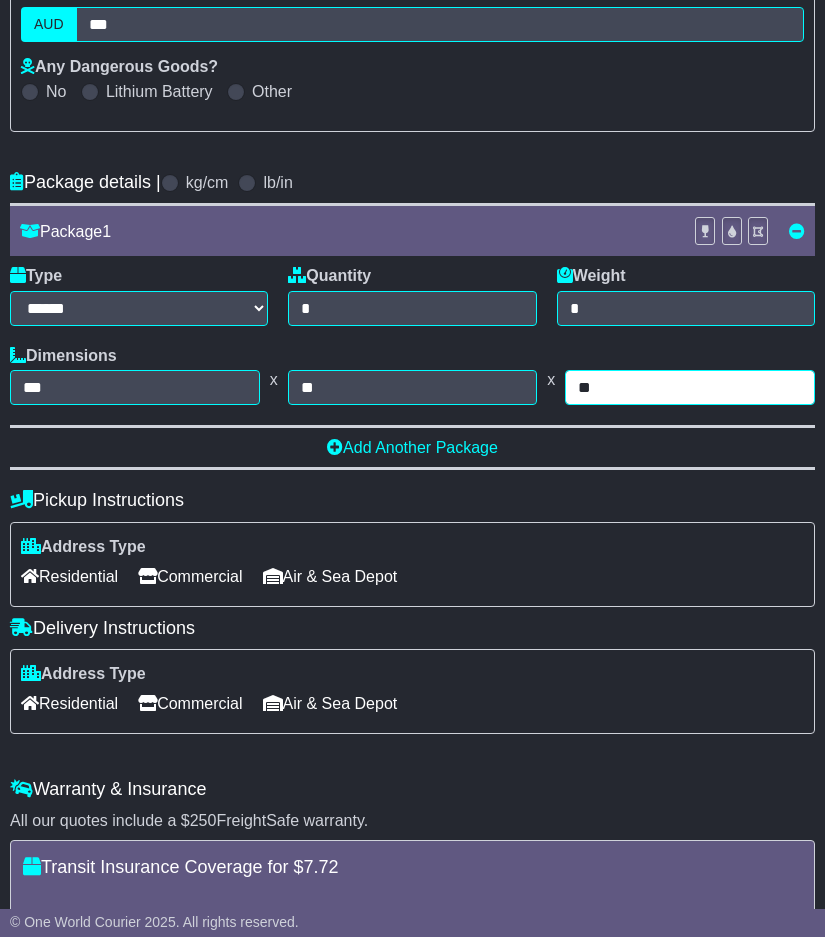 type on "**" 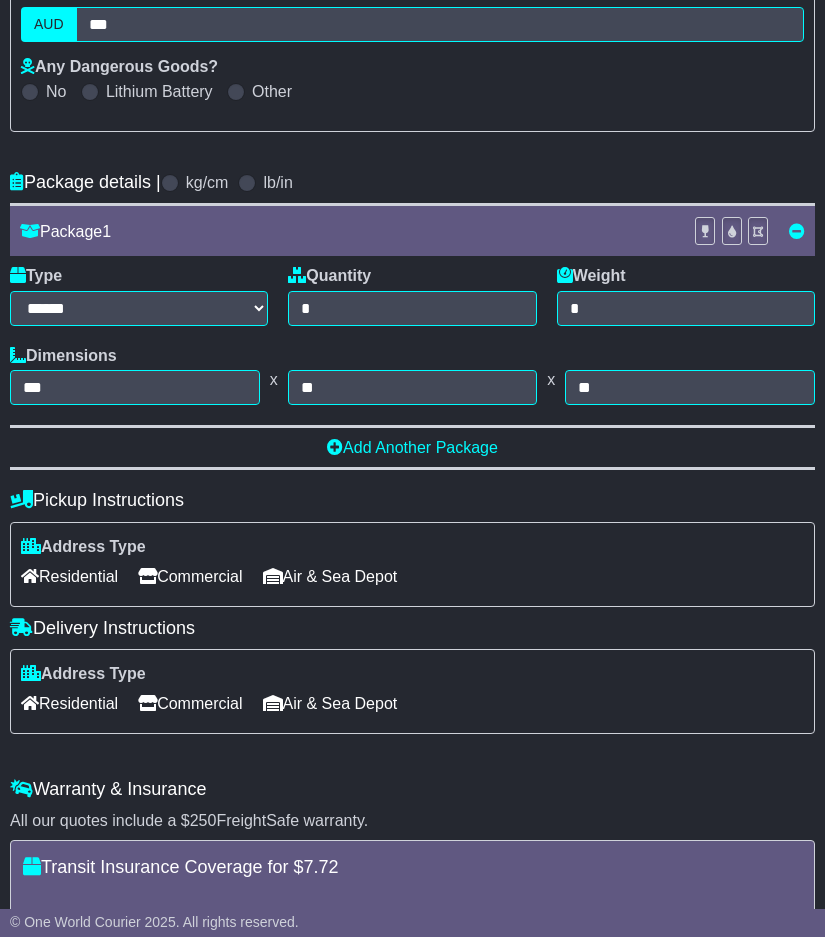 scroll, scrollTop: 804, scrollLeft: 0, axis: vertical 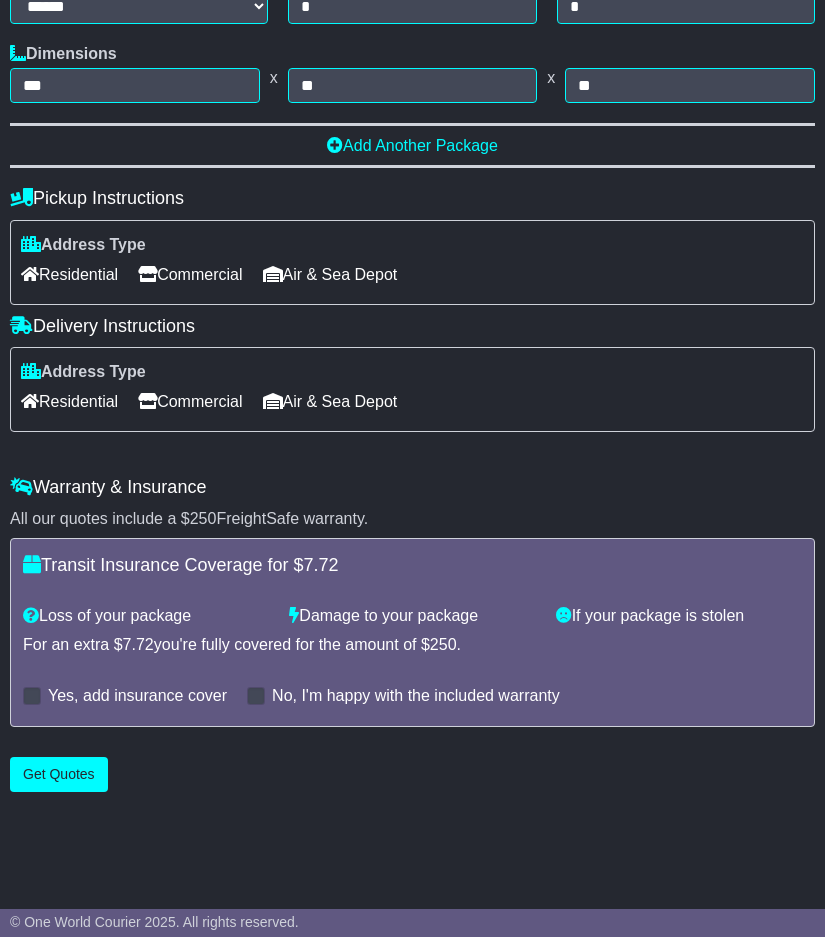 click on "Residential" at bounding box center [69, 401] 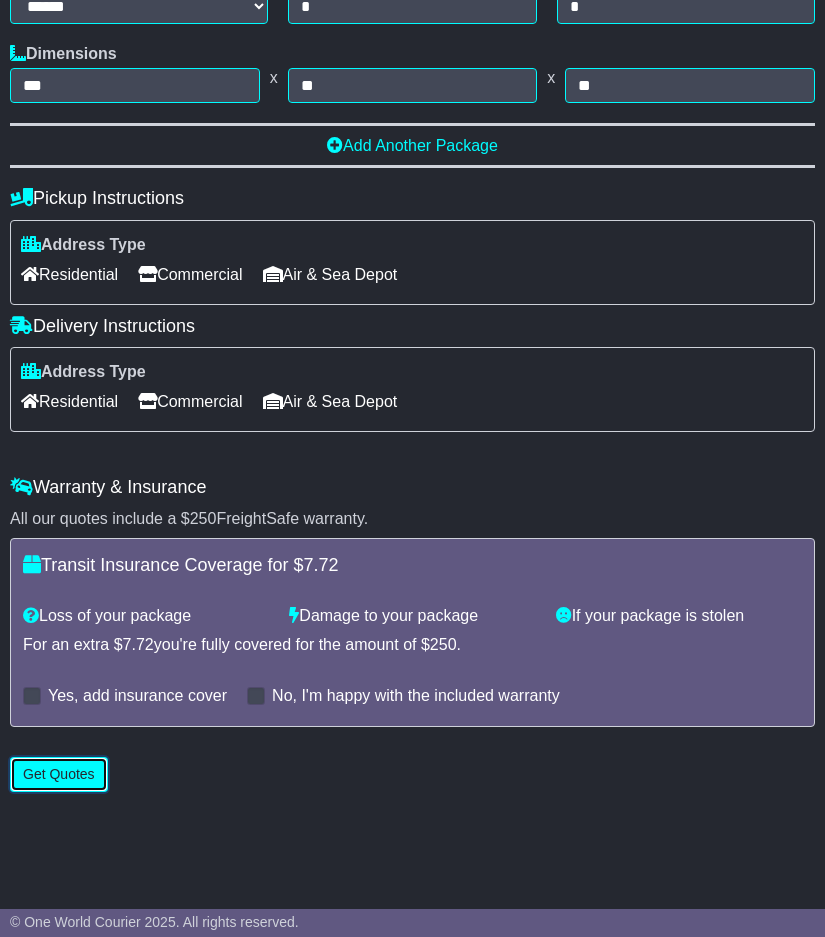 click on "Get Quotes" at bounding box center (59, 774) 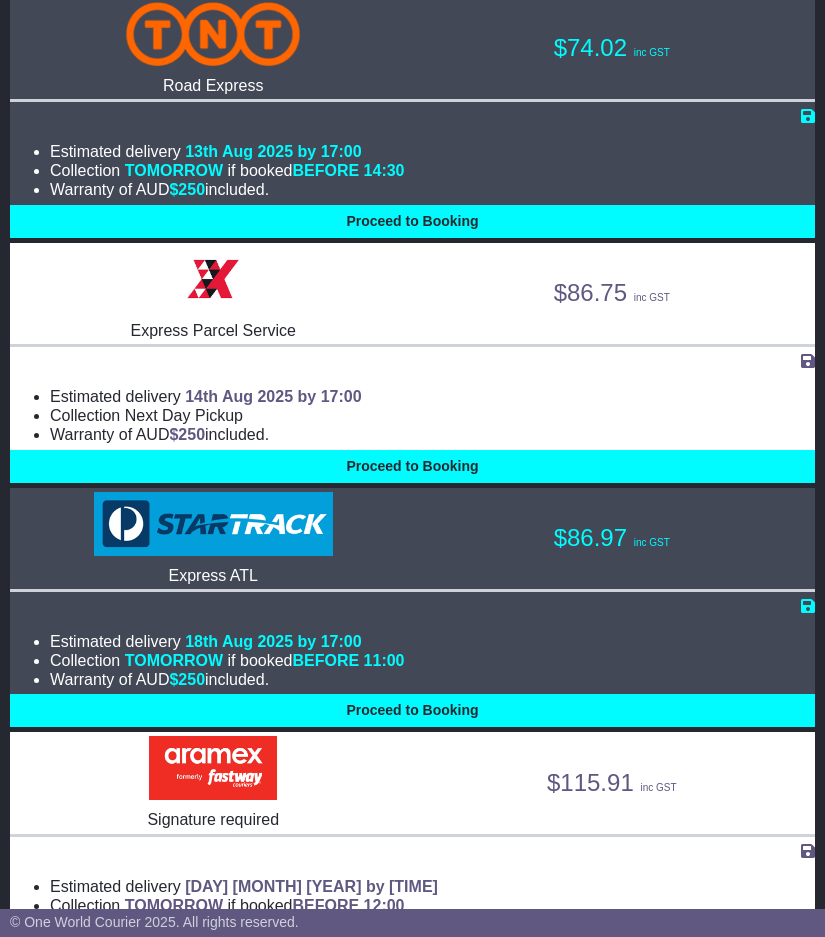 scroll, scrollTop: 700, scrollLeft: 0, axis: vertical 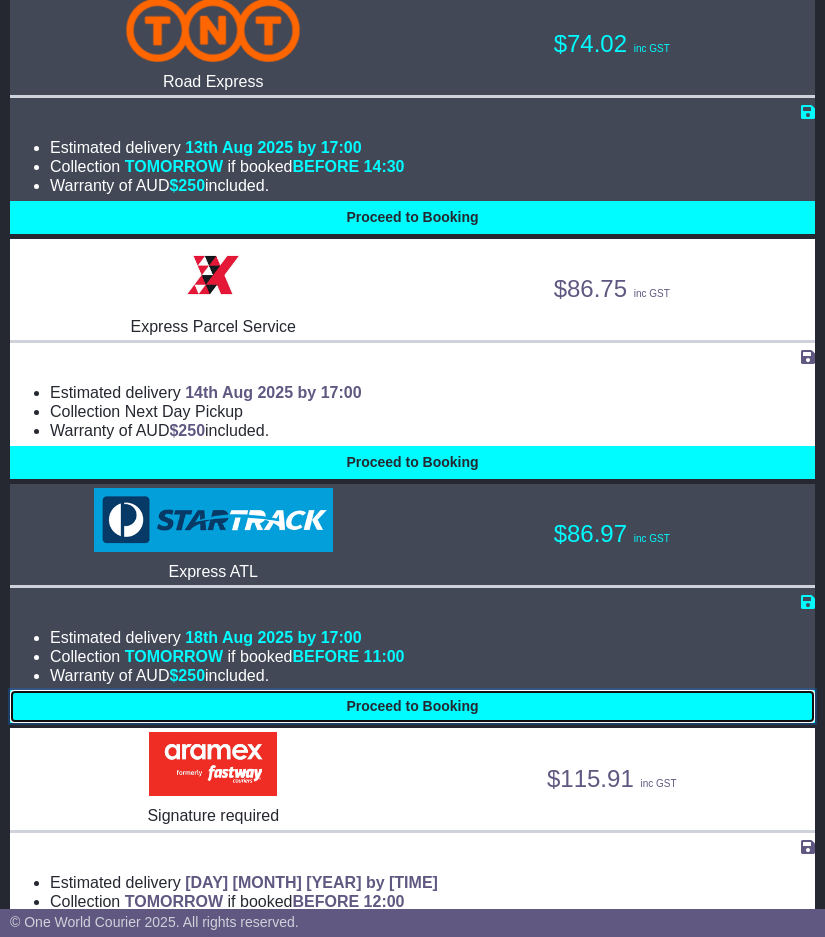 click on "Proceed to Booking" at bounding box center [412, 706] 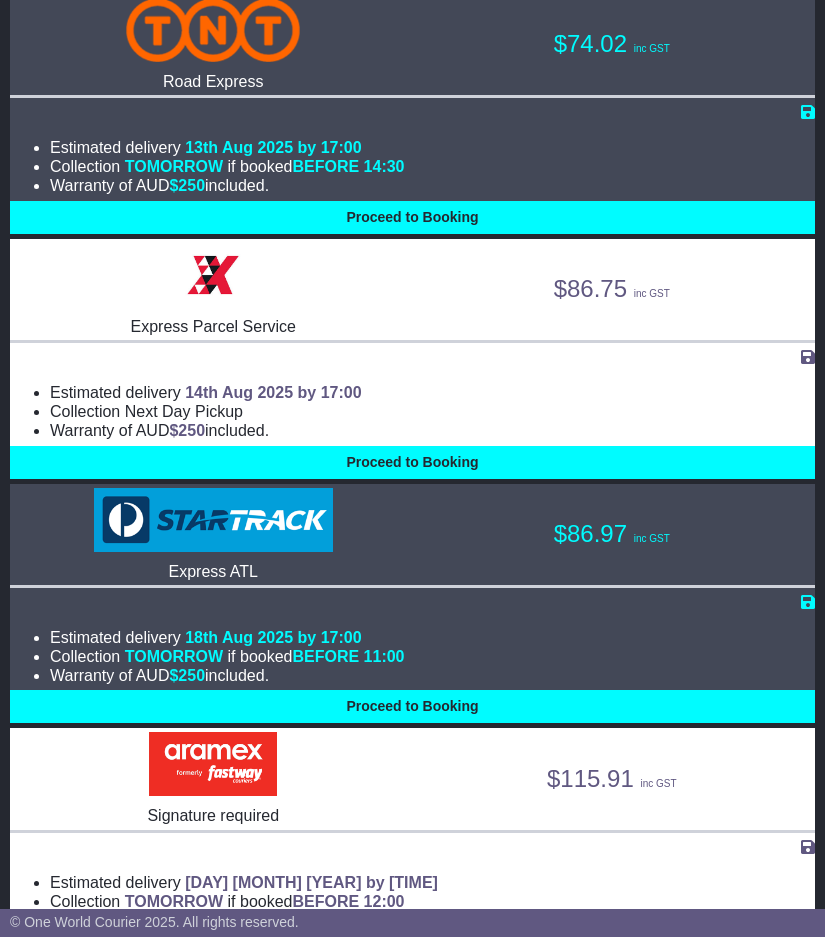 select on "**********" 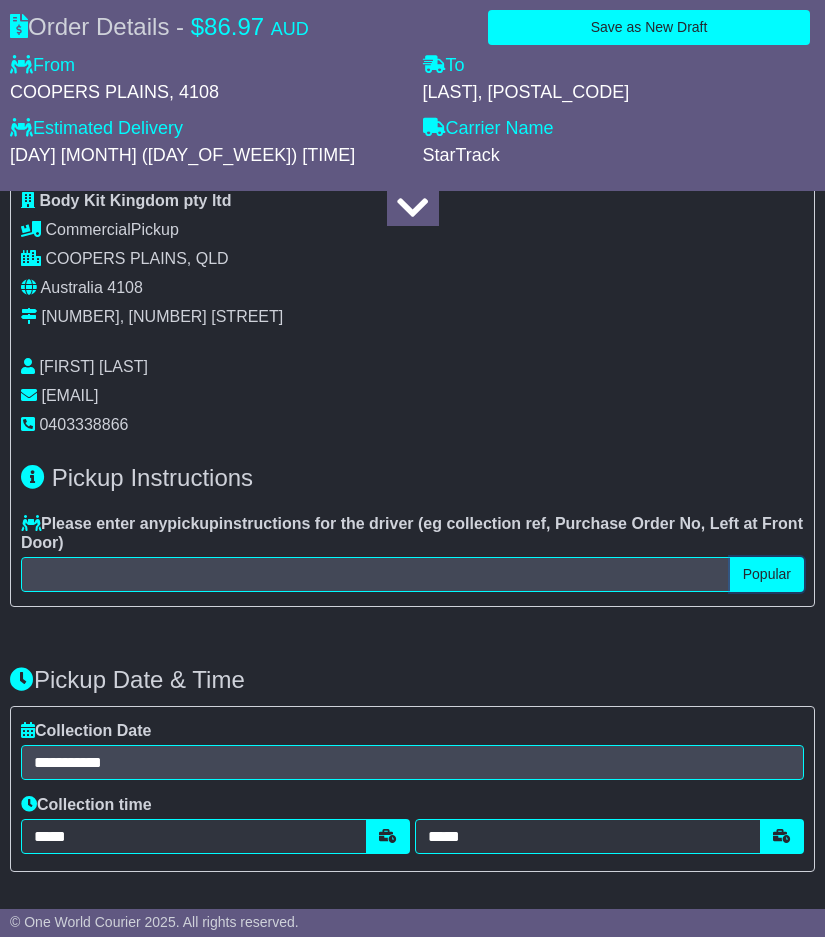 click on "Popular" at bounding box center [767, 574] 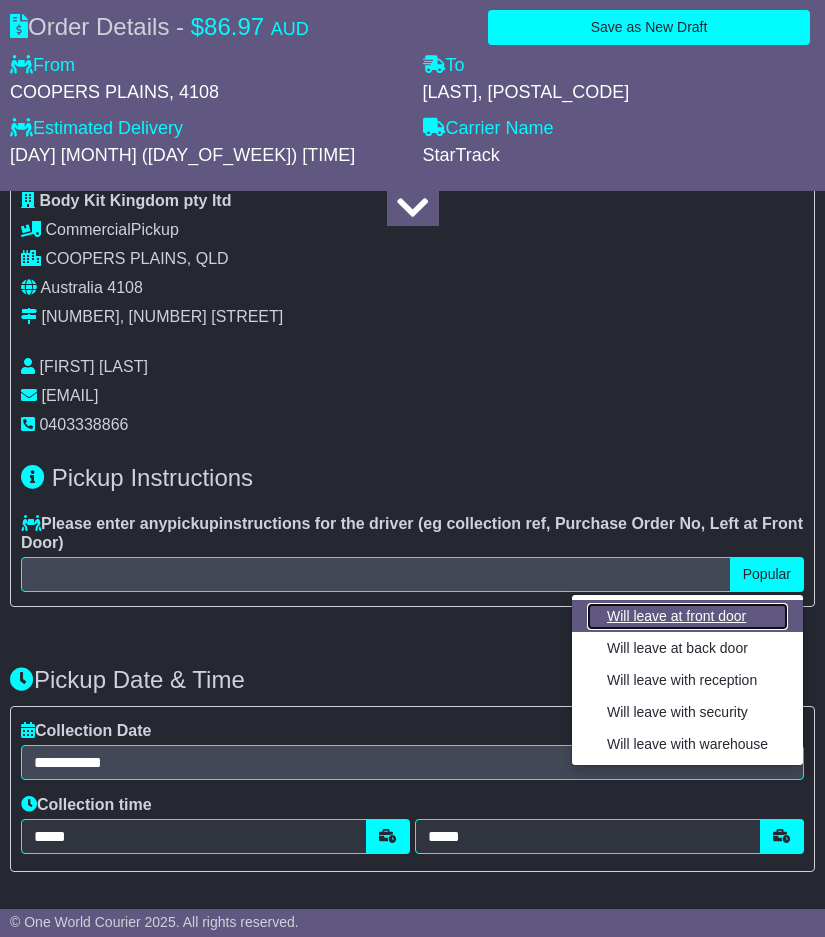 click on "Will leave at front door" at bounding box center (687, 616) 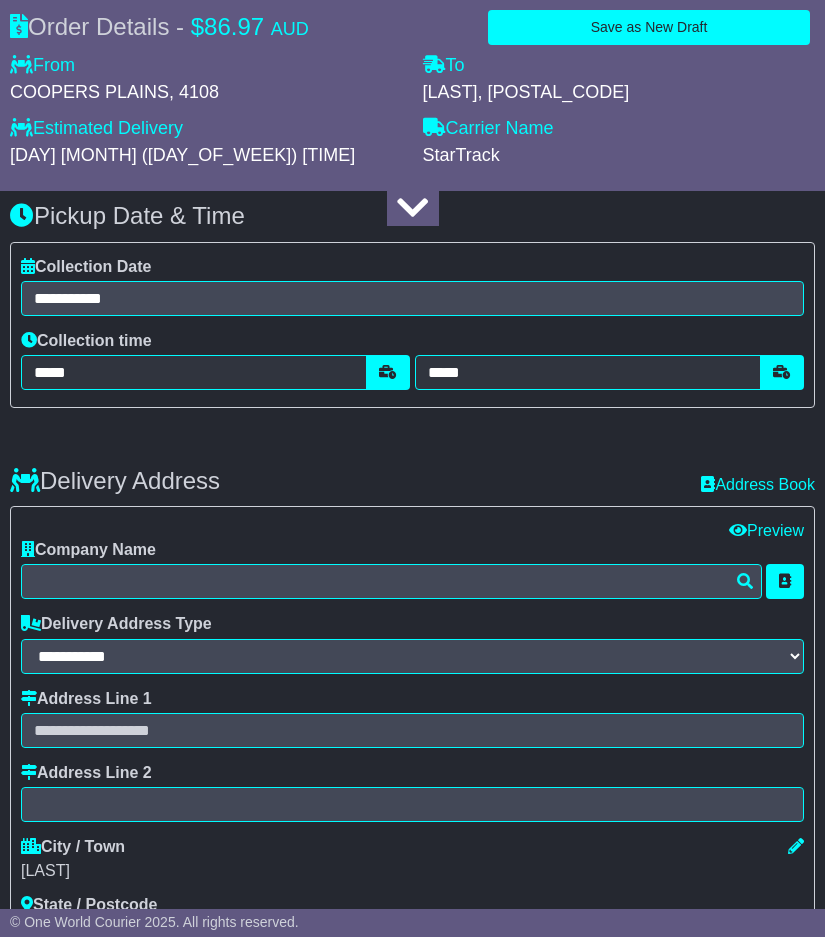 scroll, scrollTop: 1200, scrollLeft: 0, axis: vertical 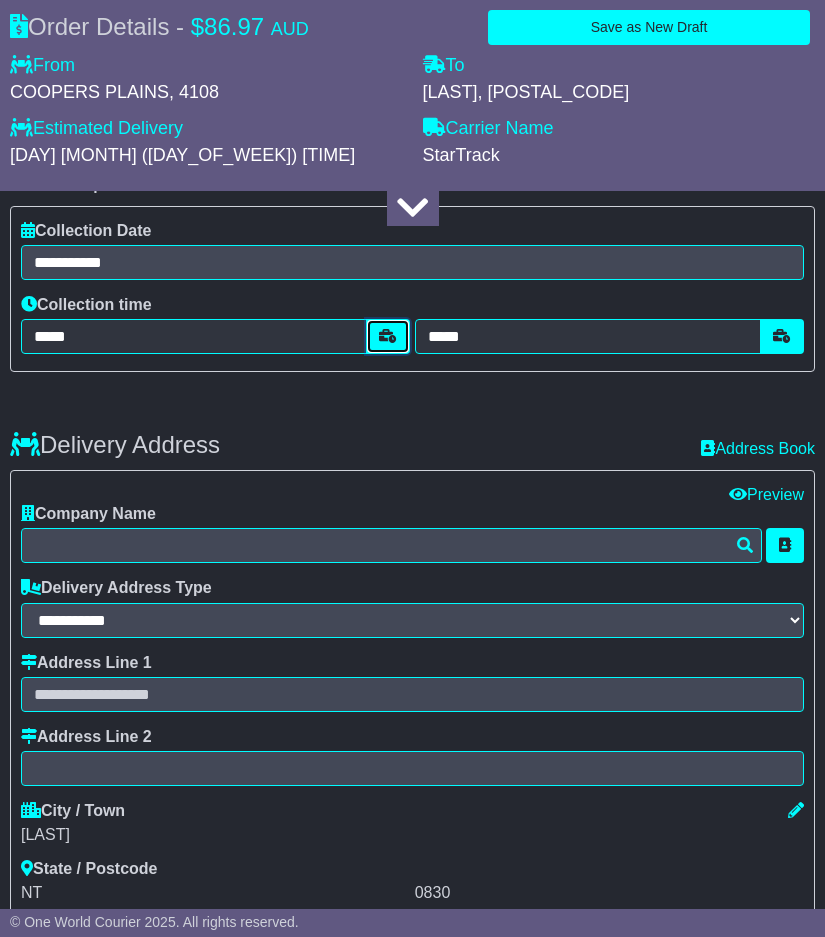 click at bounding box center [388, 336] 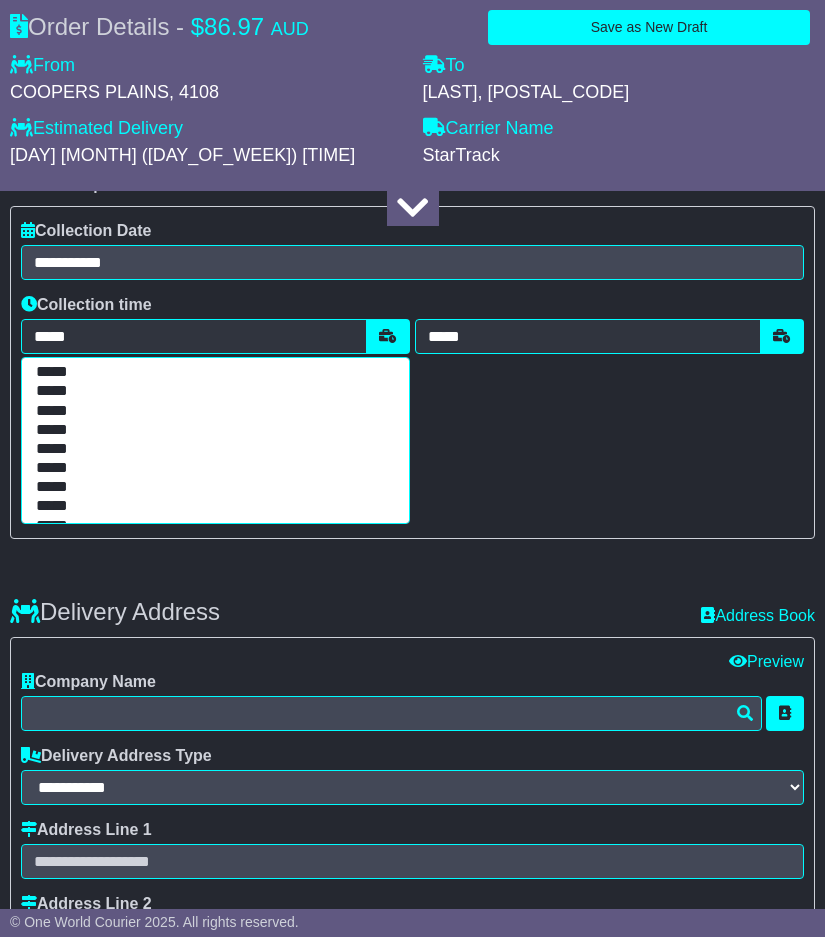 scroll, scrollTop: 400, scrollLeft: 0, axis: vertical 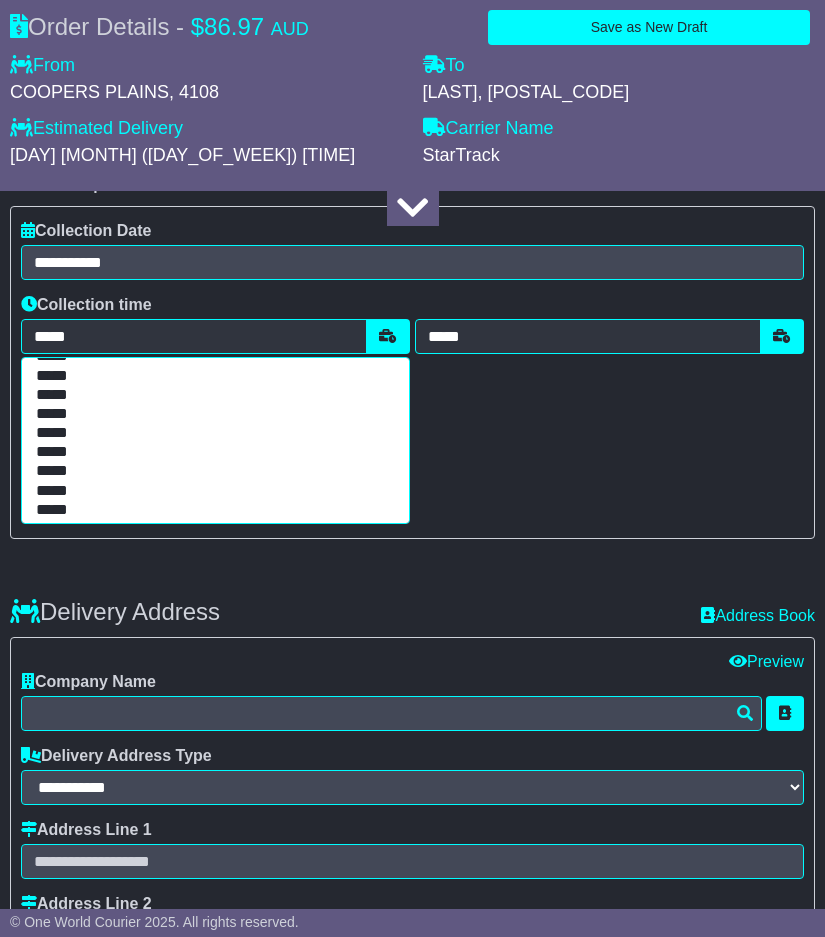 click on "*****" at bounding box center (211, 433) 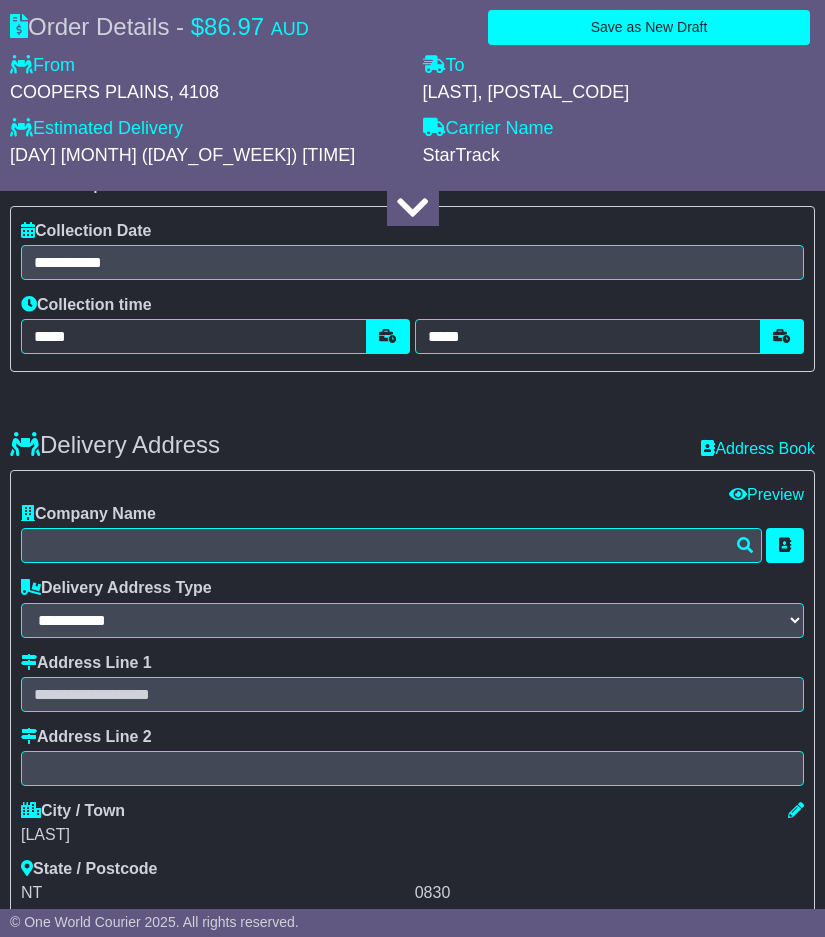 click on "Delivery Address
Recent:
Address Book" at bounding box center (412, 430) 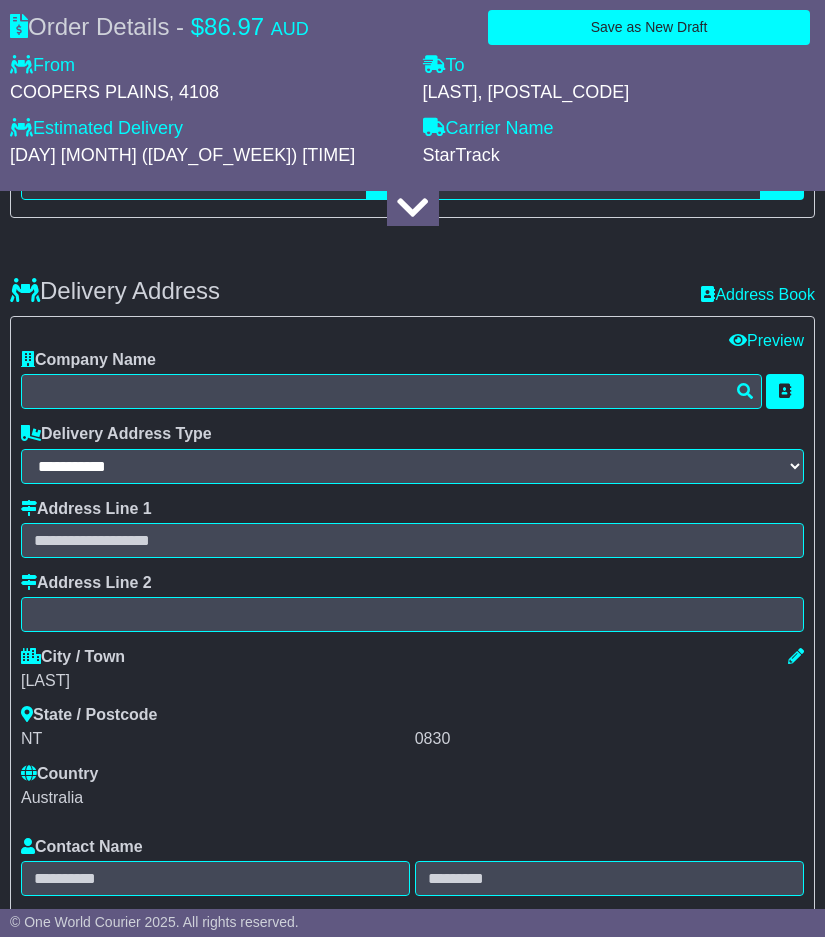 scroll, scrollTop: 1400, scrollLeft: 0, axis: vertical 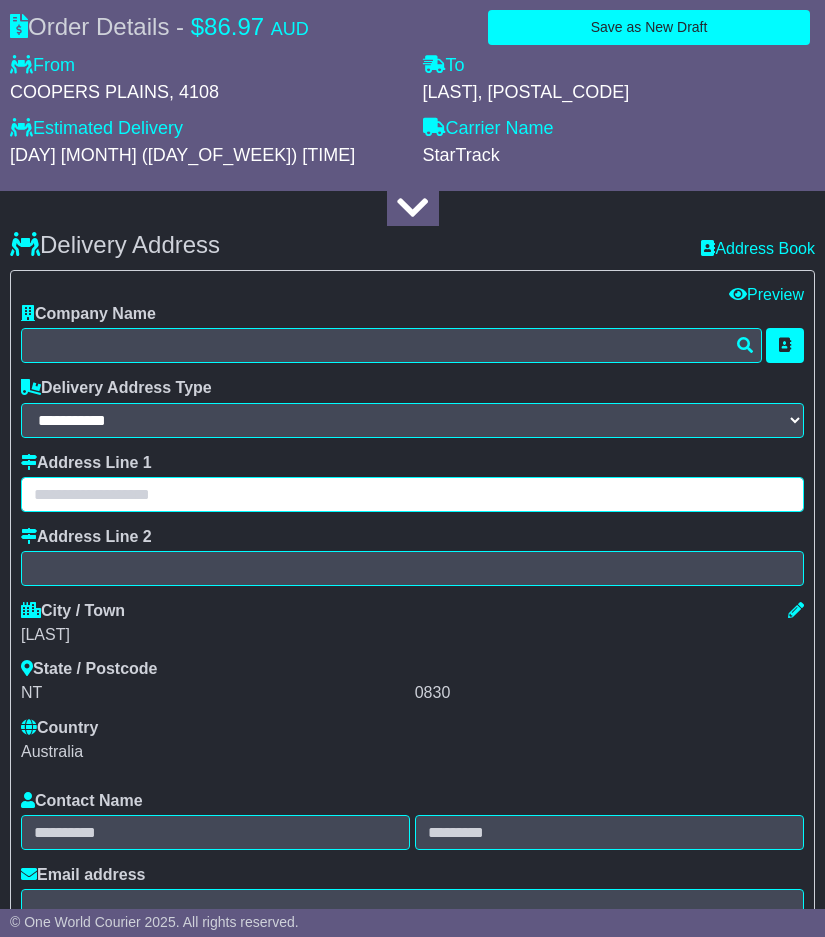 click at bounding box center [412, 494] 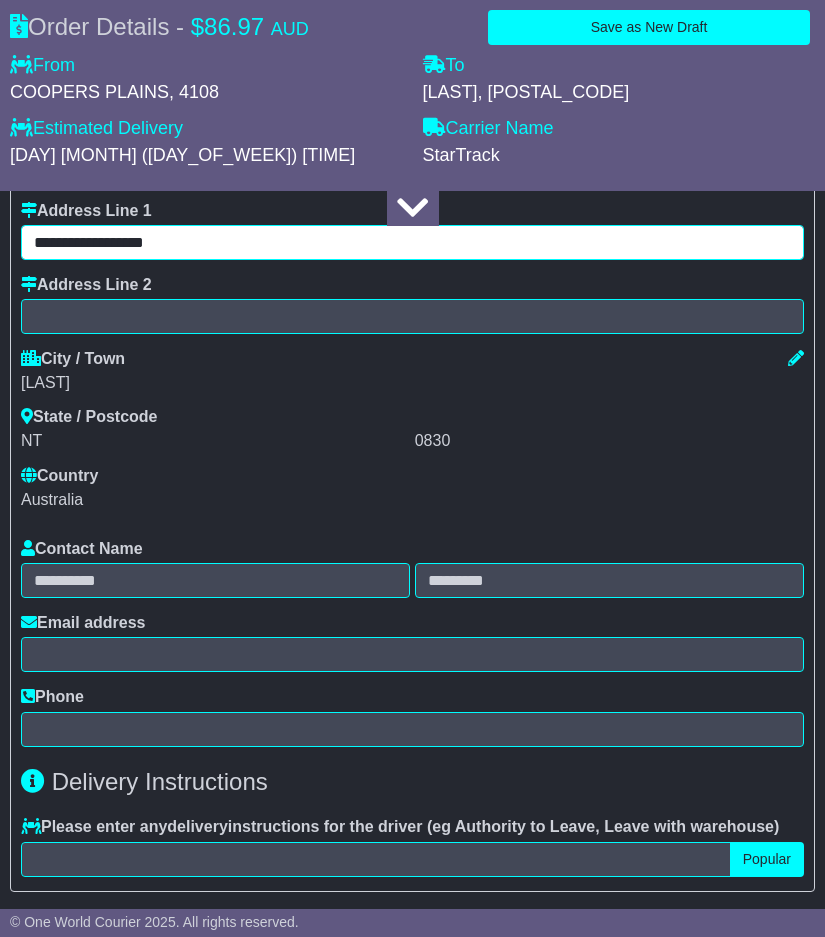 scroll, scrollTop: 1700, scrollLeft: 0, axis: vertical 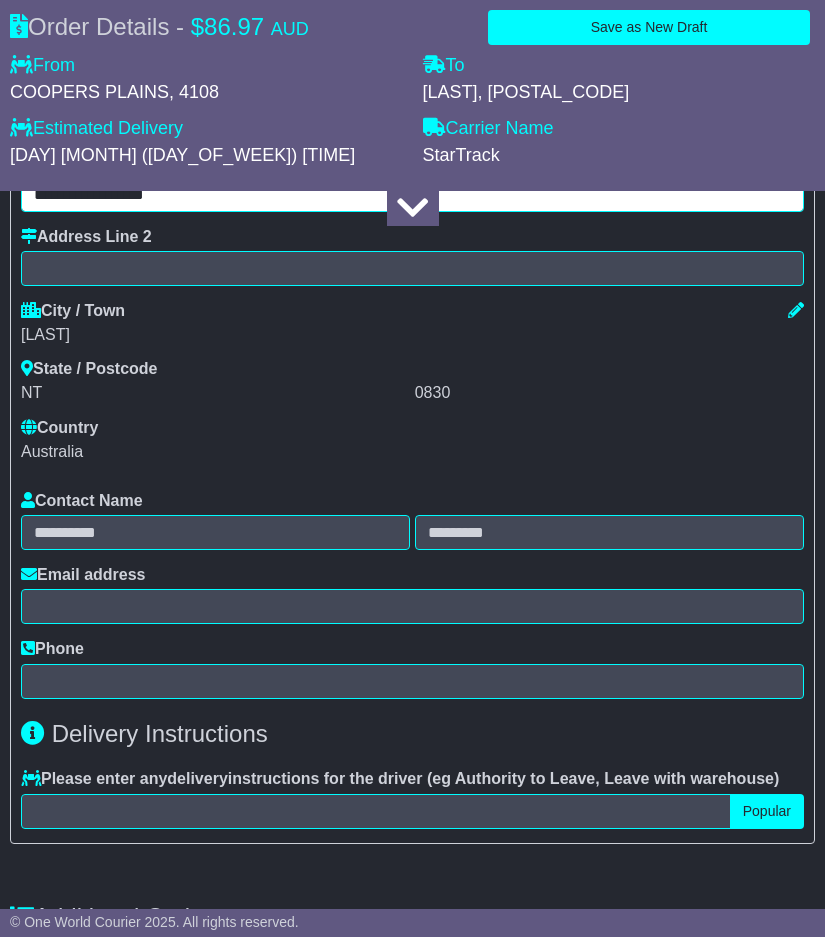 type on "**********" 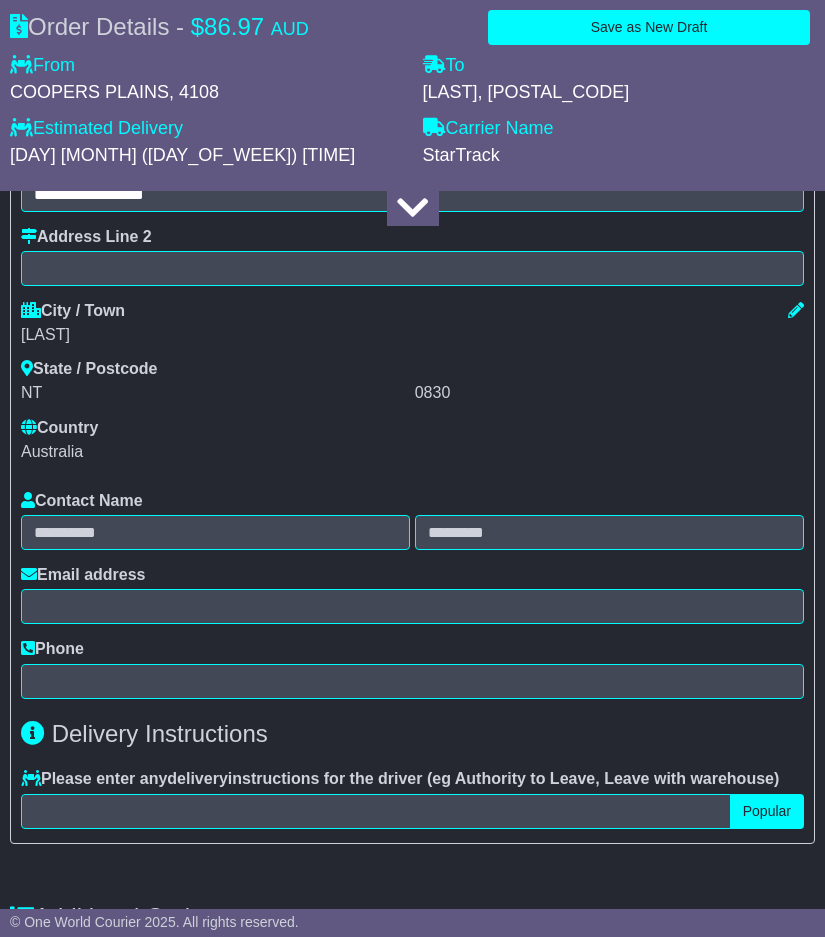 click on "Contact Name
Email address
Phone" at bounding box center [412, 595] 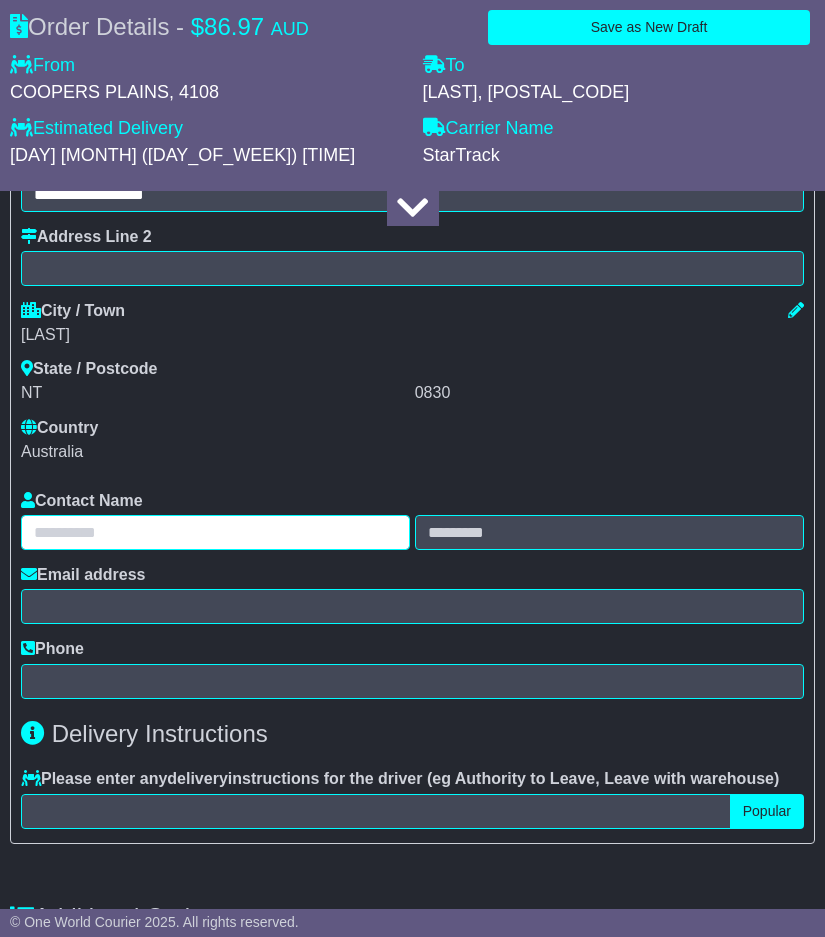 click at bounding box center (215, 532) 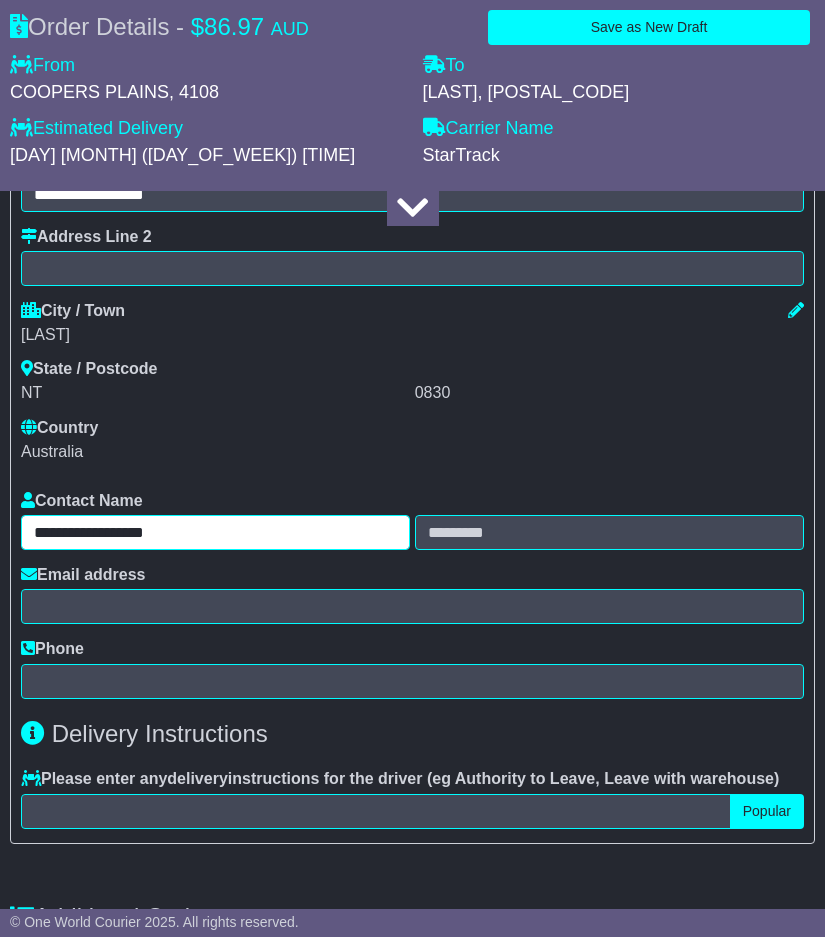 drag, startPoint x: 89, startPoint y: 529, endPoint x: 211, endPoint y: 527, distance: 122.016396 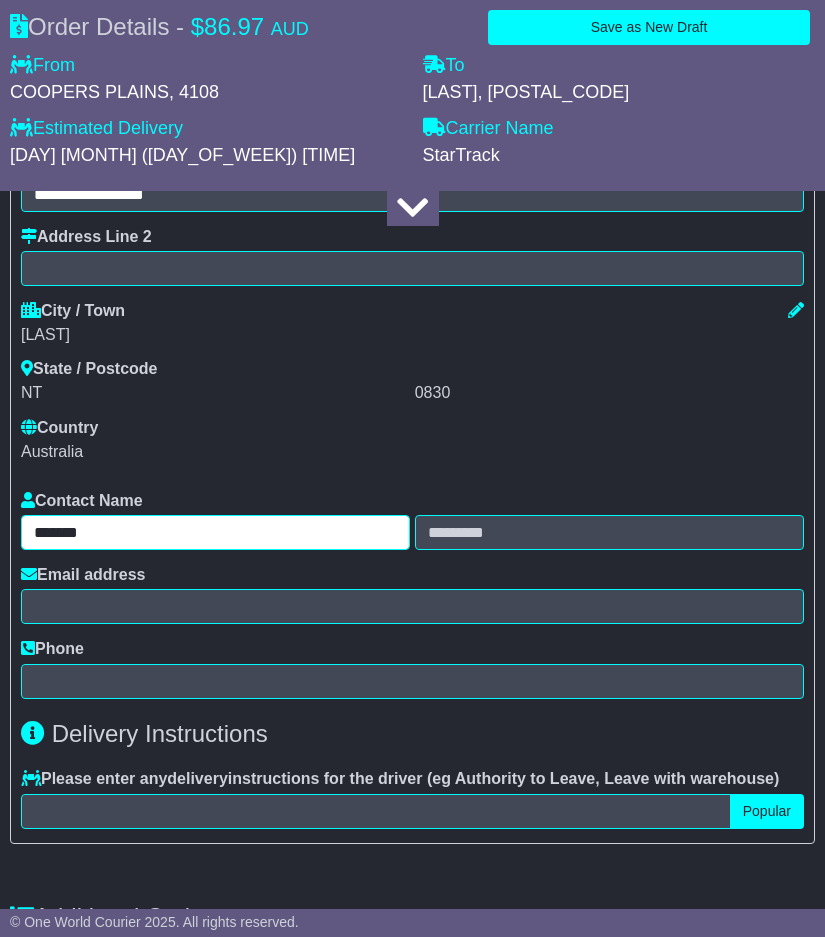 type on "******" 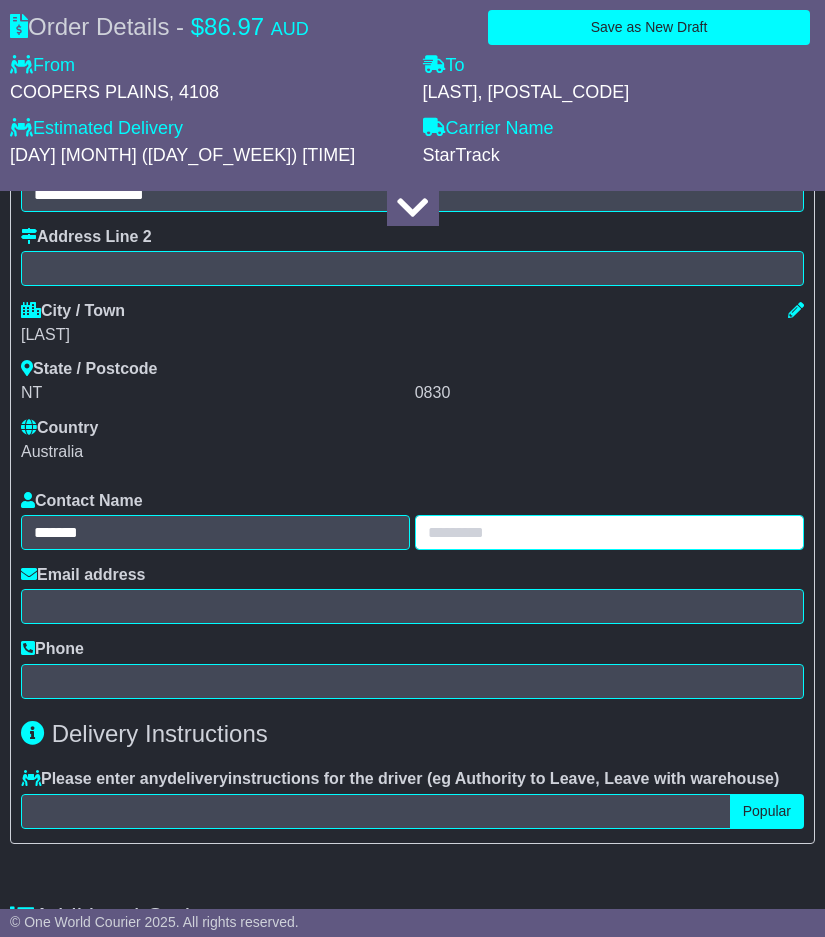 paste on "**********" 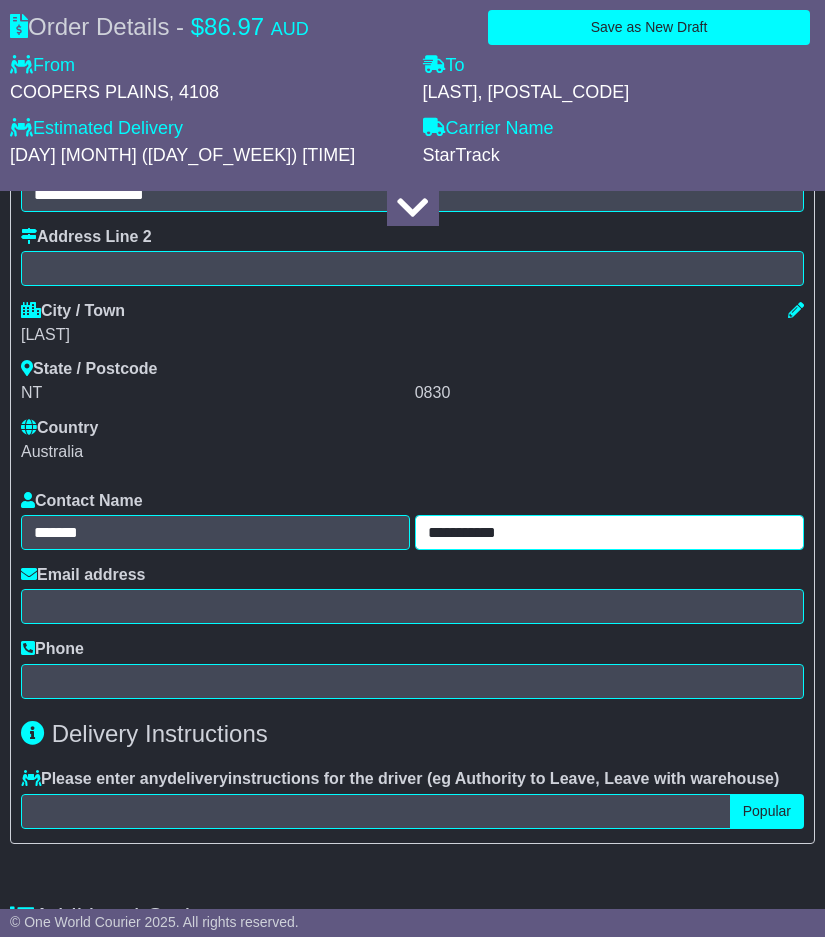 click on "**********" at bounding box center (609, 532) 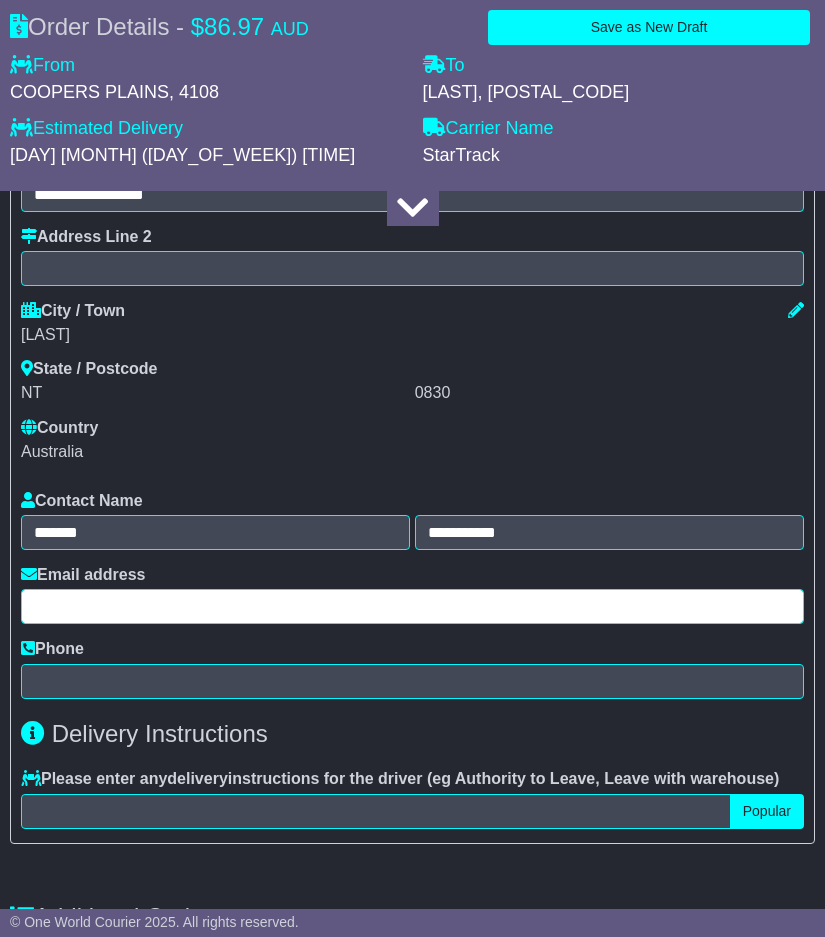 click at bounding box center (412, 606) 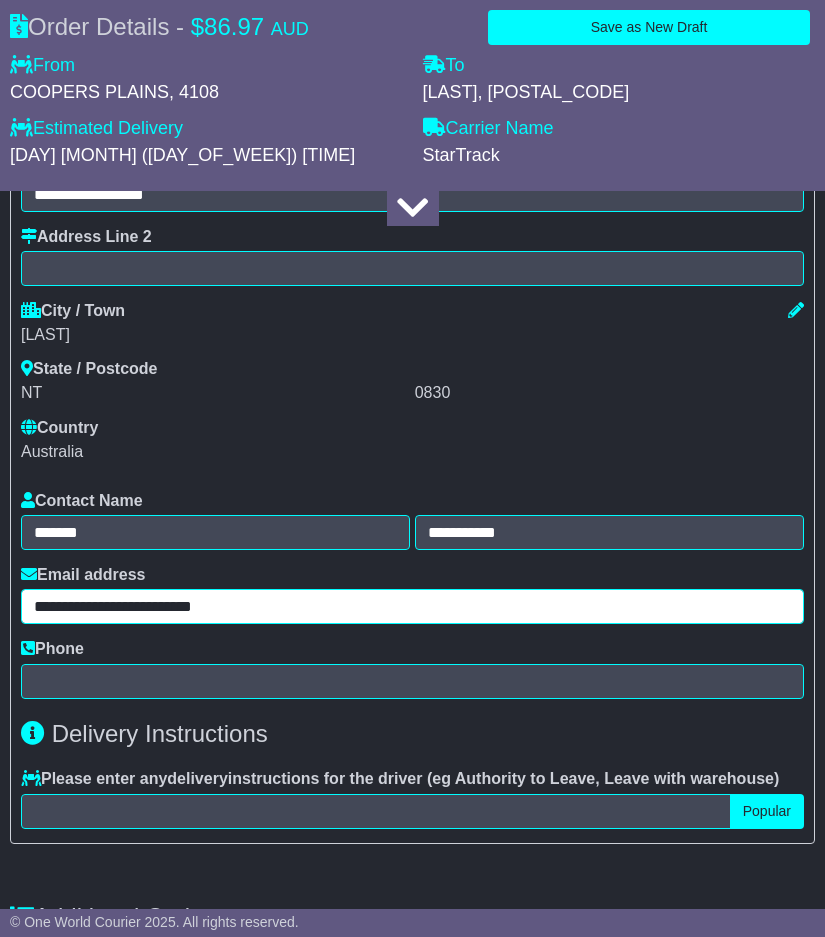 type on "**********" 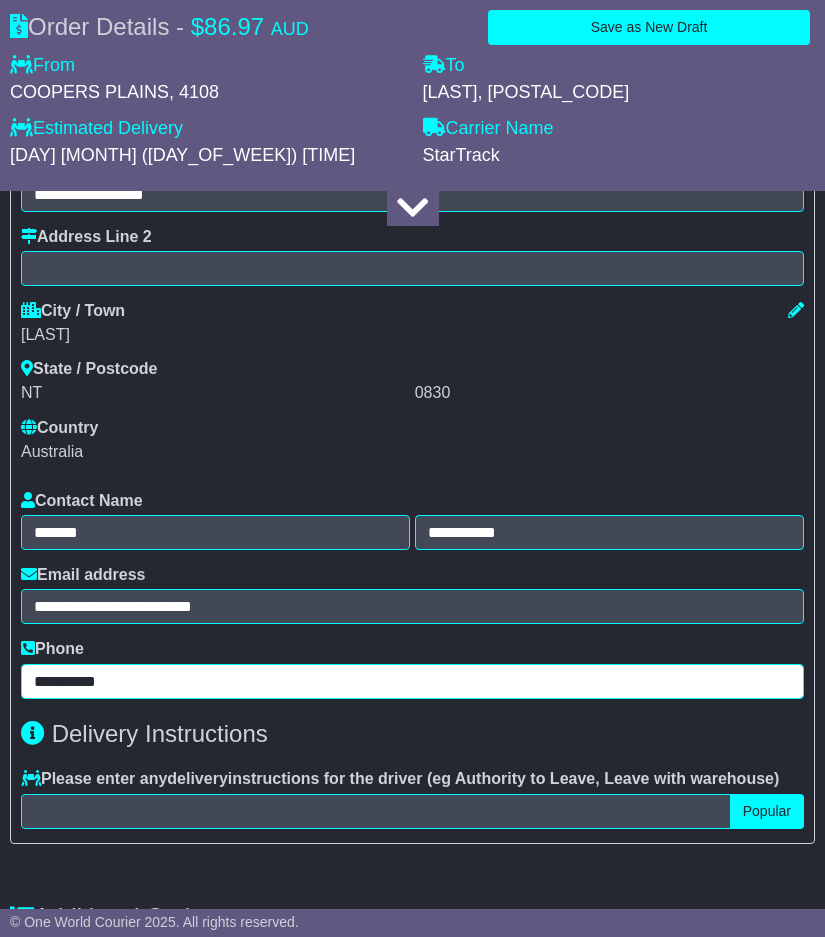 click on "**********" at bounding box center (412, 681) 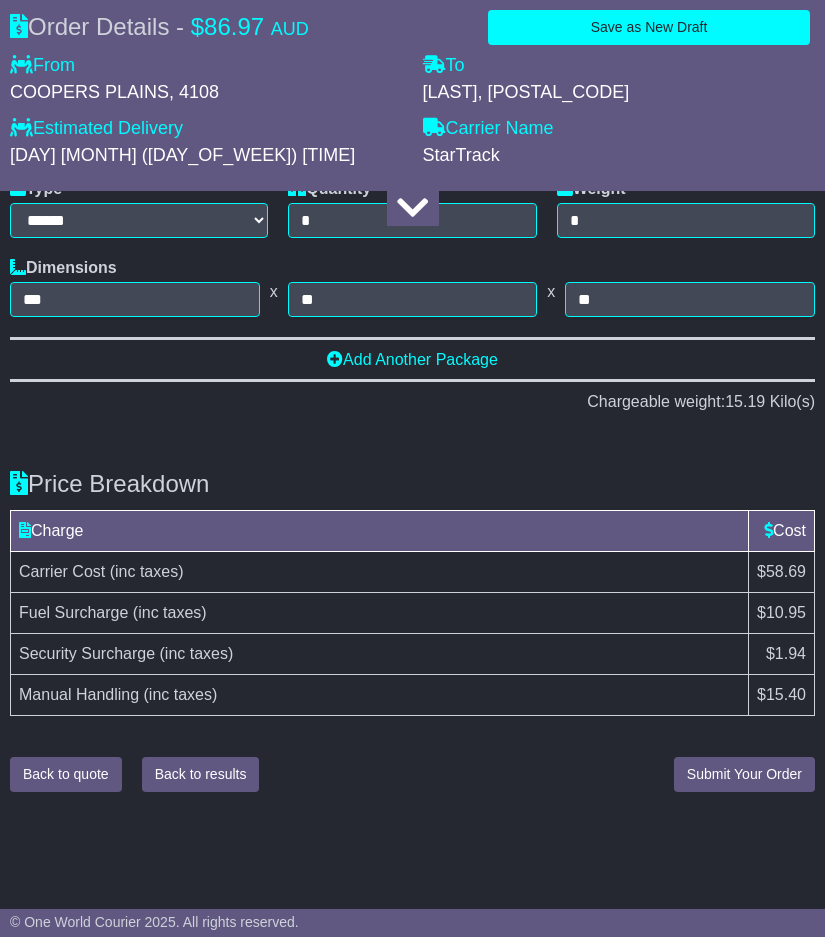 type on "**********" 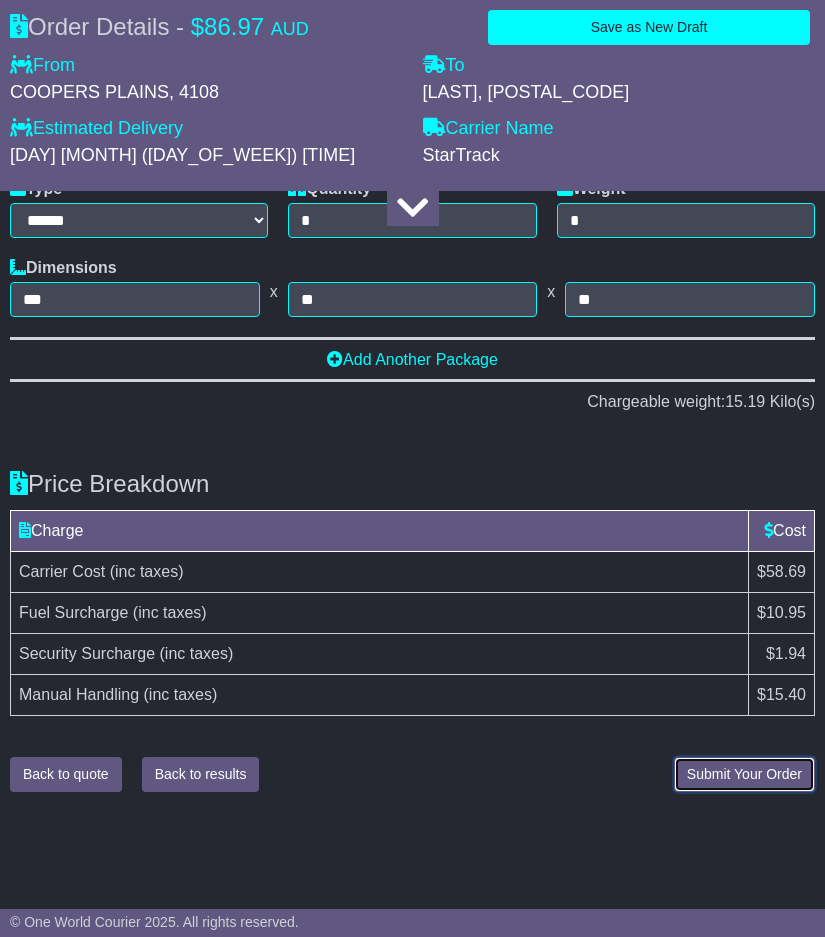 click on "Submit Your Order" at bounding box center [744, 774] 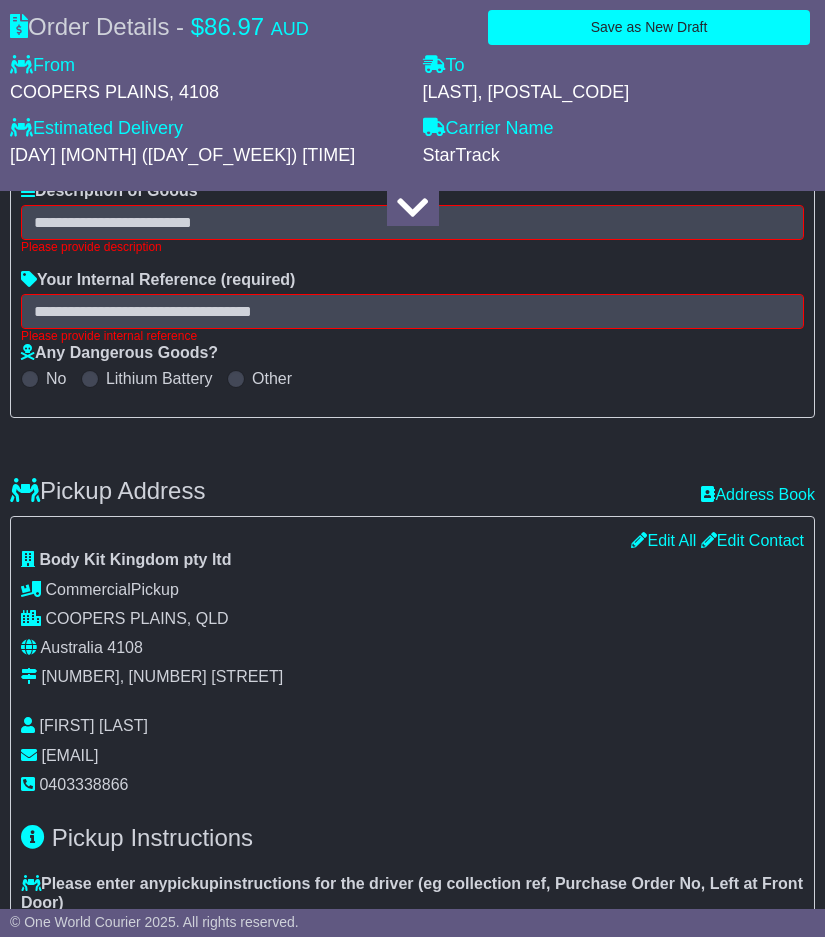 scroll, scrollTop: 333, scrollLeft: 0, axis: vertical 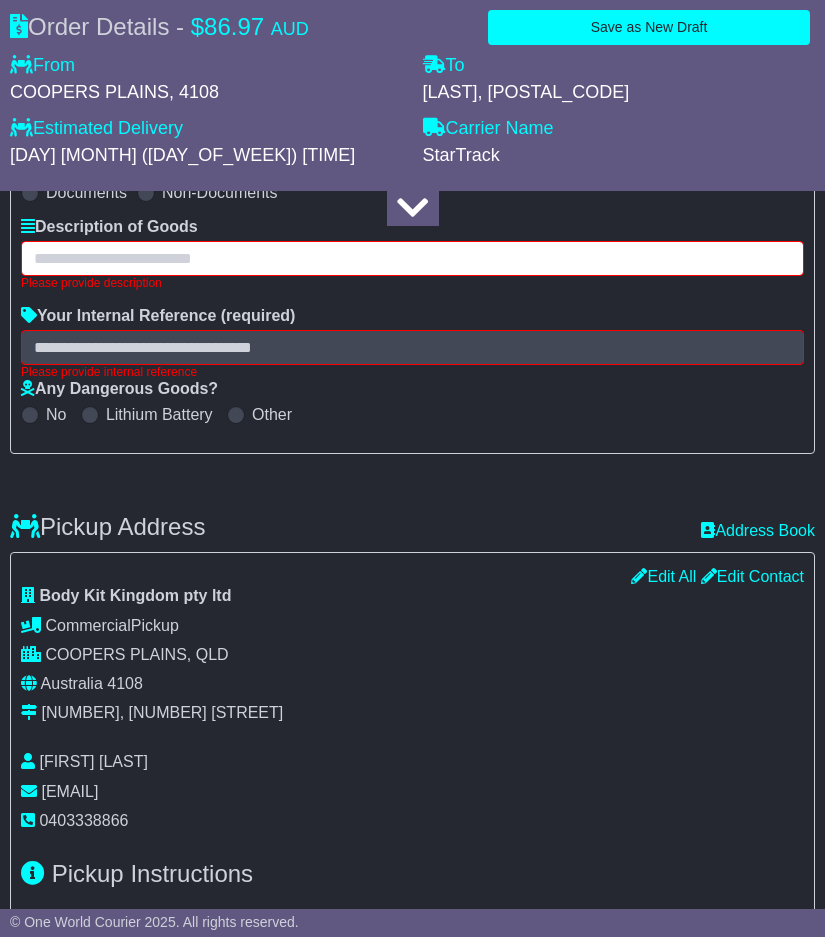 click at bounding box center [412, 258] 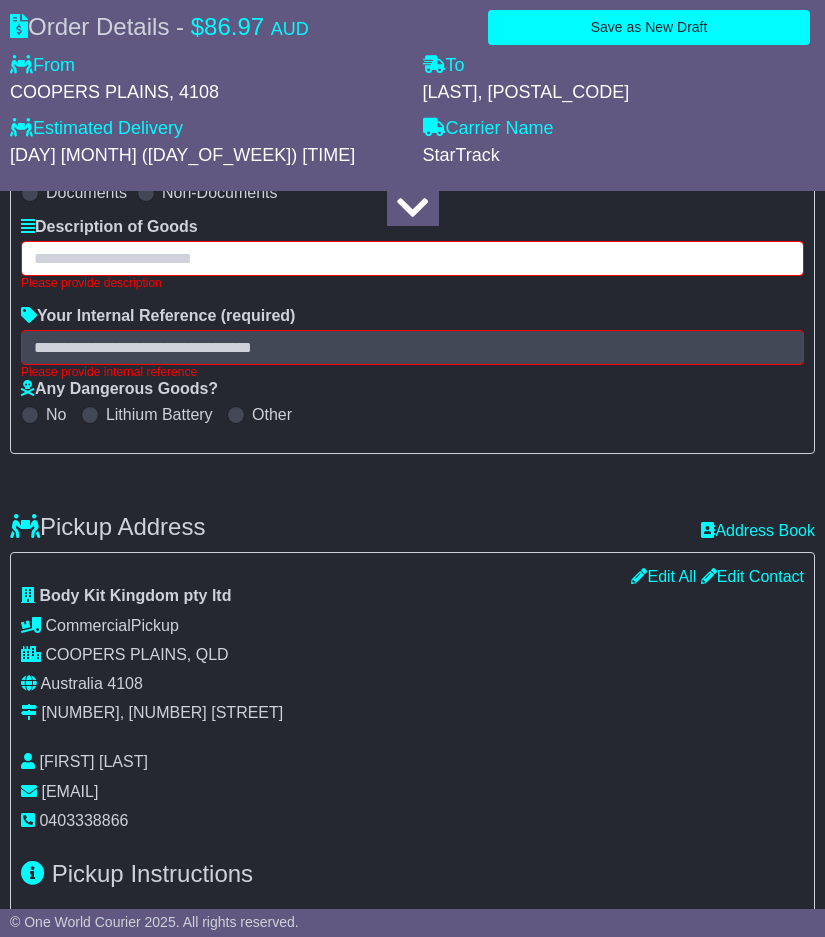 type on "*" 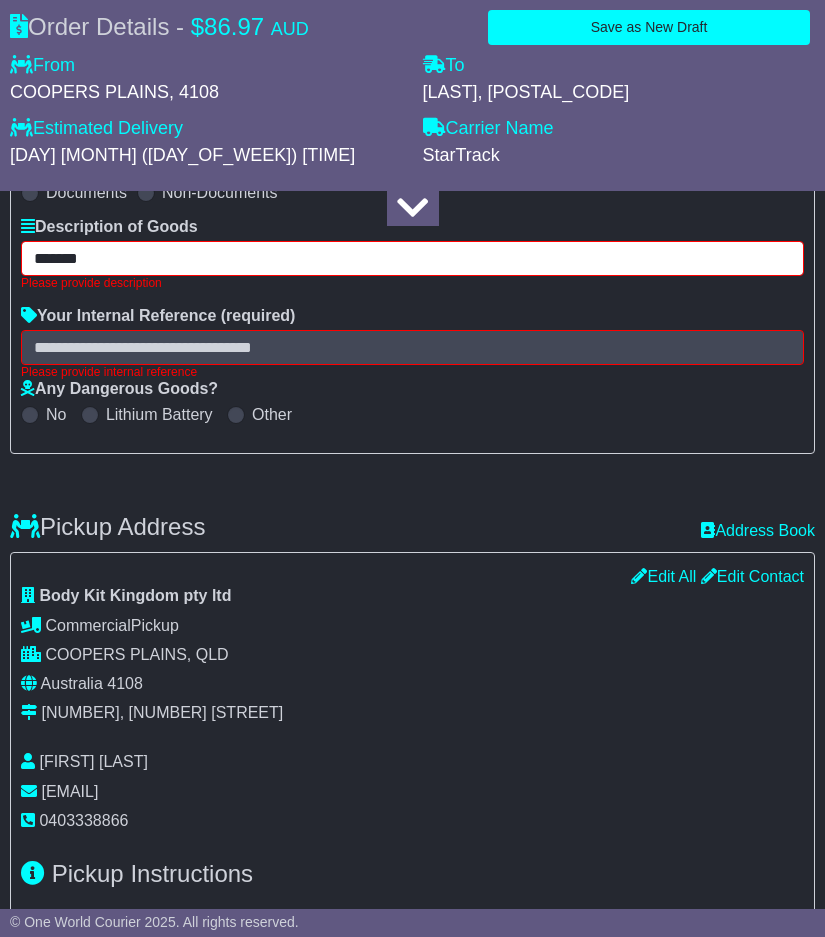 type on "*******" 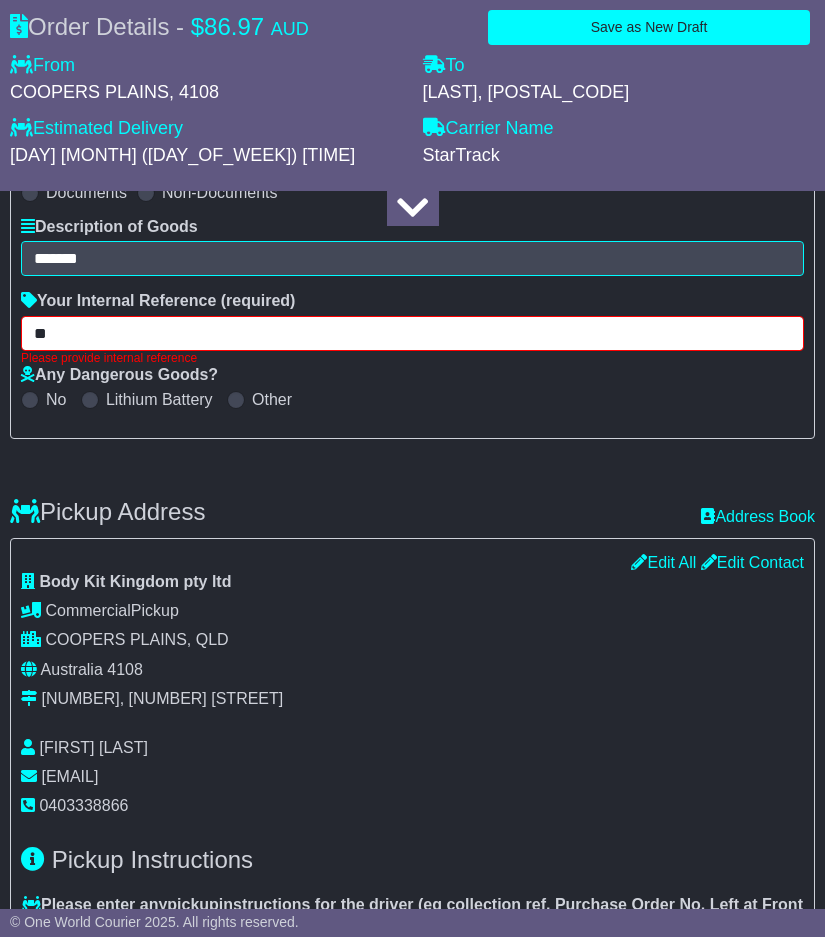 type on "**" 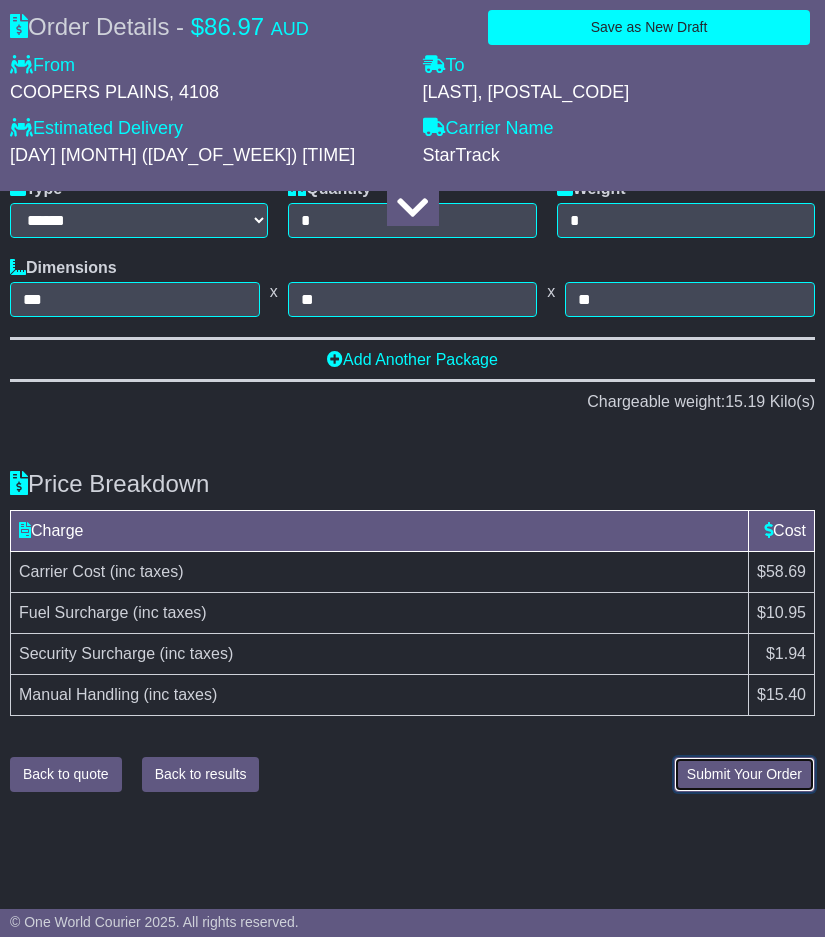 click on "Submit Your Order" at bounding box center (744, 774) 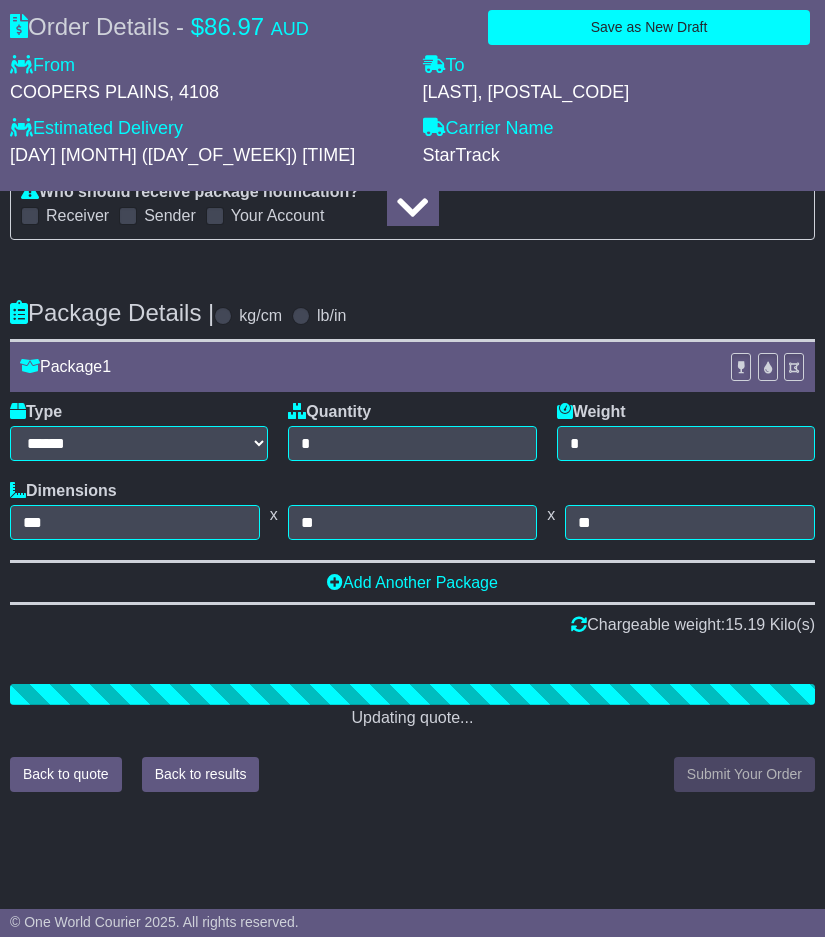 scroll, scrollTop: 2960, scrollLeft: 0, axis: vertical 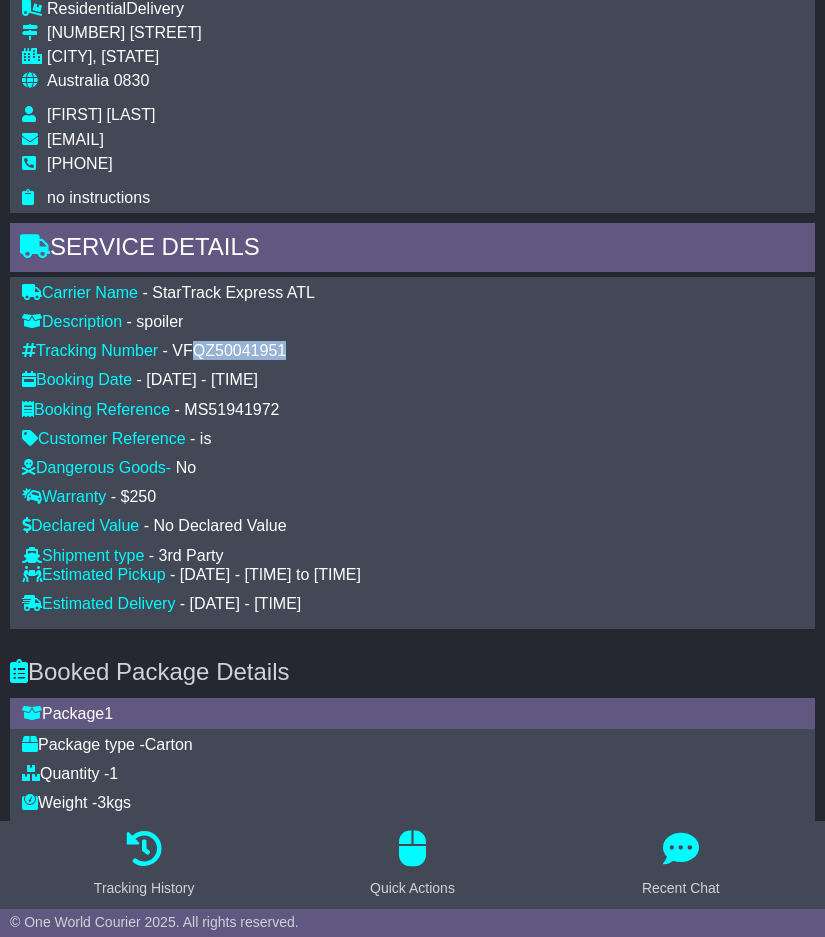 drag, startPoint x: 289, startPoint y: 358, endPoint x: 197, endPoint y: 359, distance: 92.00543 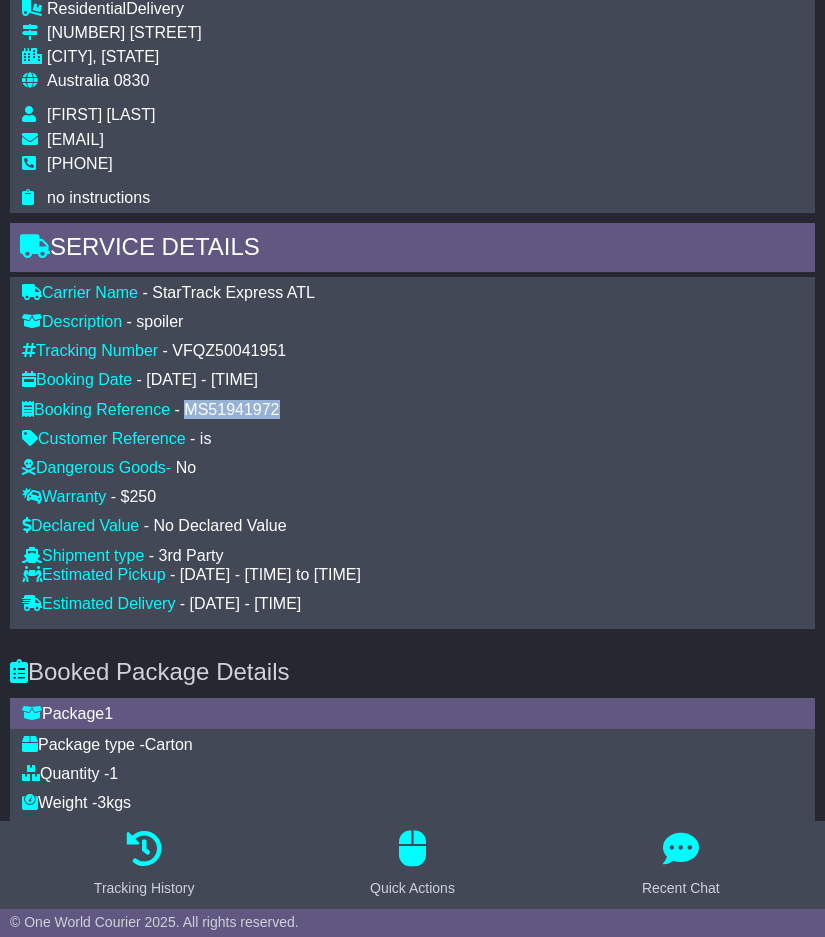 drag, startPoint x: 280, startPoint y: 407, endPoint x: 191, endPoint y: 406, distance: 89.005615 